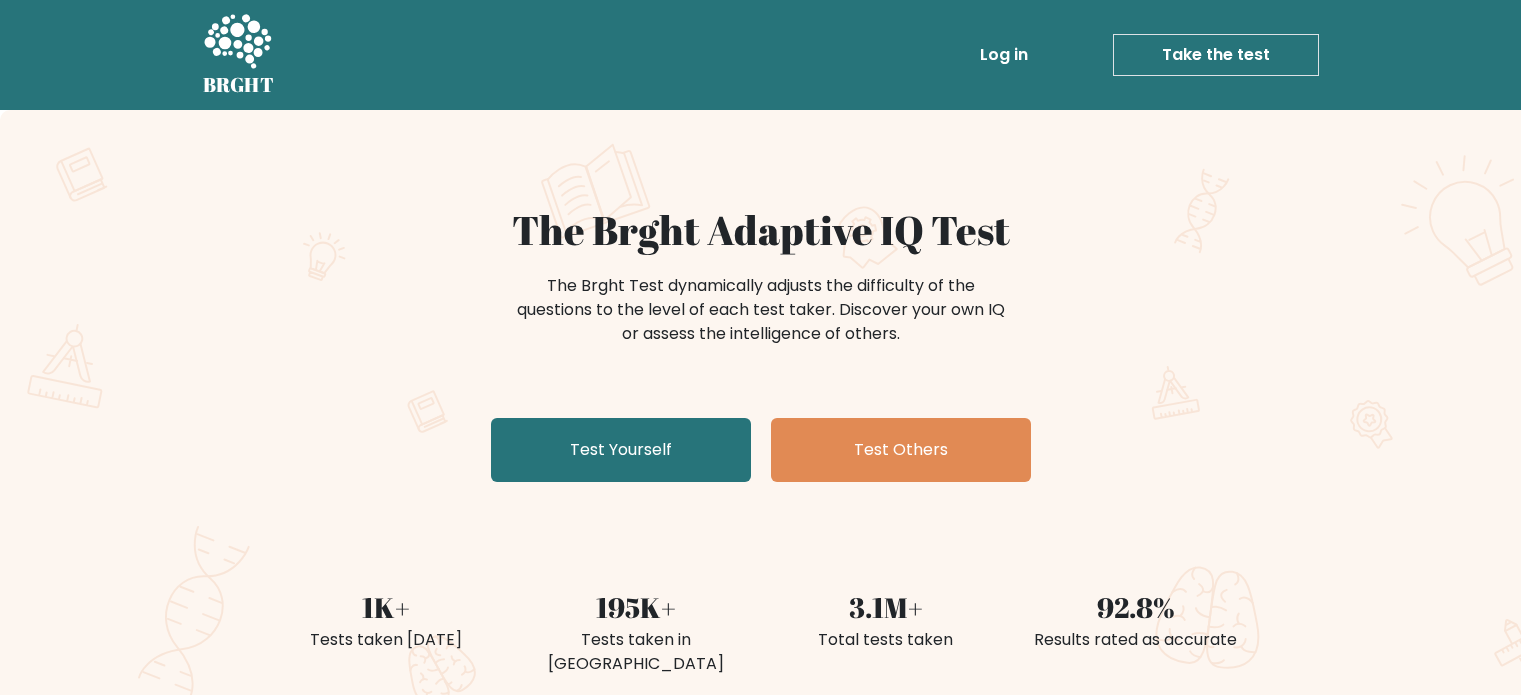 scroll, scrollTop: 0, scrollLeft: 0, axis: both 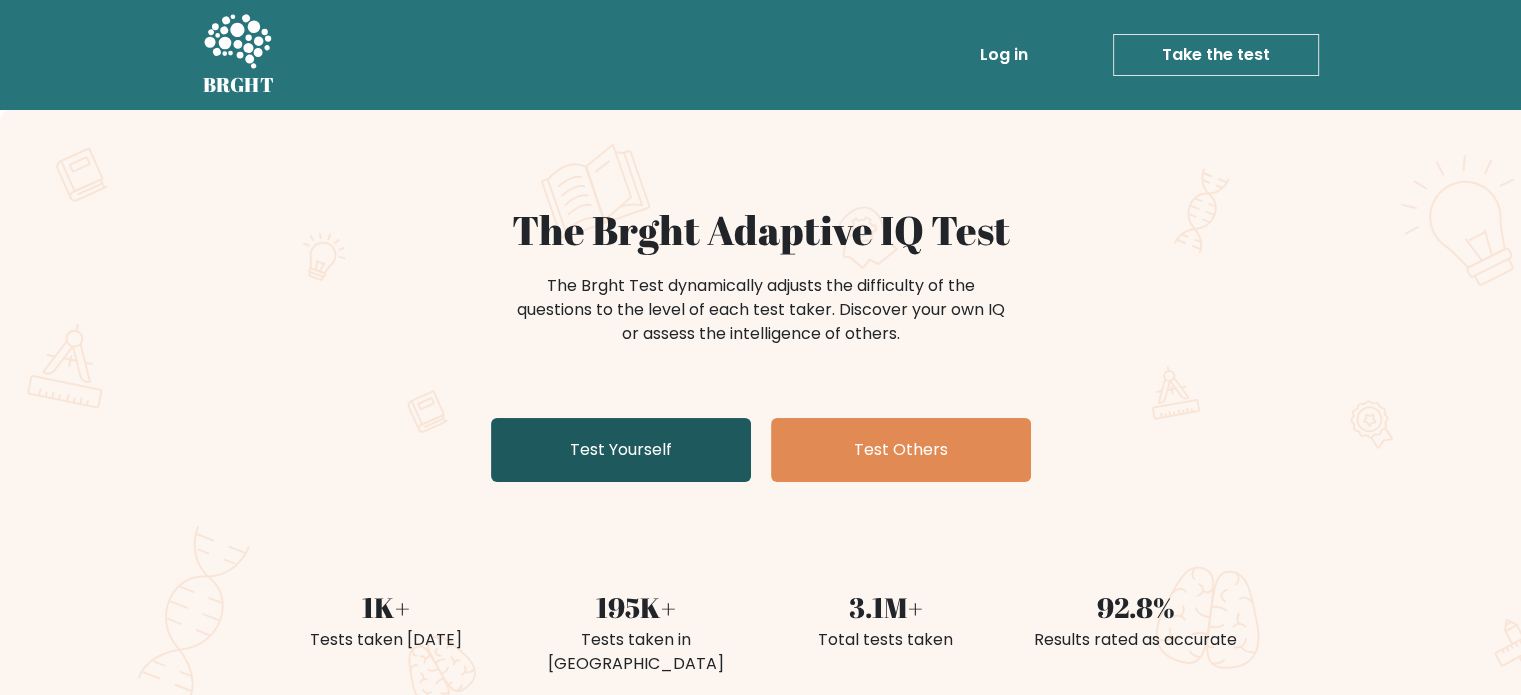 click on "Test Yourself" at bounding box center (621, 450) 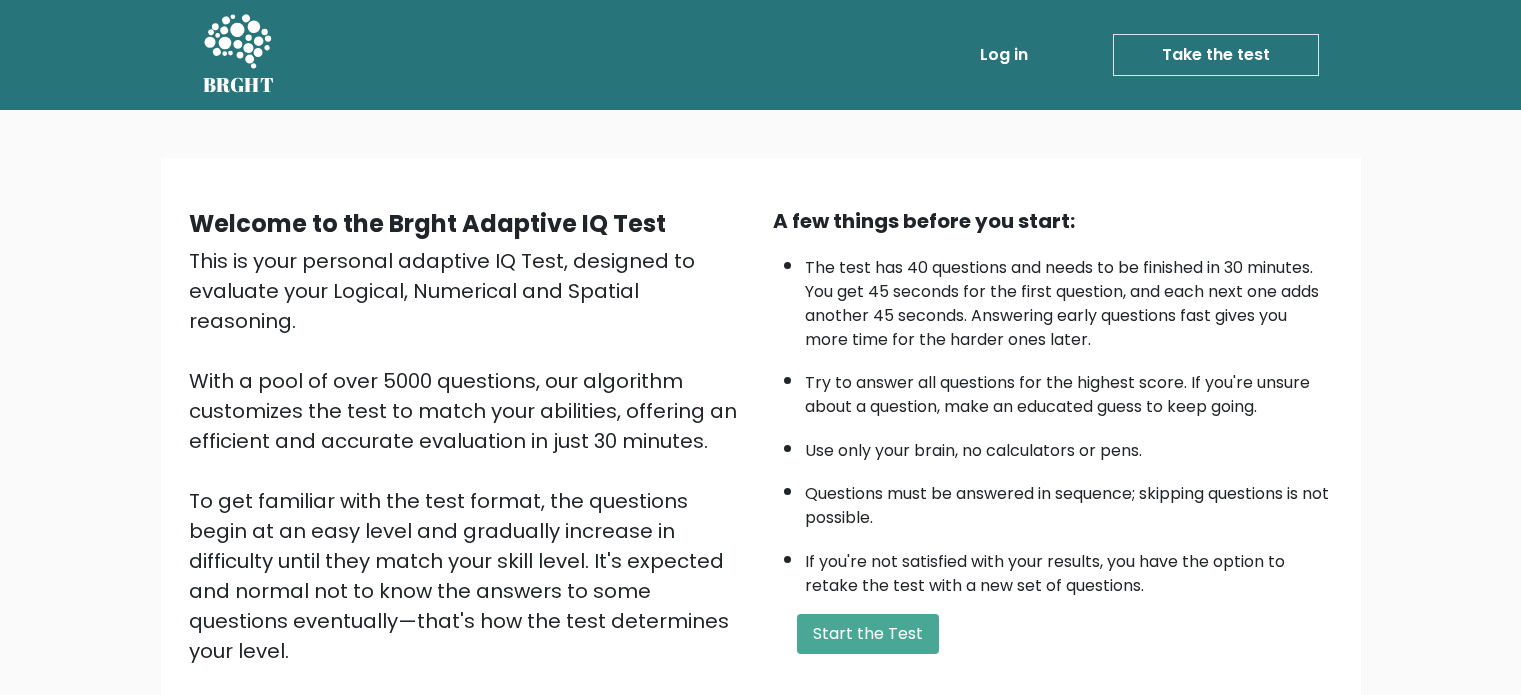 scroll, scrollTop: 0, scrollLeft: 0, axis: both 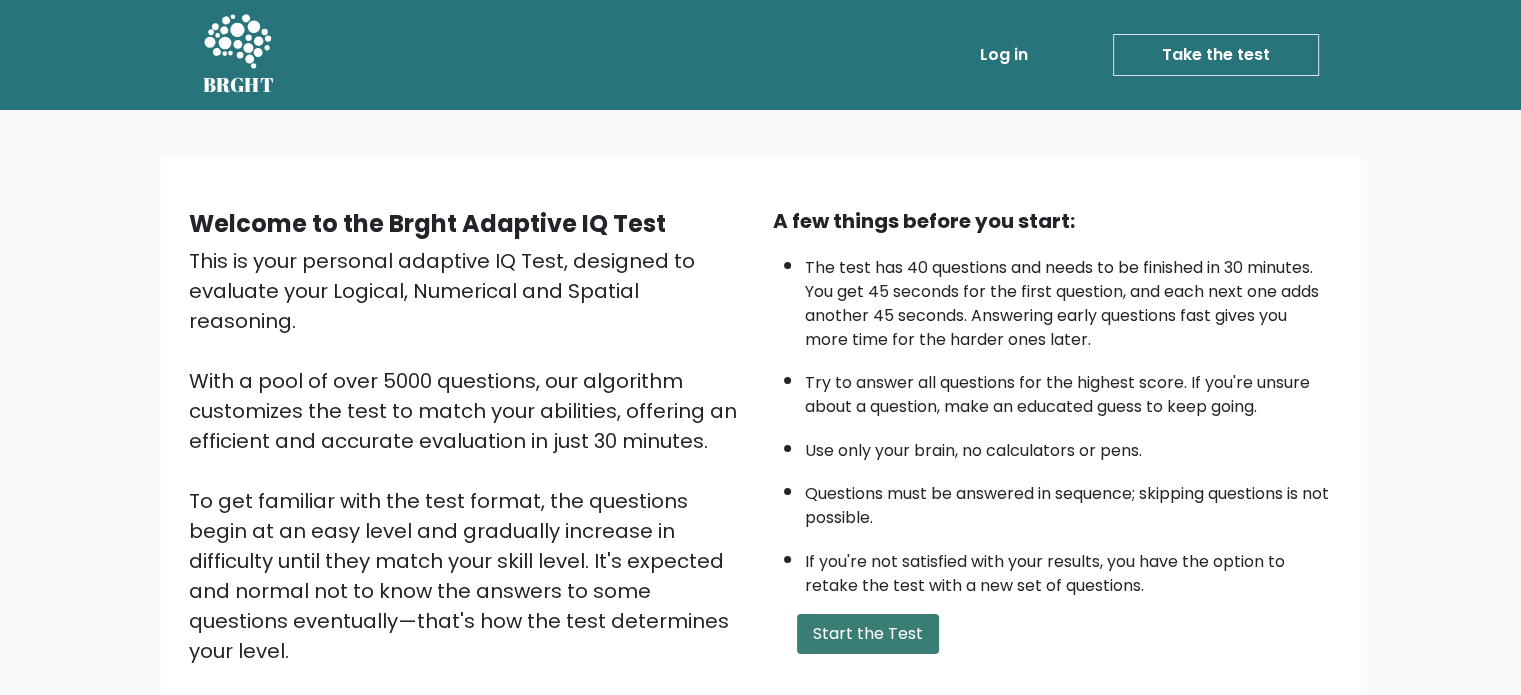 click on "Start the Test" at bounding box center (868, 634) 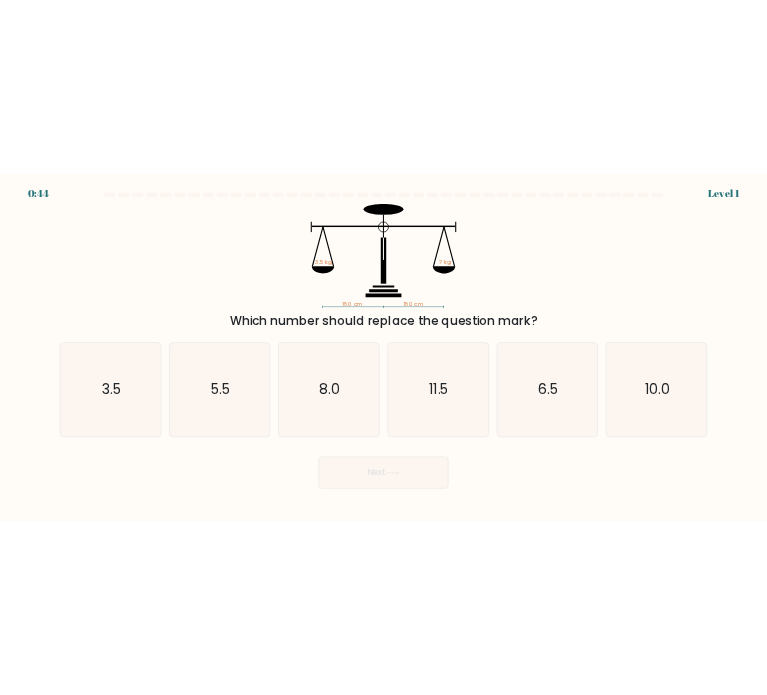 scroll, scrollTop: 0, scrollLeft: 0, axis: both 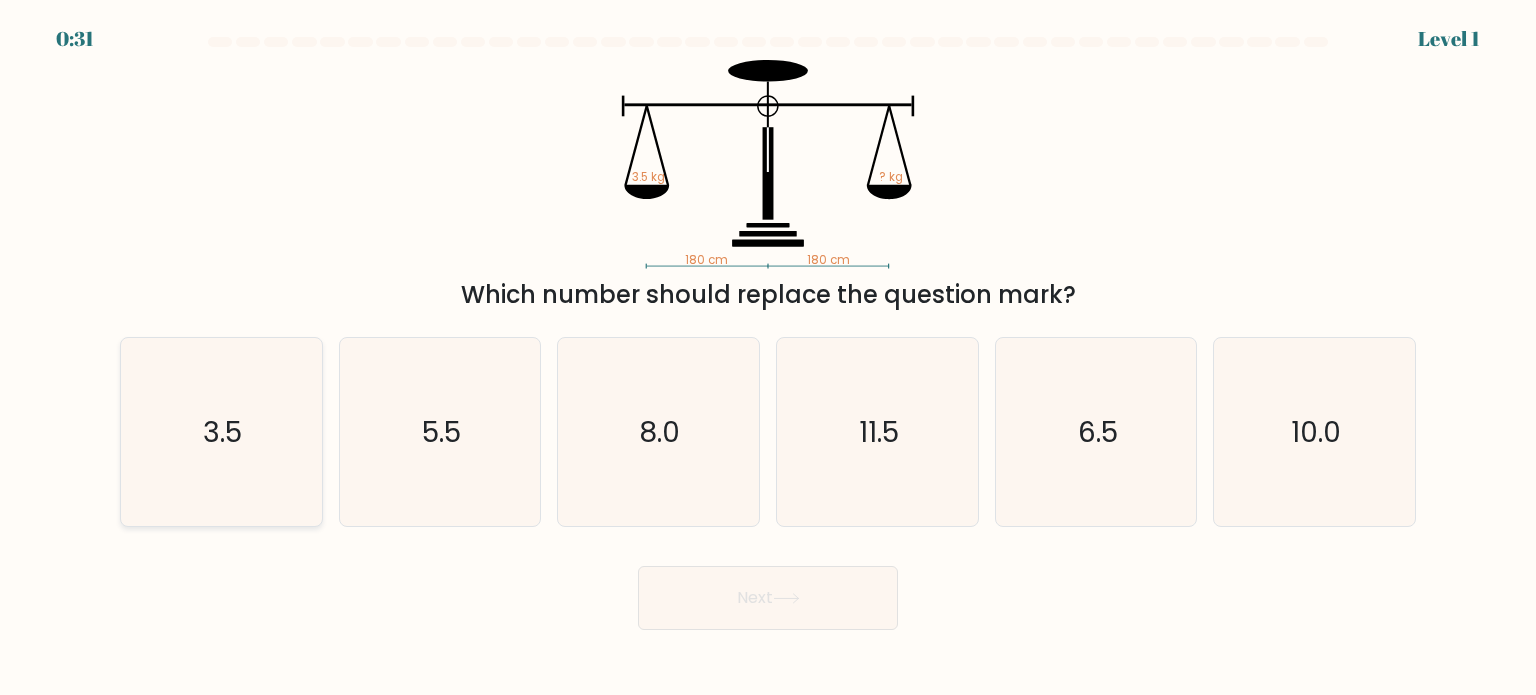 click on "3.5" 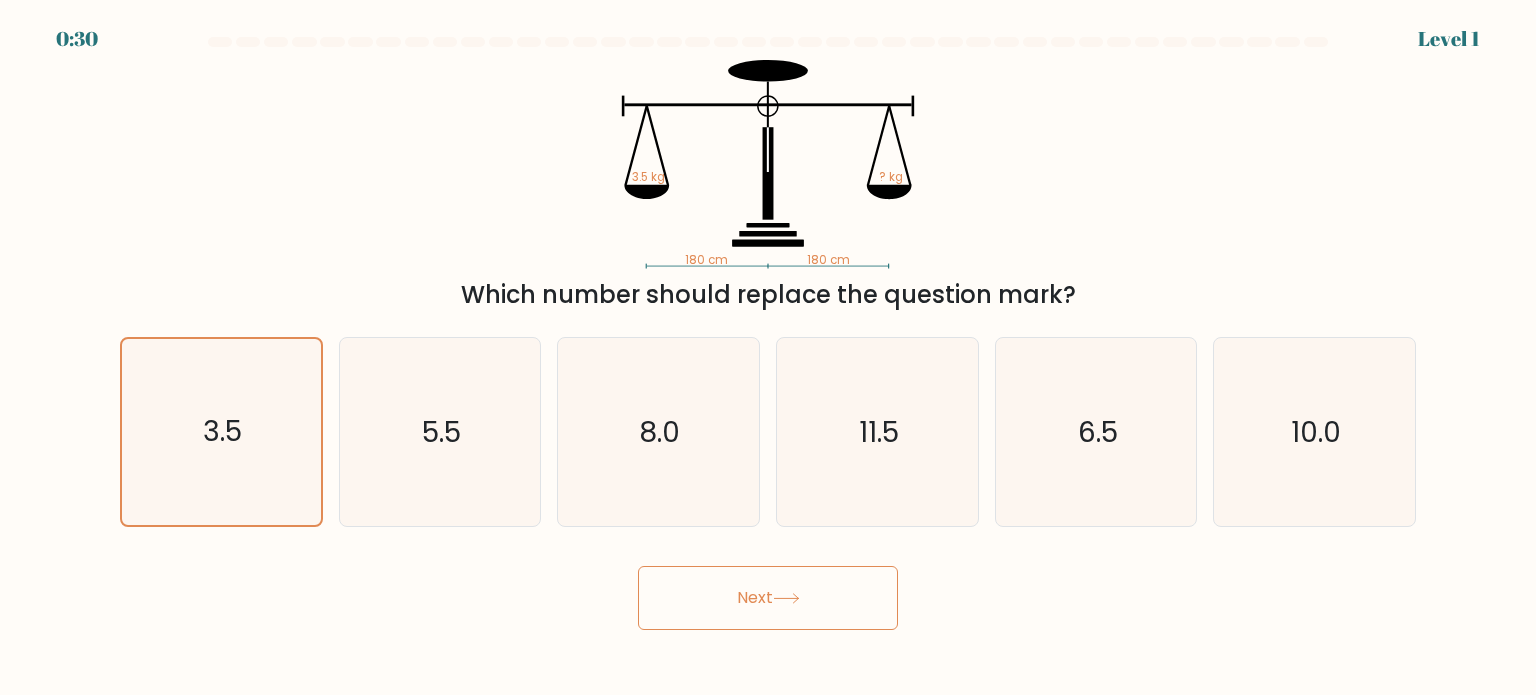 click on "Next" at bounding box center (768, 598) 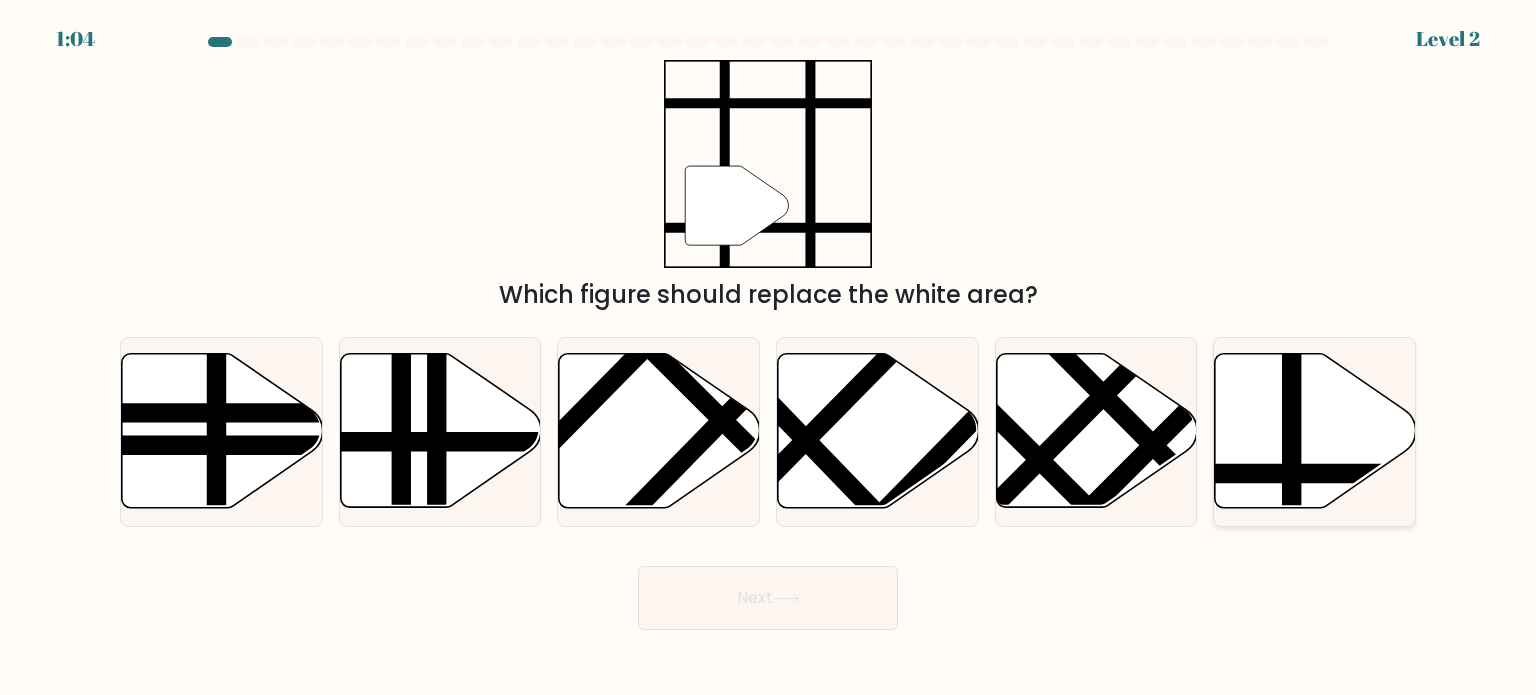 click 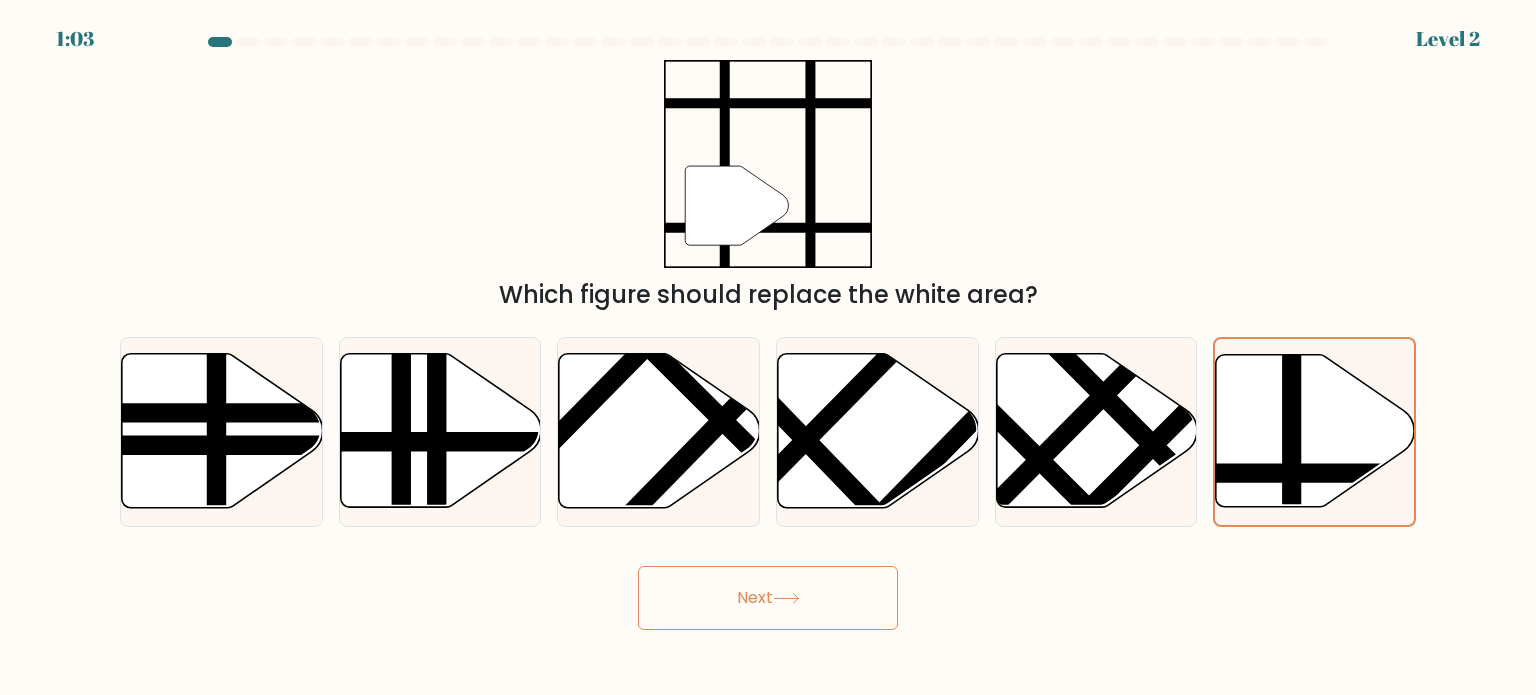 click on "Next" at bounding box center (768, 598) 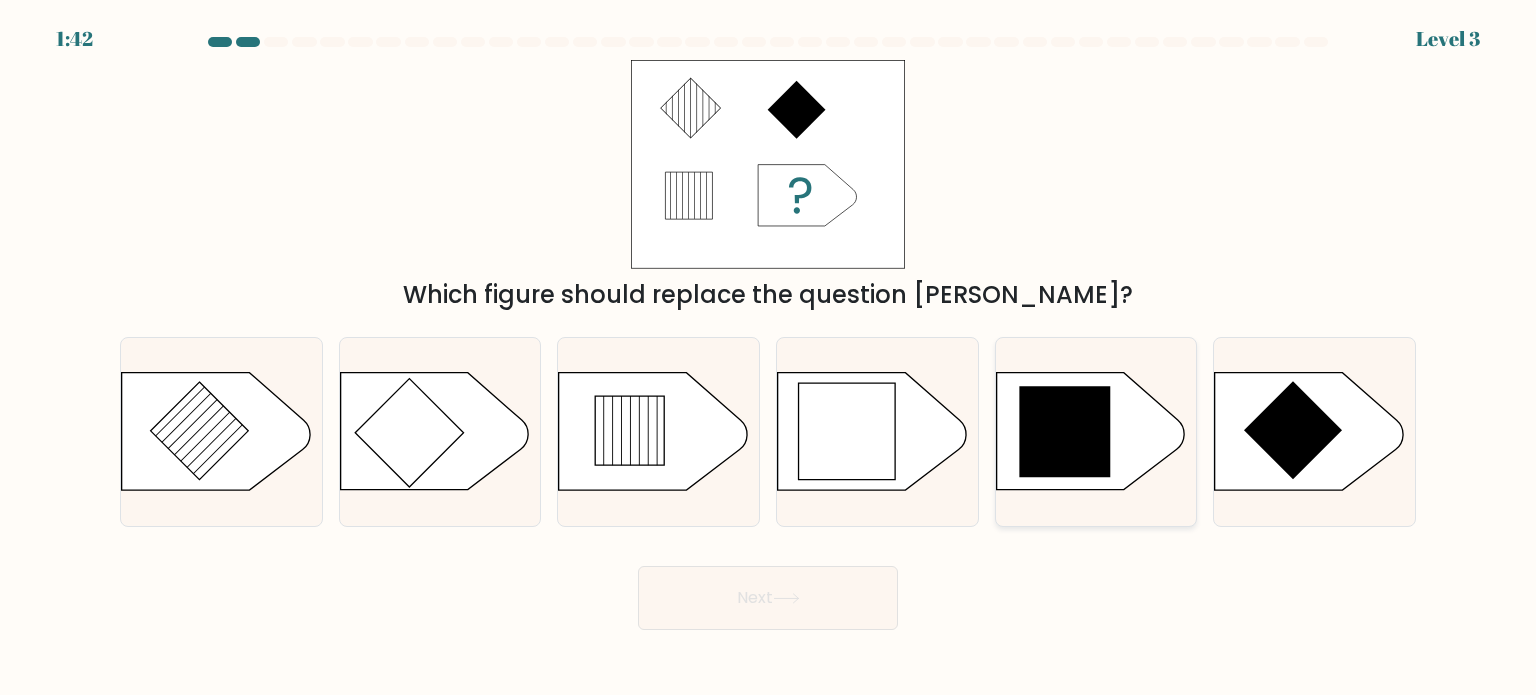 click 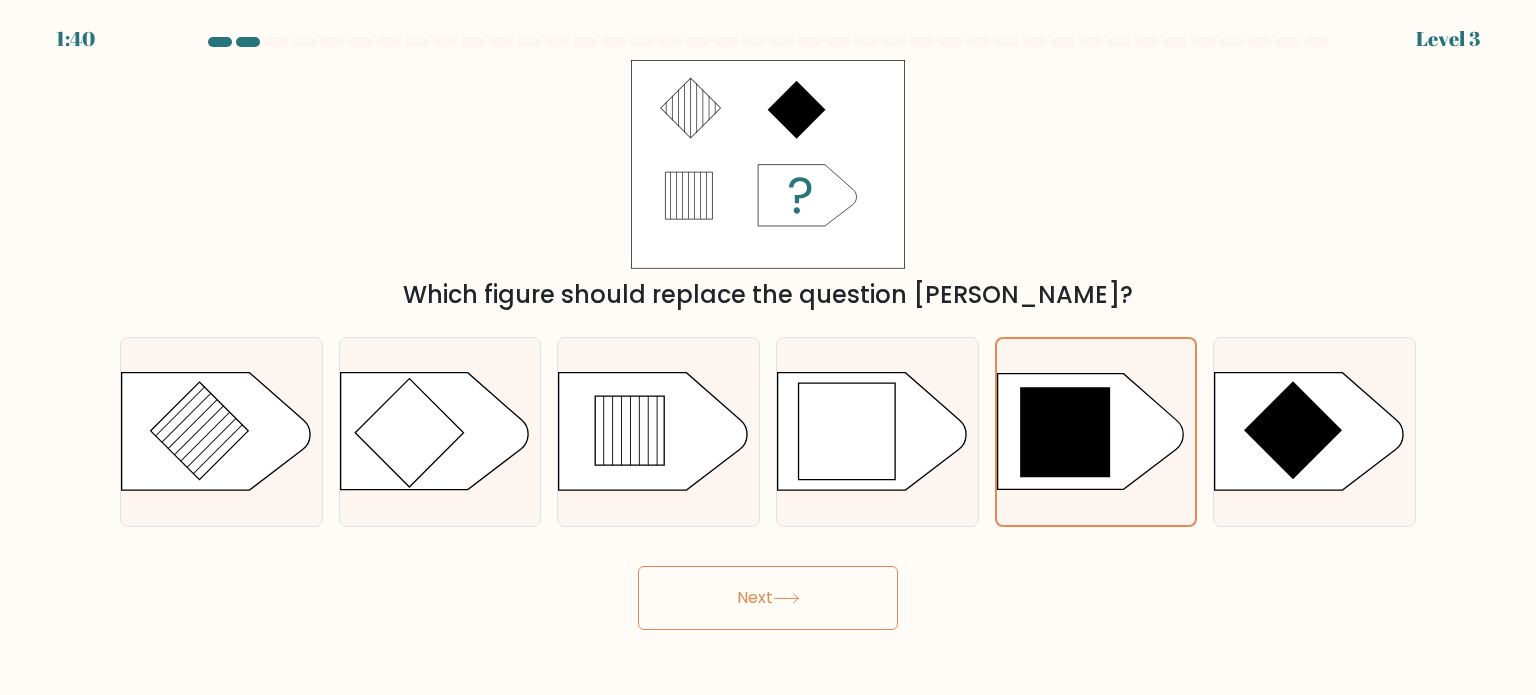 click on "Next" at bounding box center [768, 598] 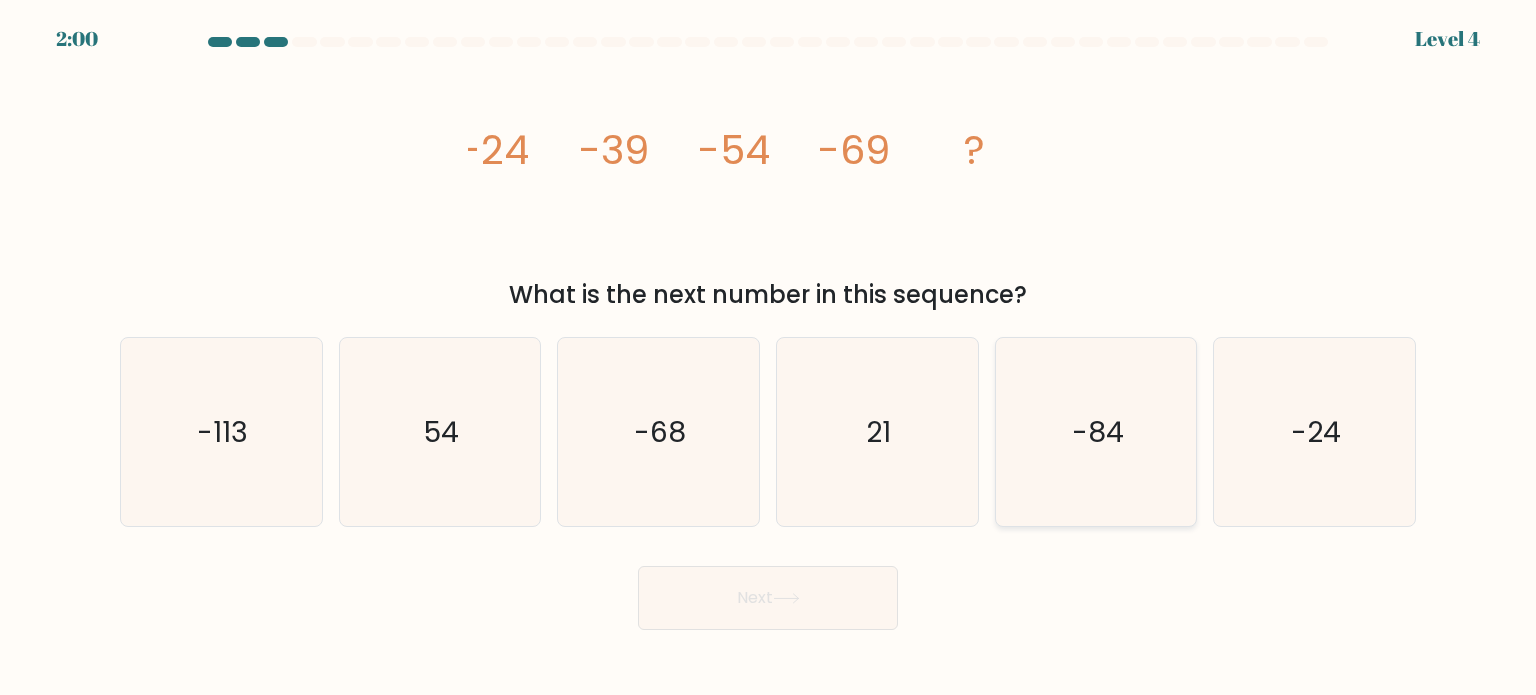 click on "-84" 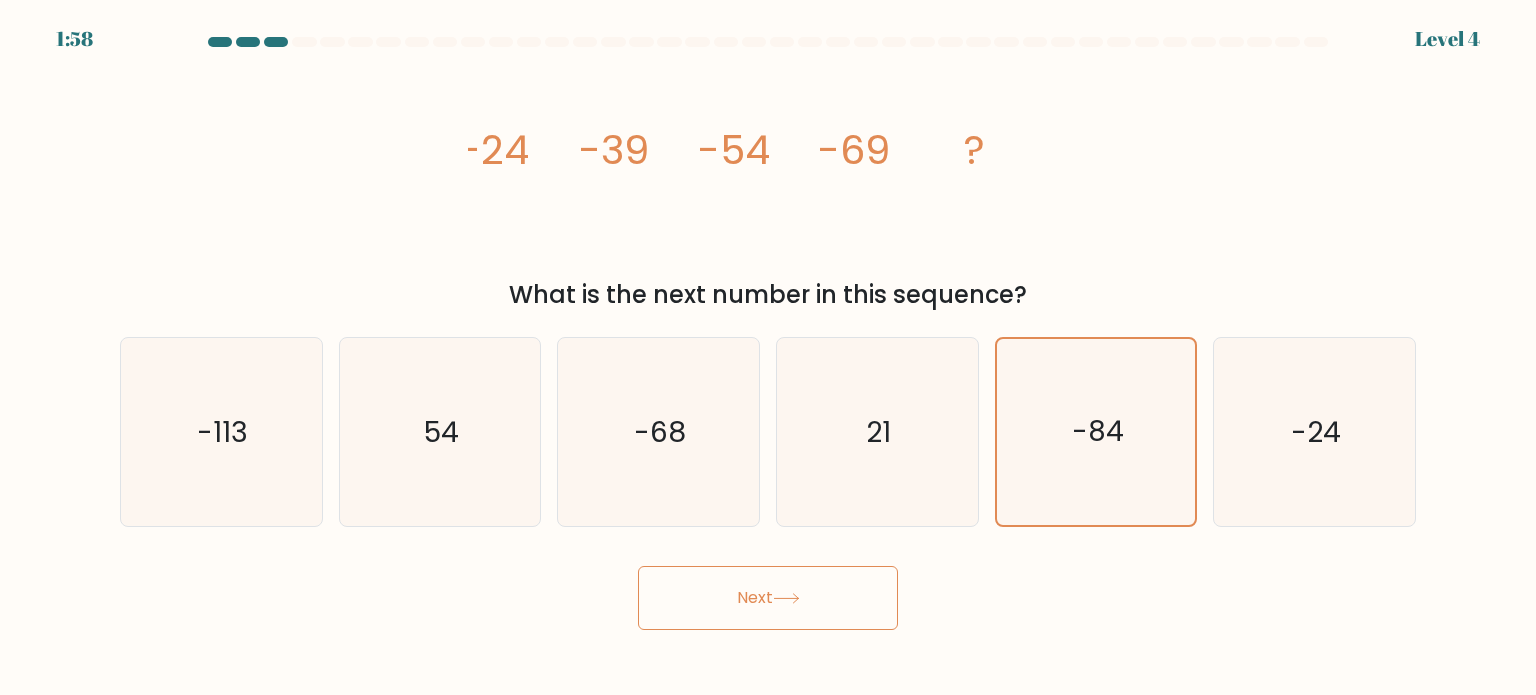 click on "Next" at bounding box center (768, 598) 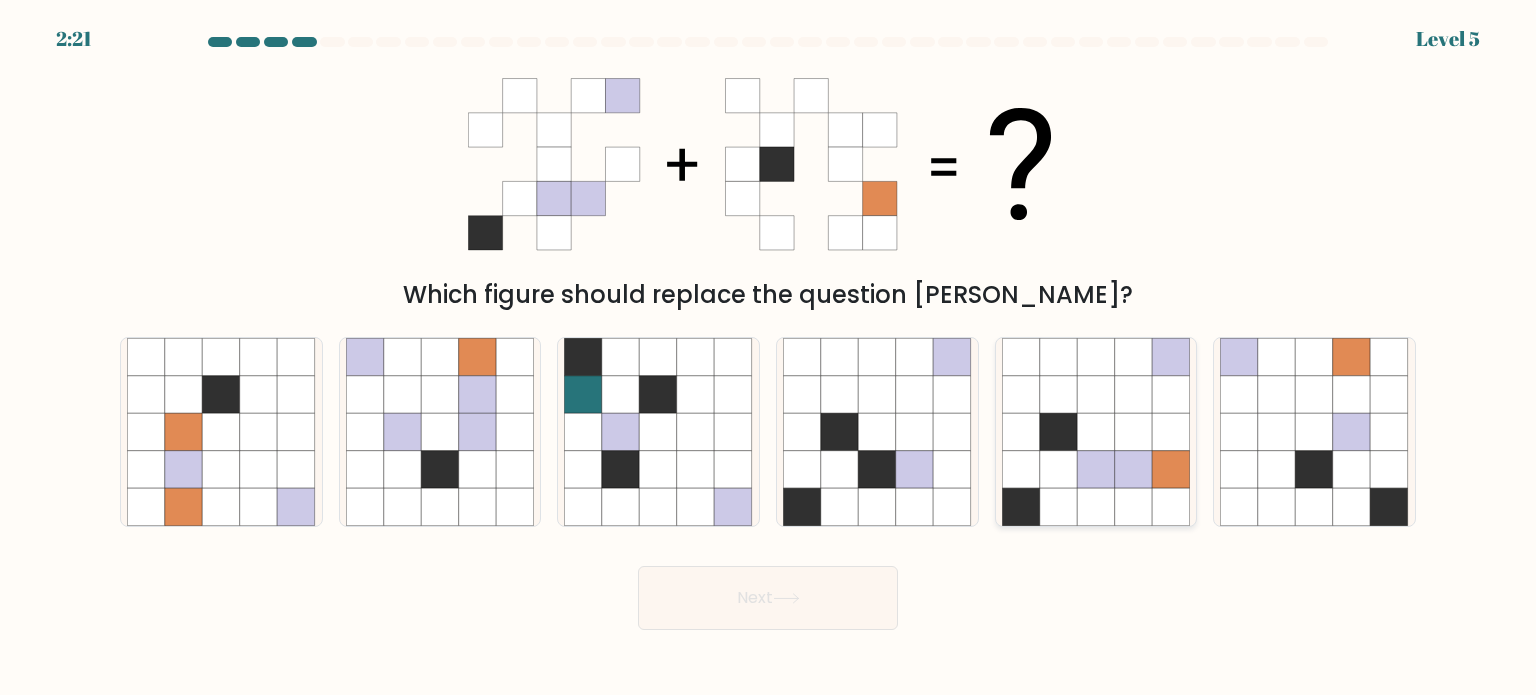 click 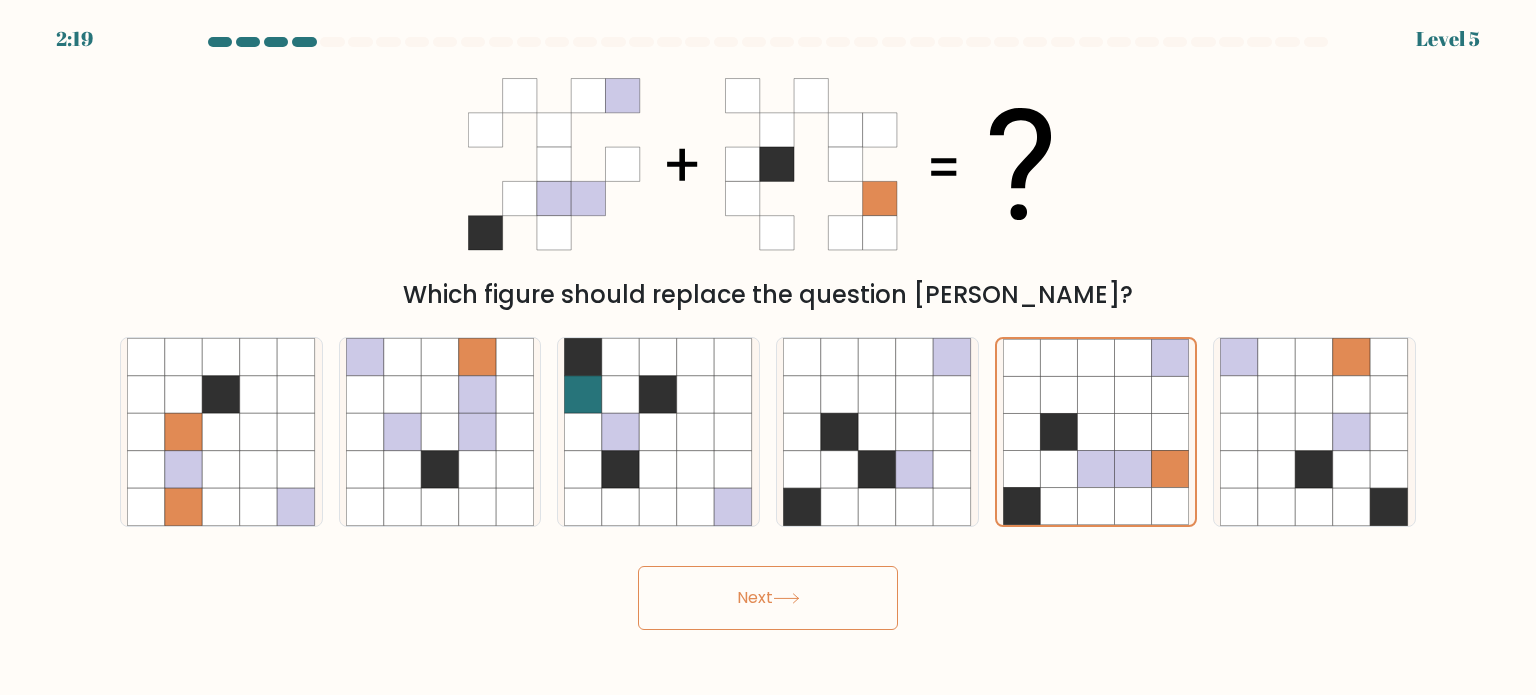 click on "Next" at bounding box center [768, 598] 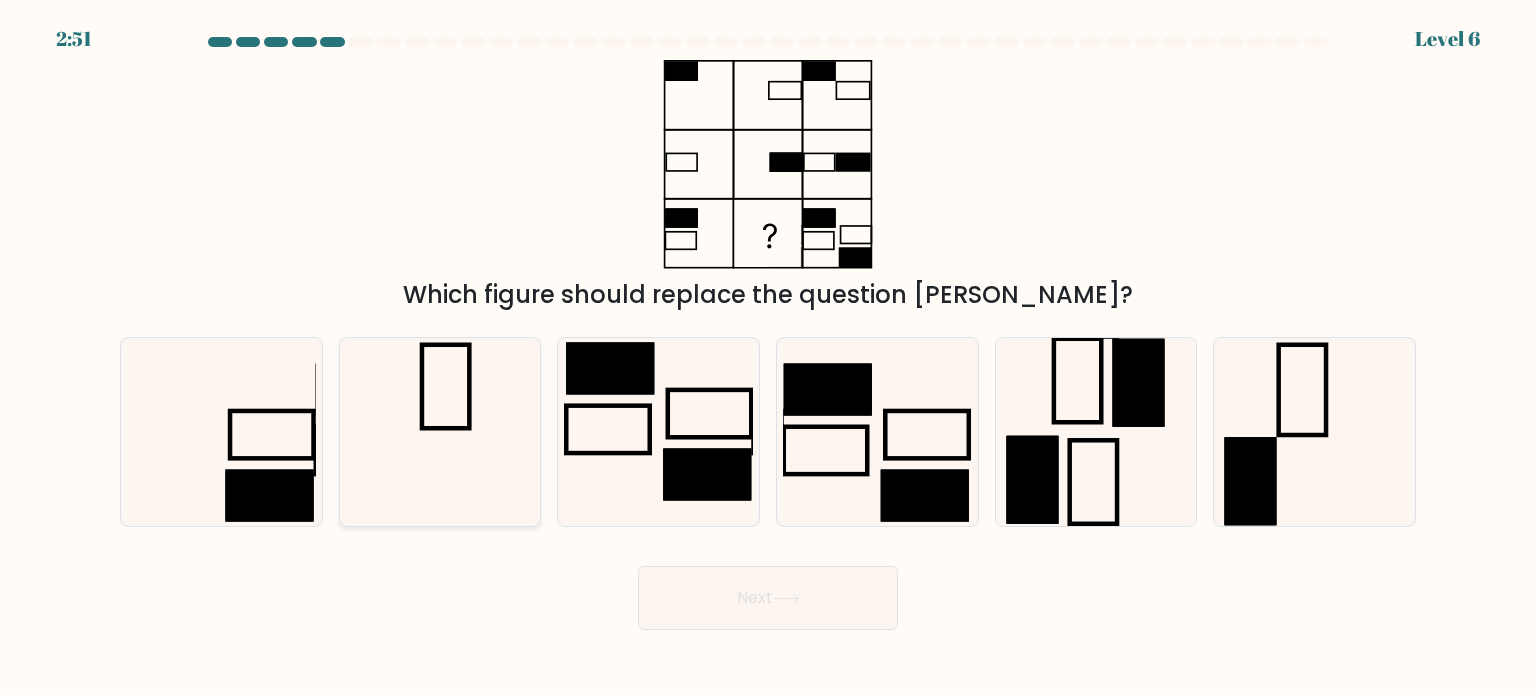 click 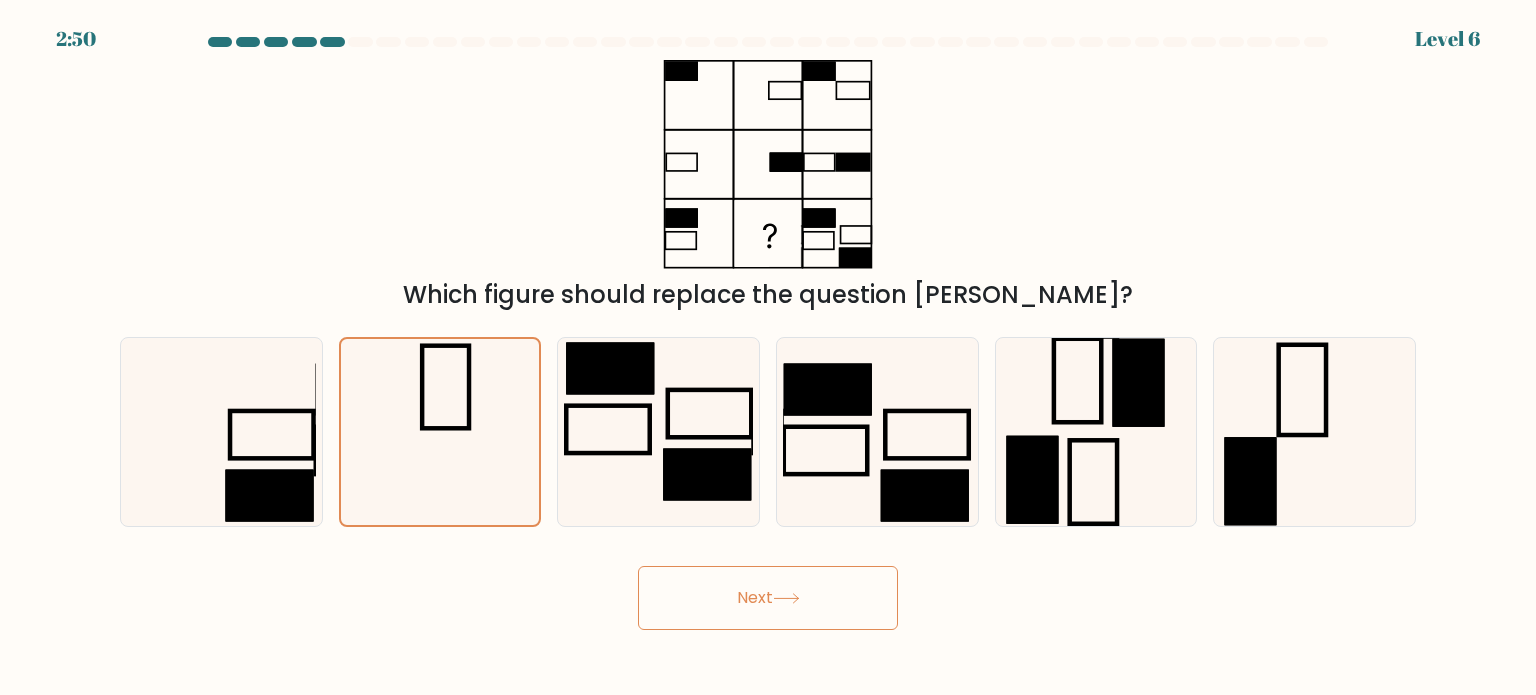 click on "Next" at bounding box center (768, 598) 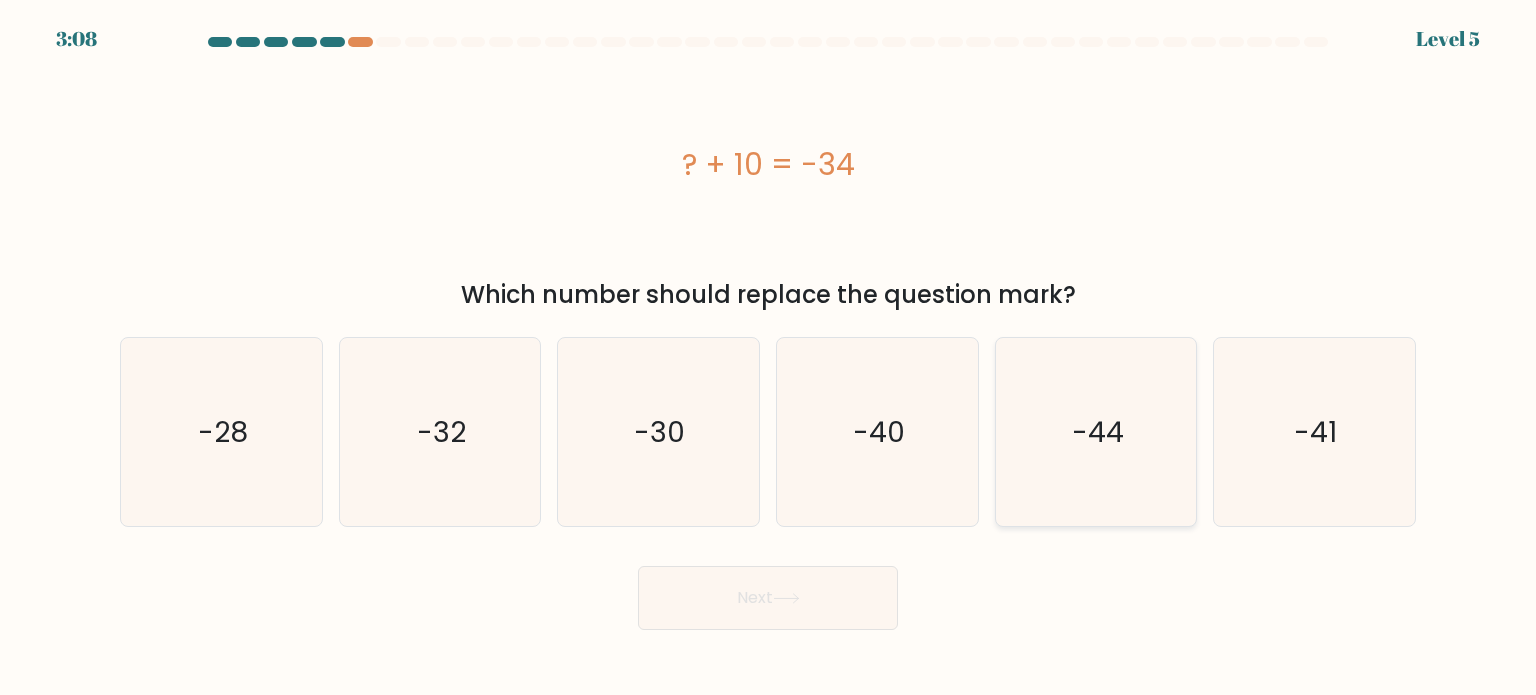 click on "-44" 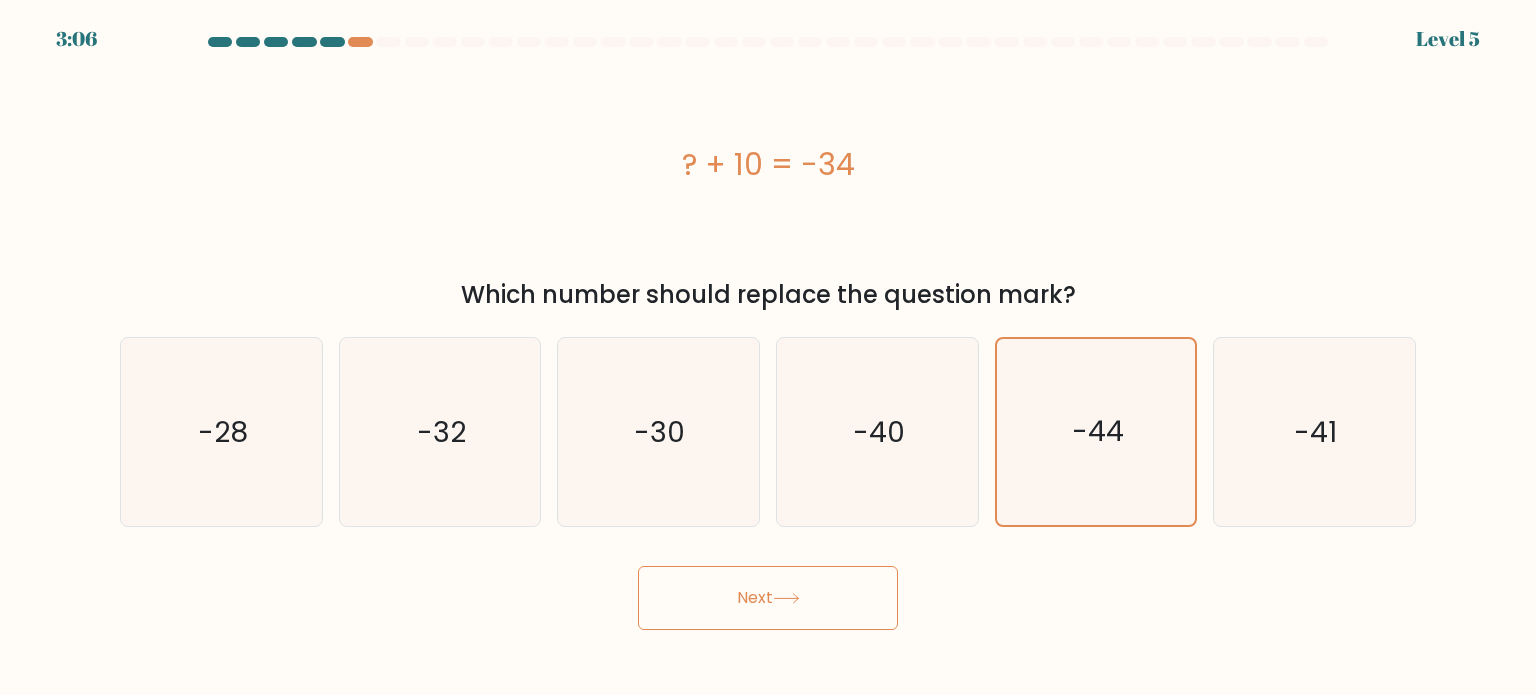 click on "Next" at bounding box center (768, 598) 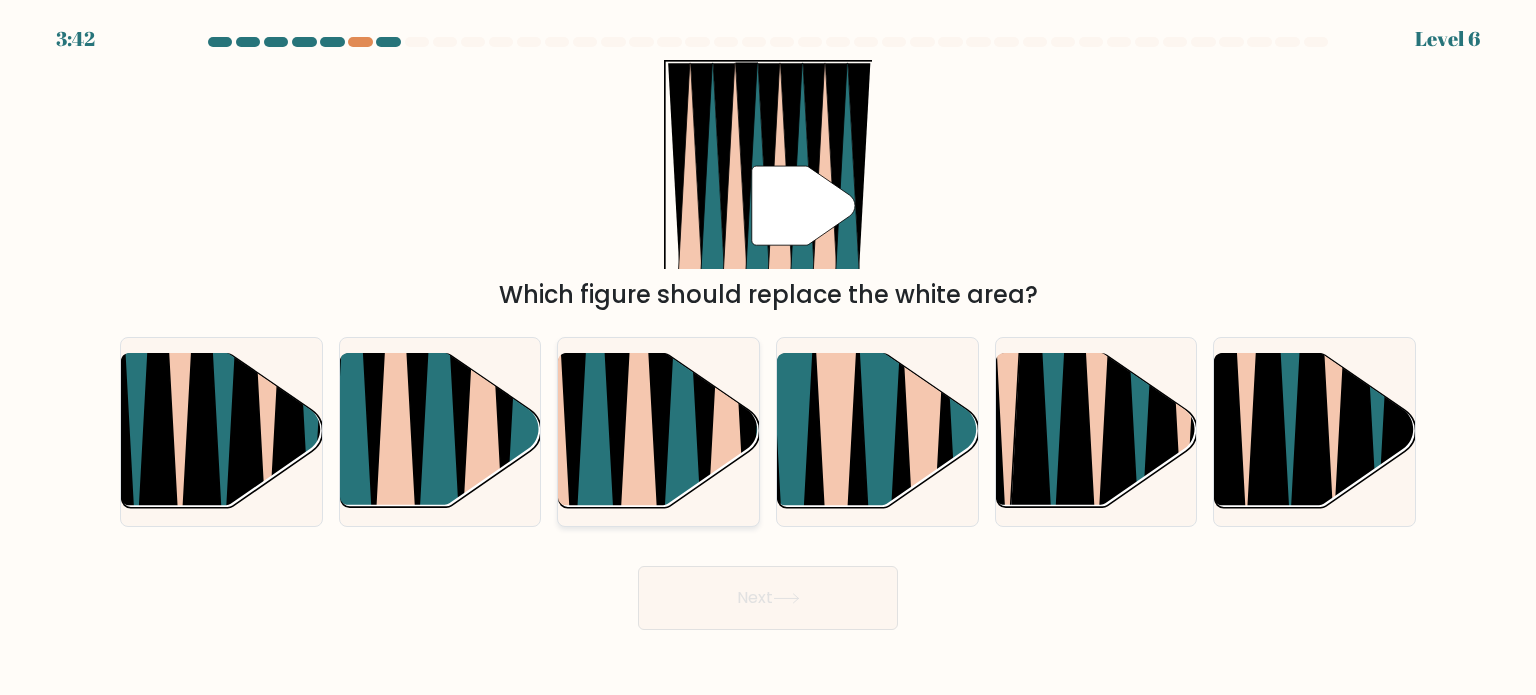 click 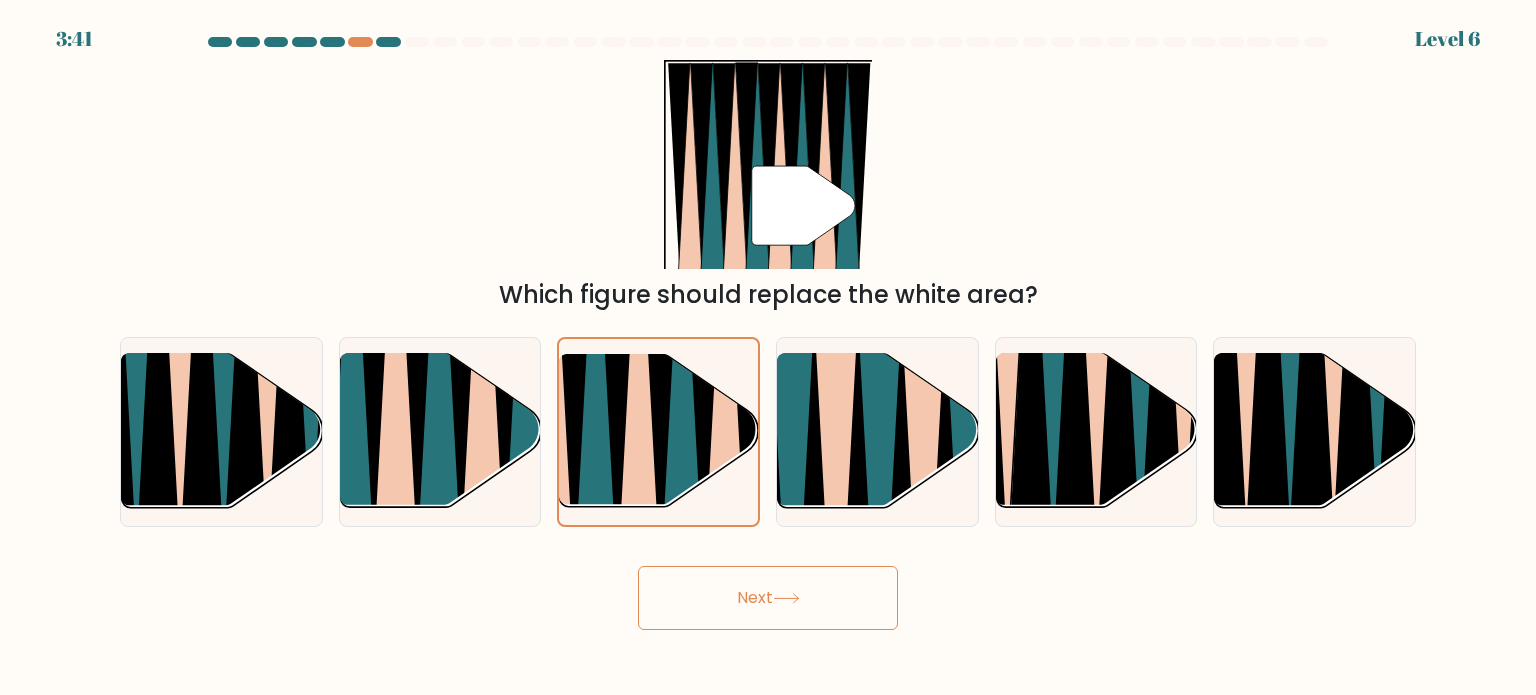 click on "Next" at bounding box center (768, 598) 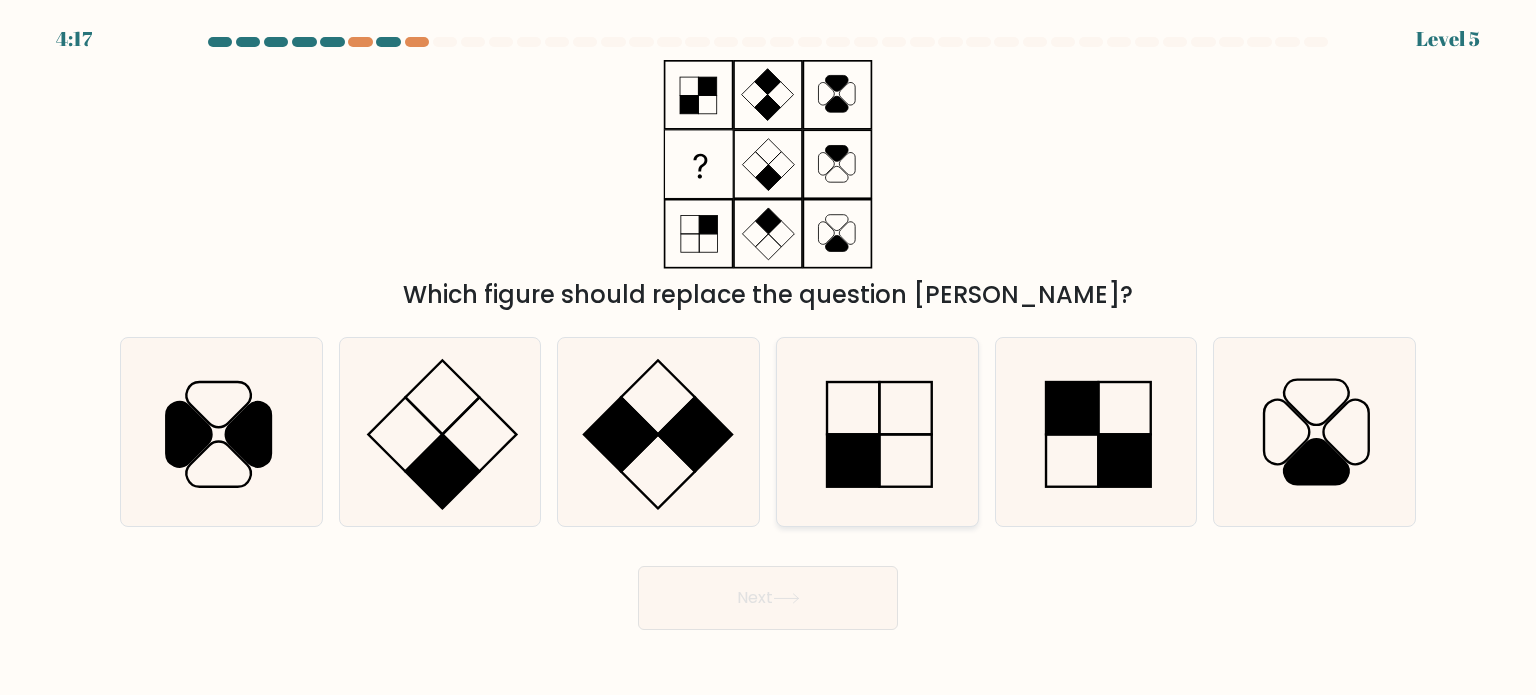 click 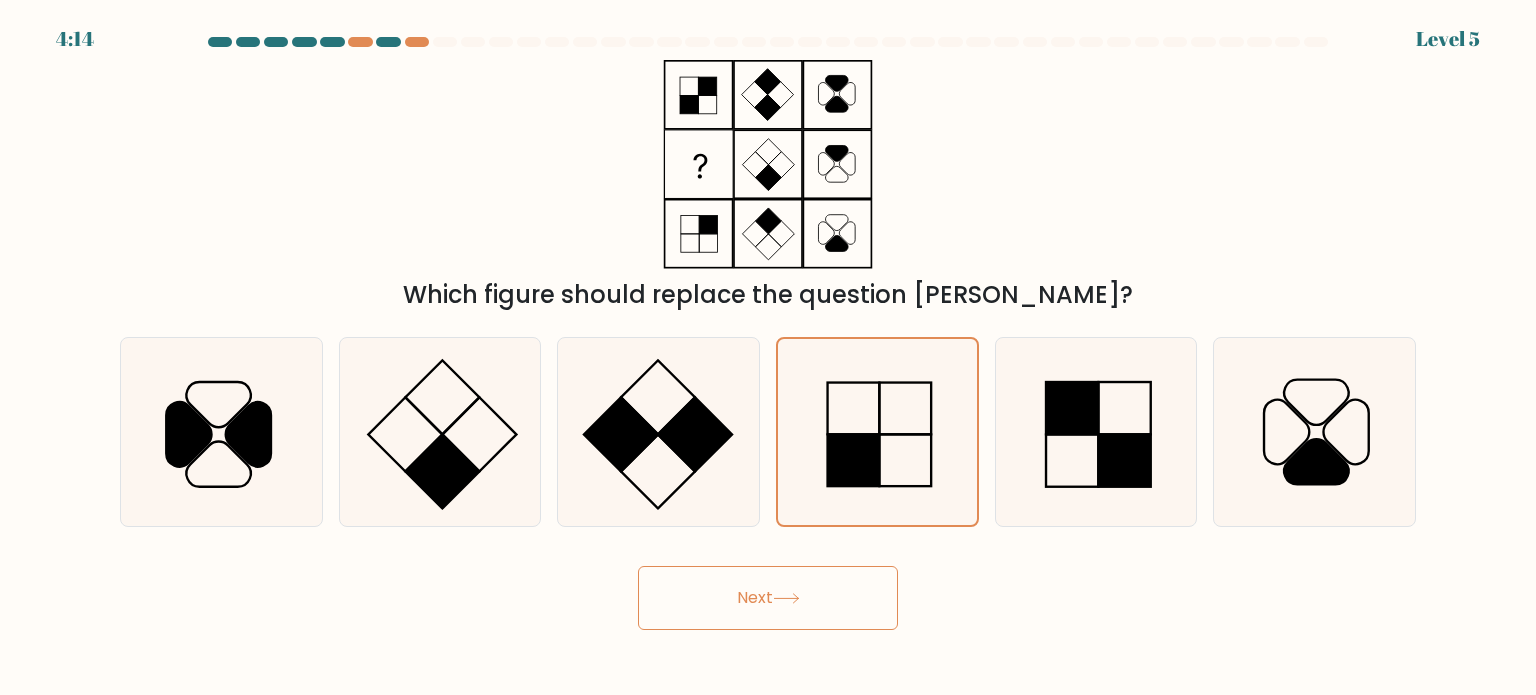 click on "Next" at bounding box center [768, 598] 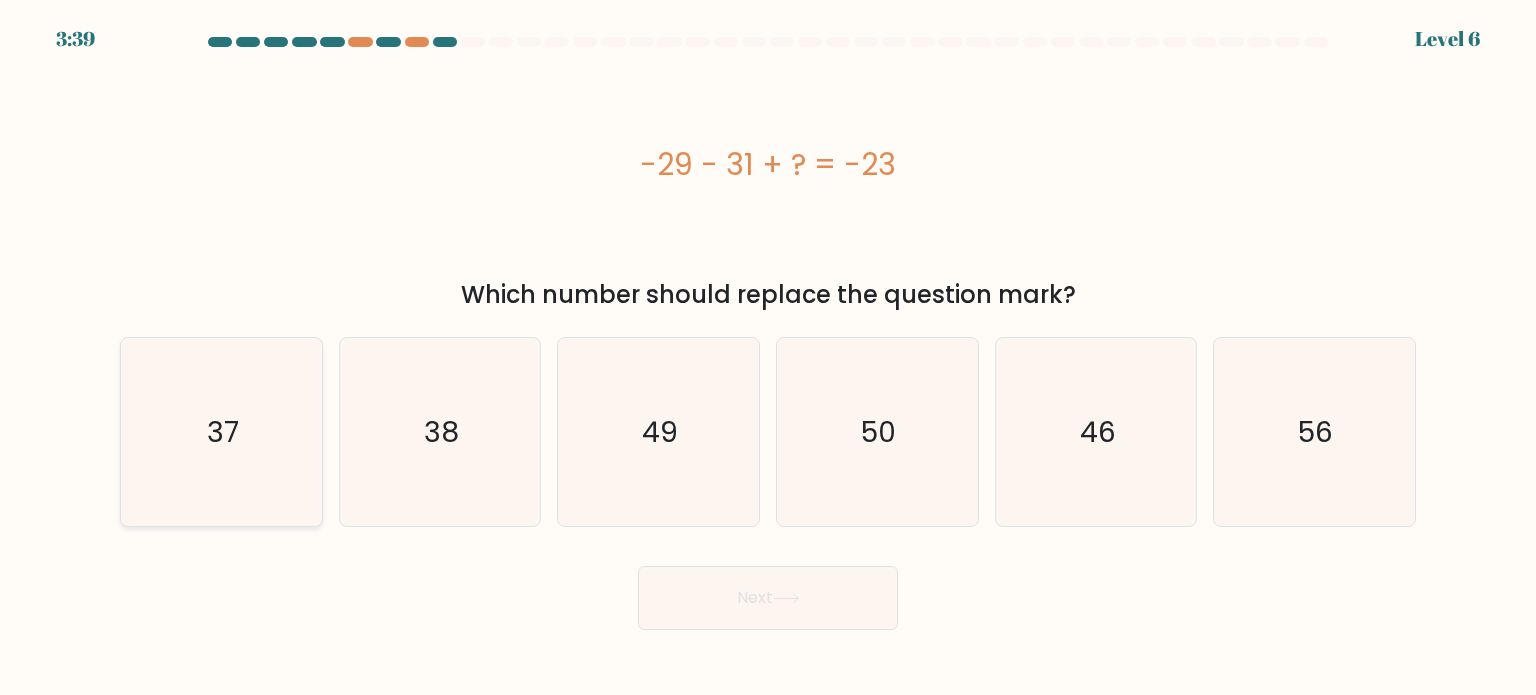 click on "37" 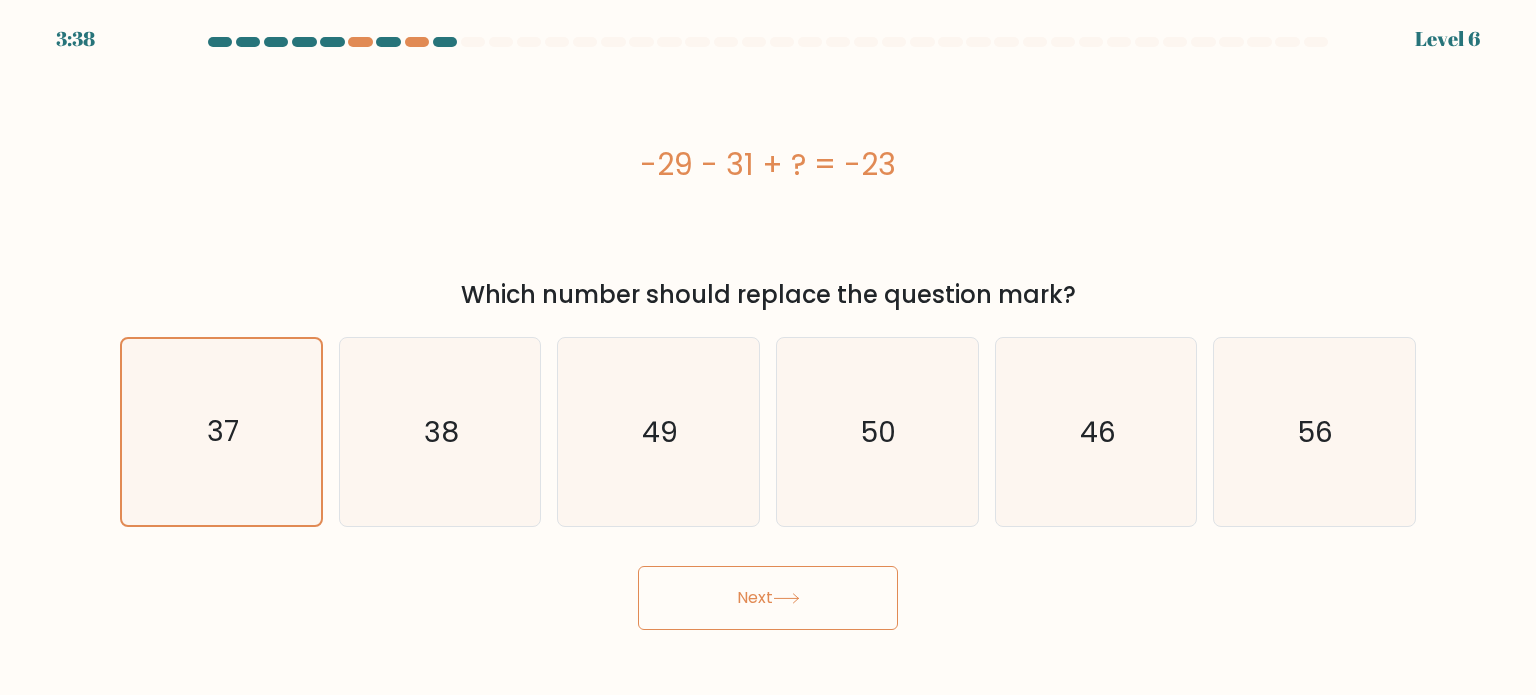click on "Next" at bounding box center [768, 598] 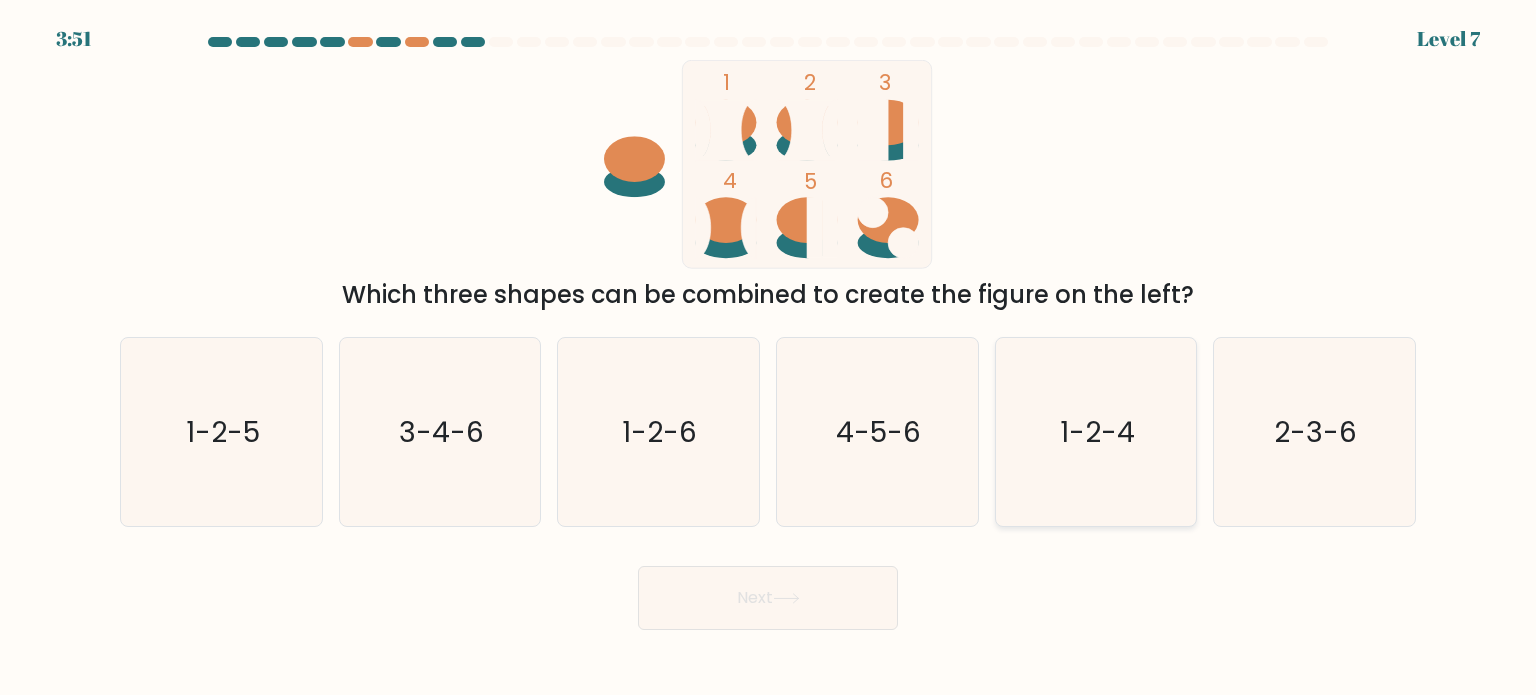 click on "1-2-4" 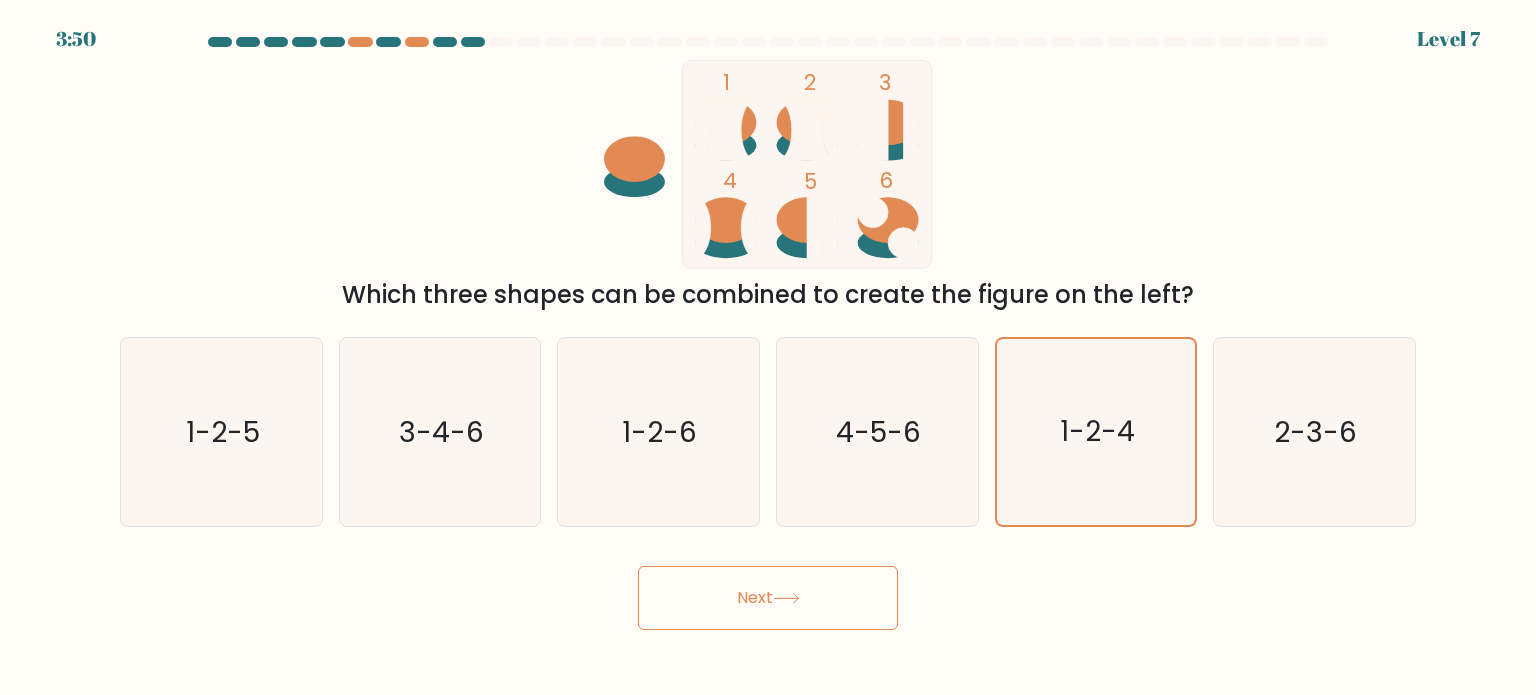 click on "Next" at bounding box center (768, 598) 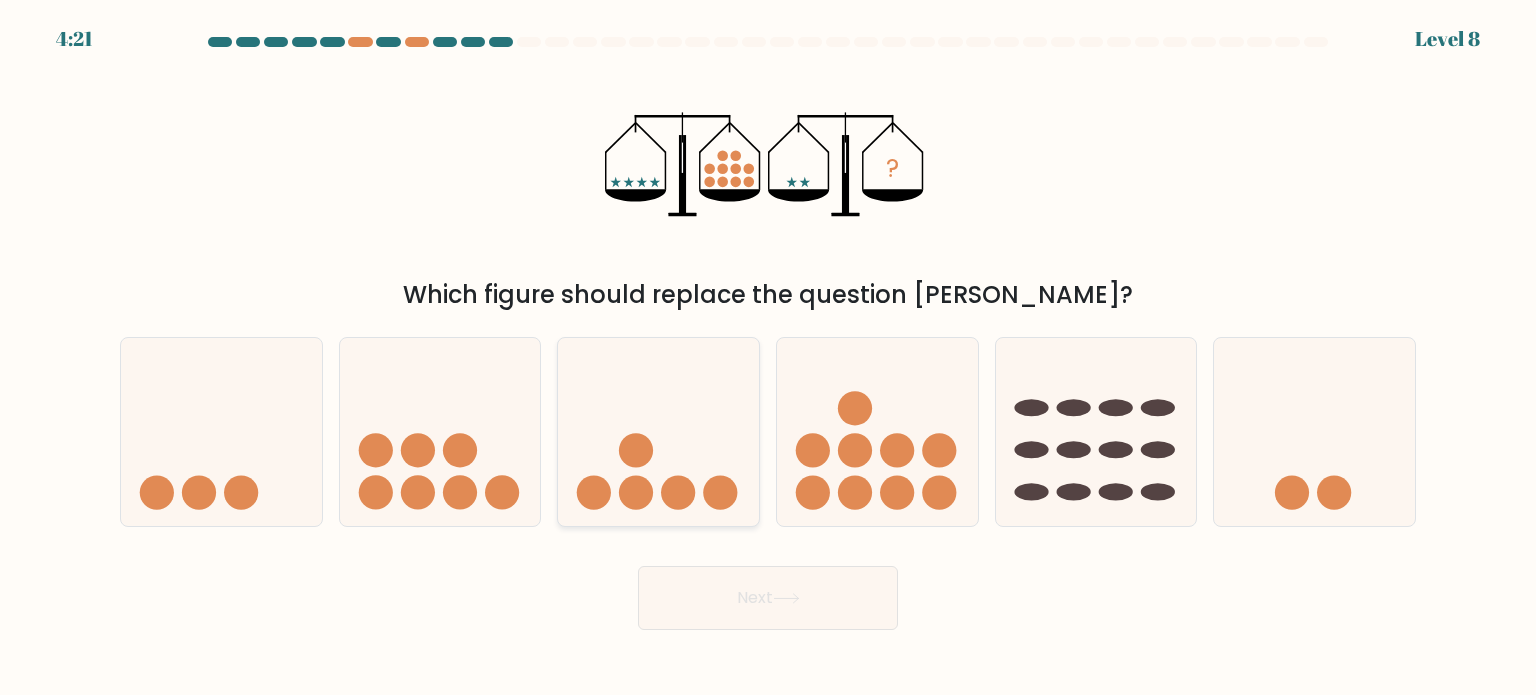 click 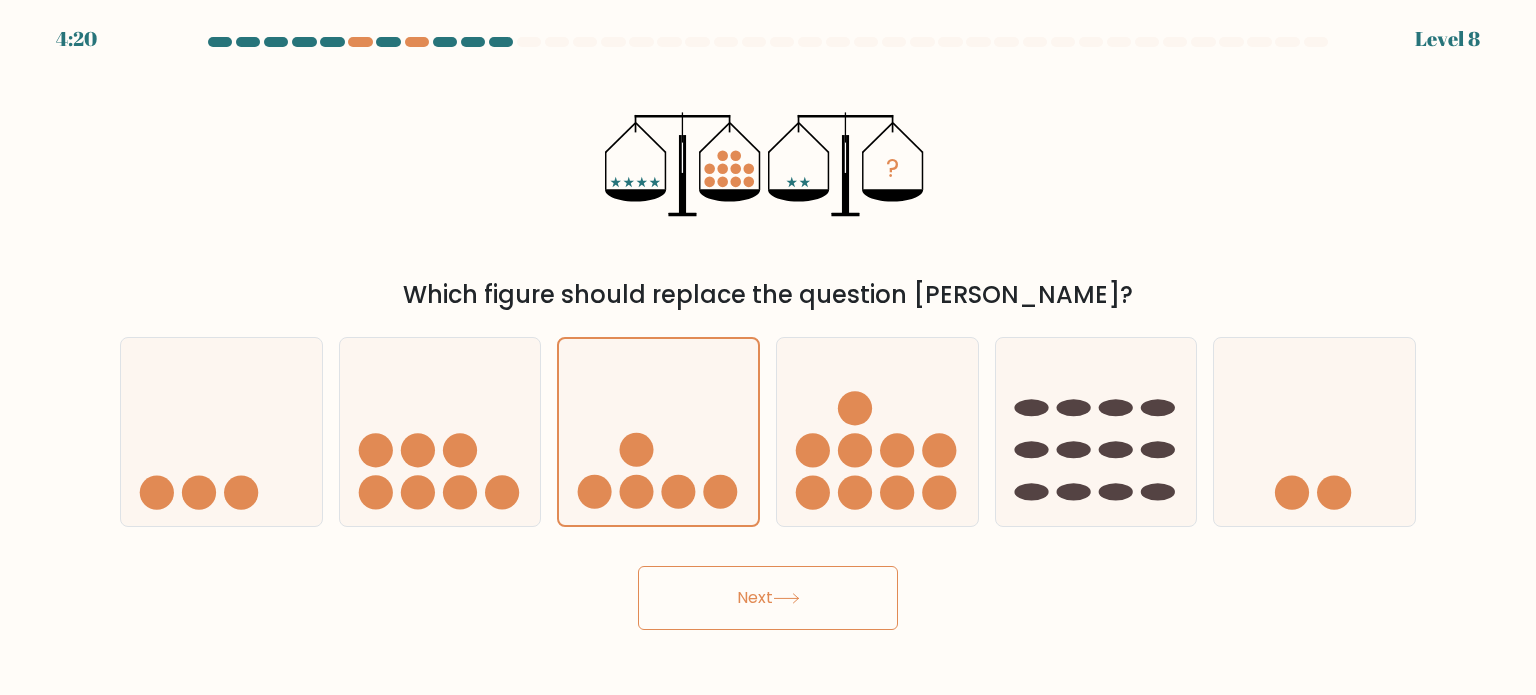 click on "Next" at bounding box center (768, 598) 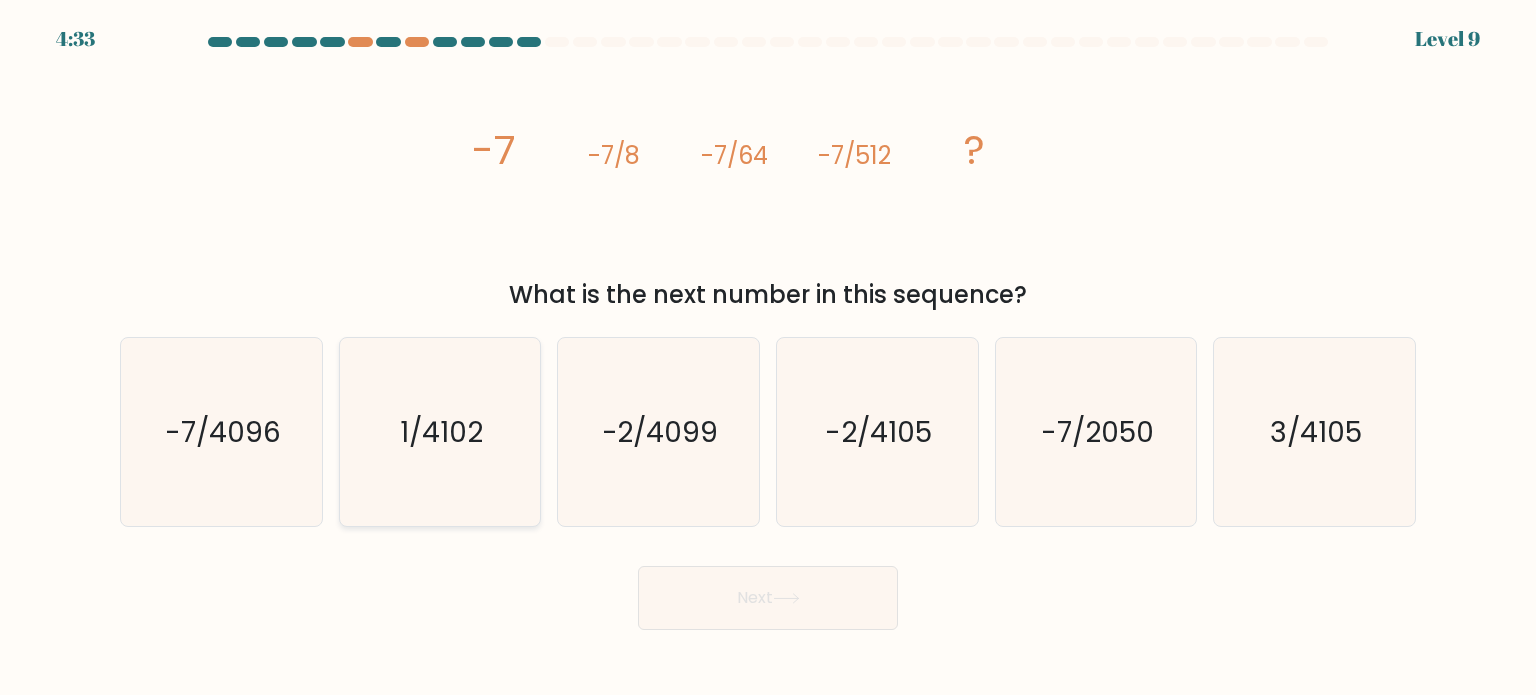 click on "1/4102" 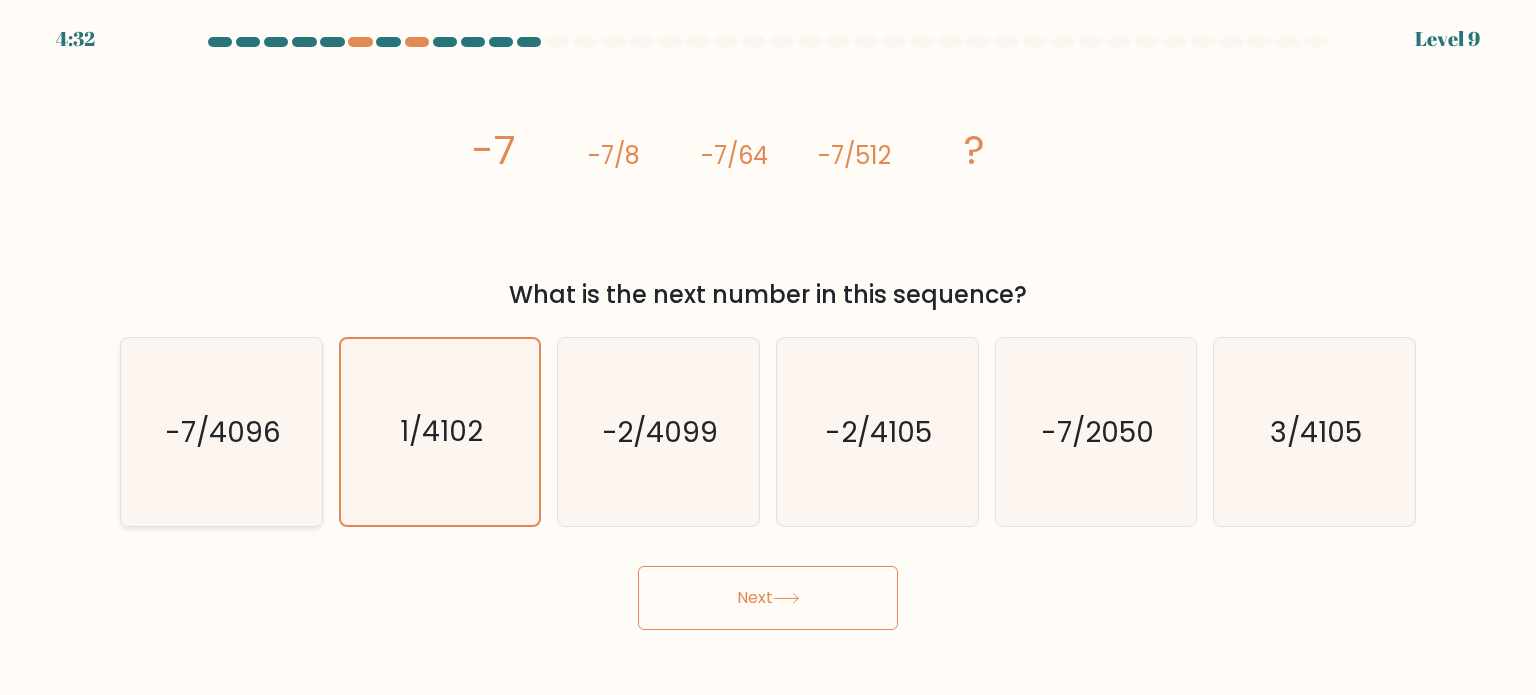 click on "-7/4096" 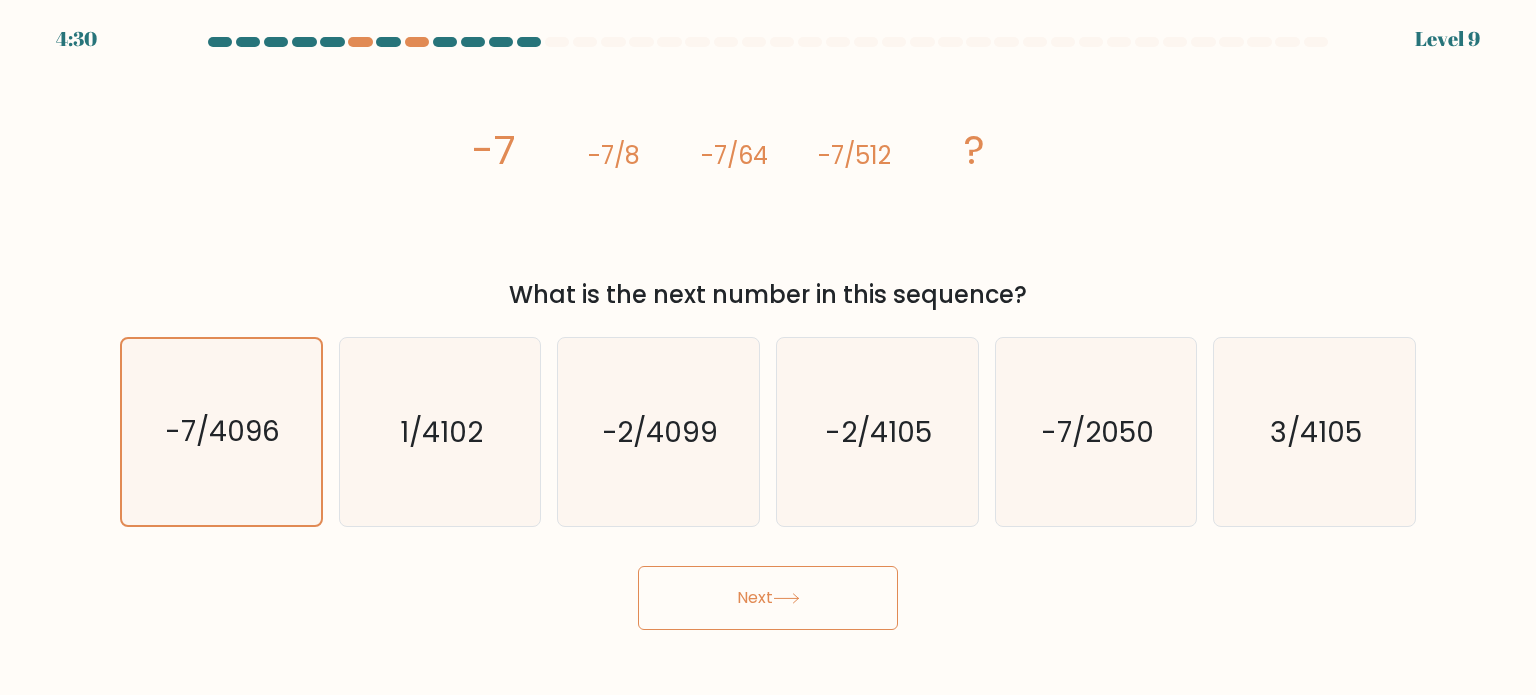 click on "Next" at bounding box center [768, 598] 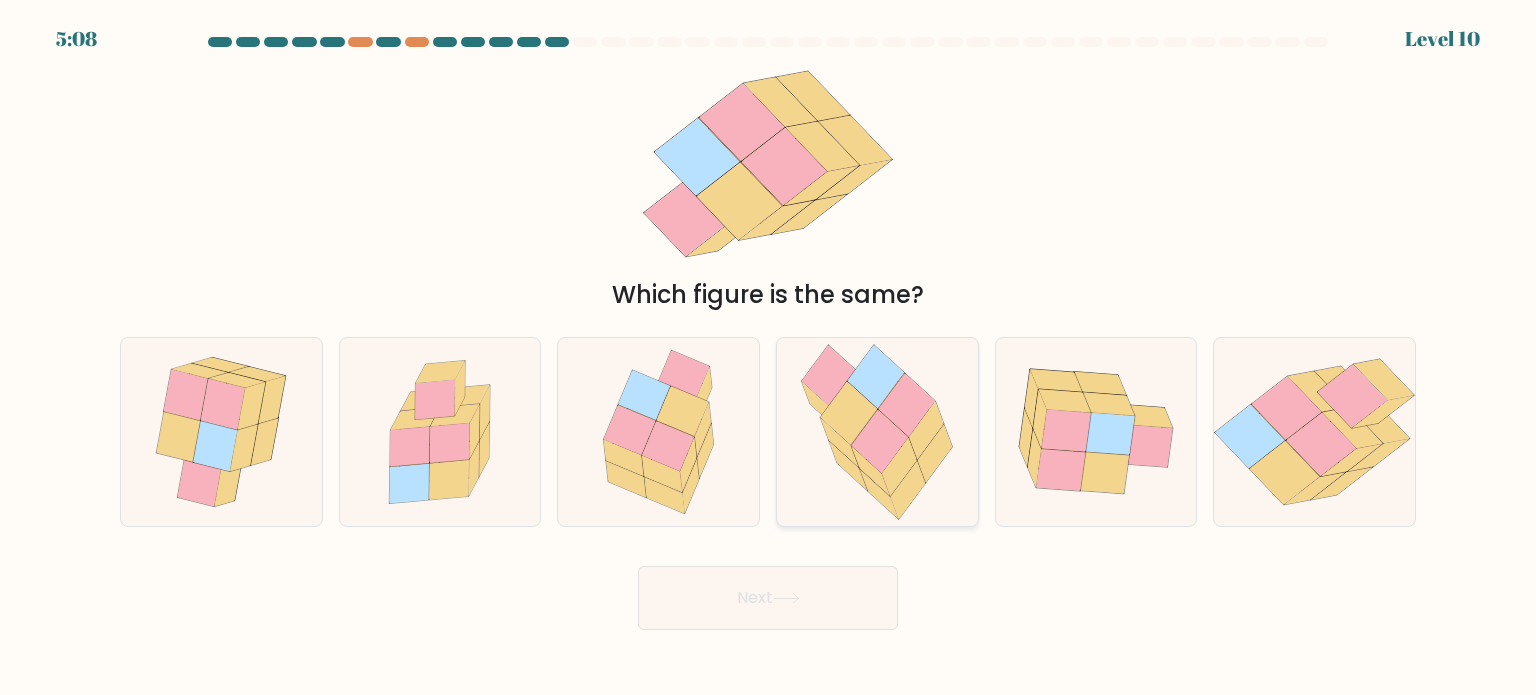click 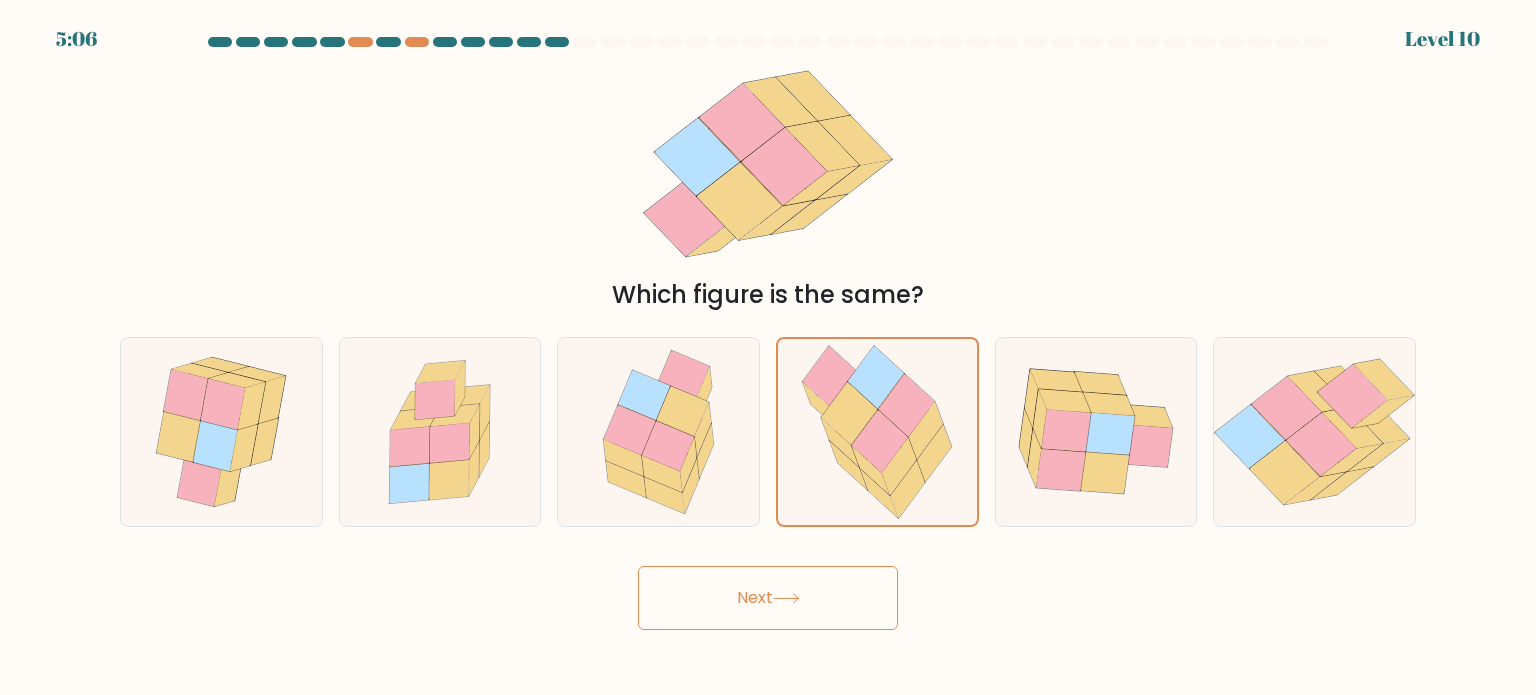 click 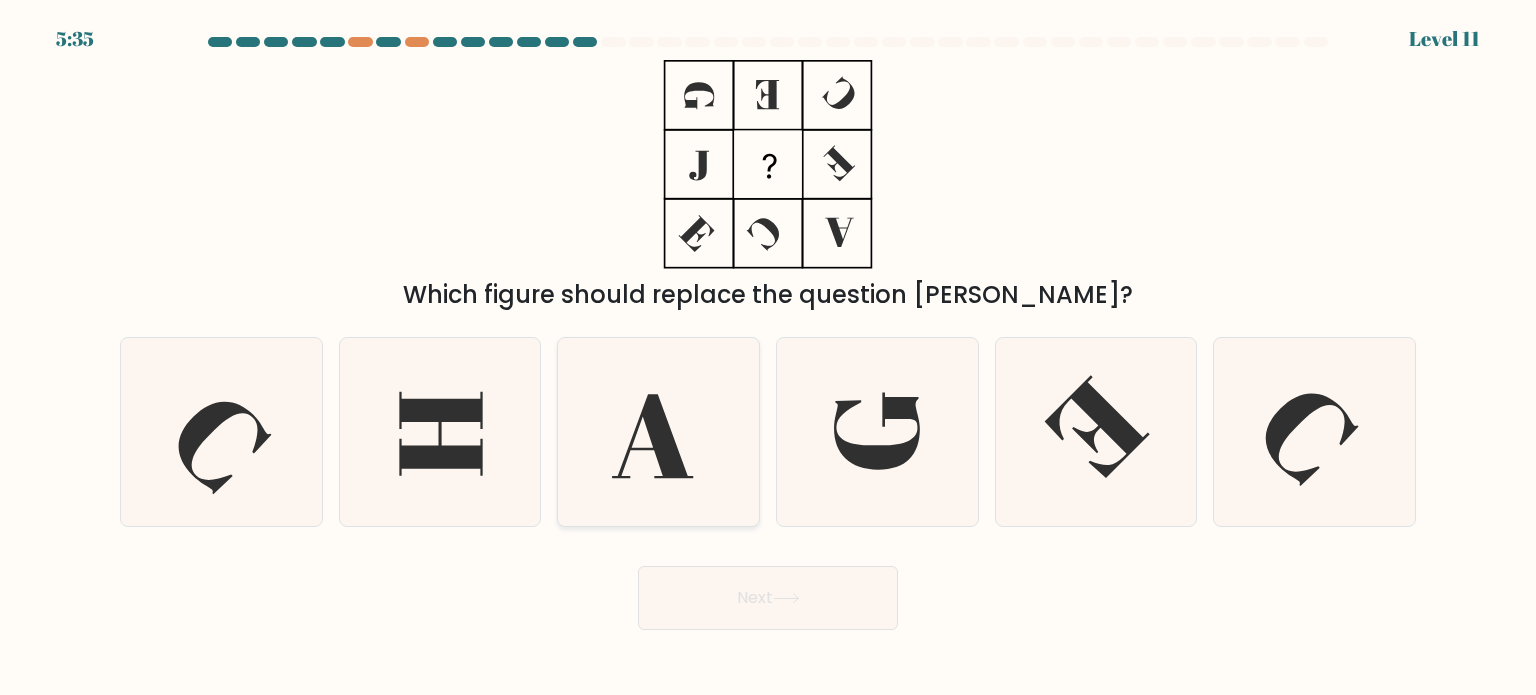 click 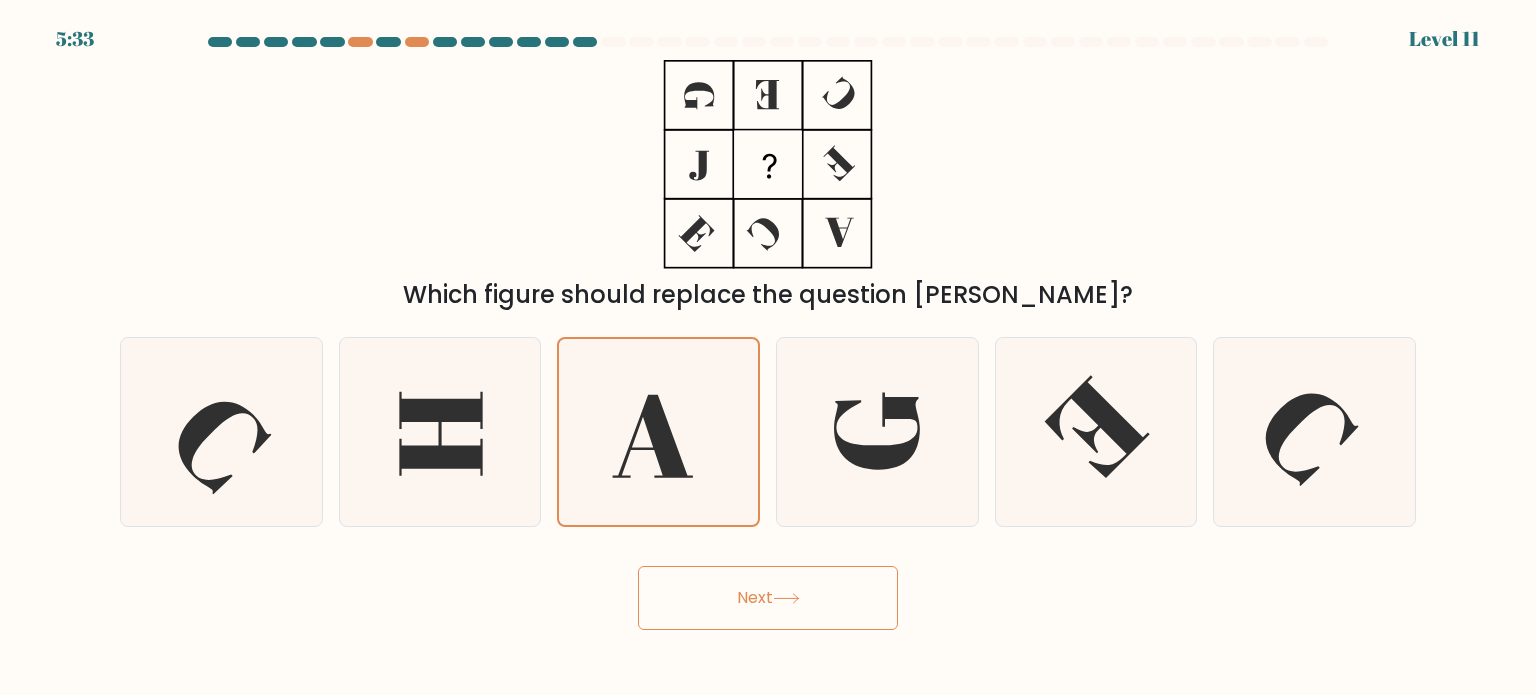click on "Next" at bounding box center [768, 598] 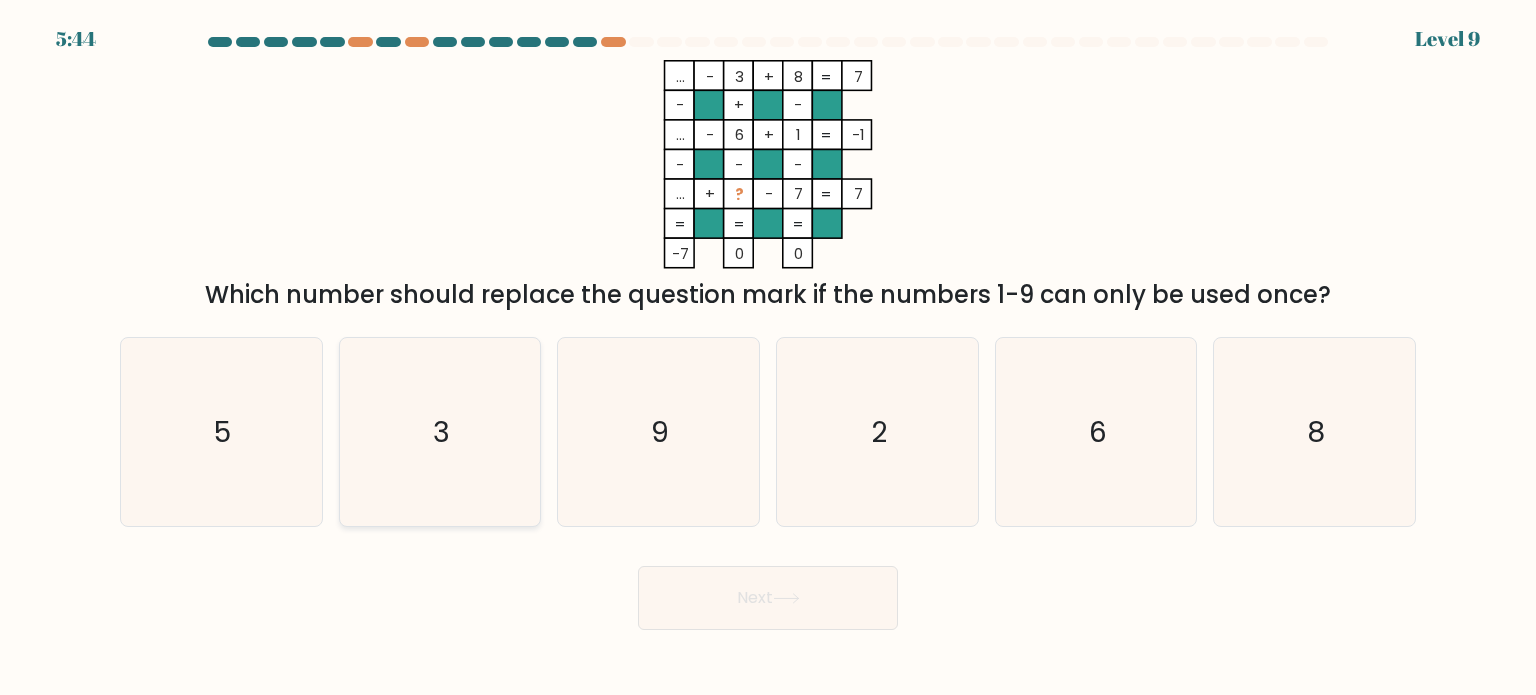 click on "3" 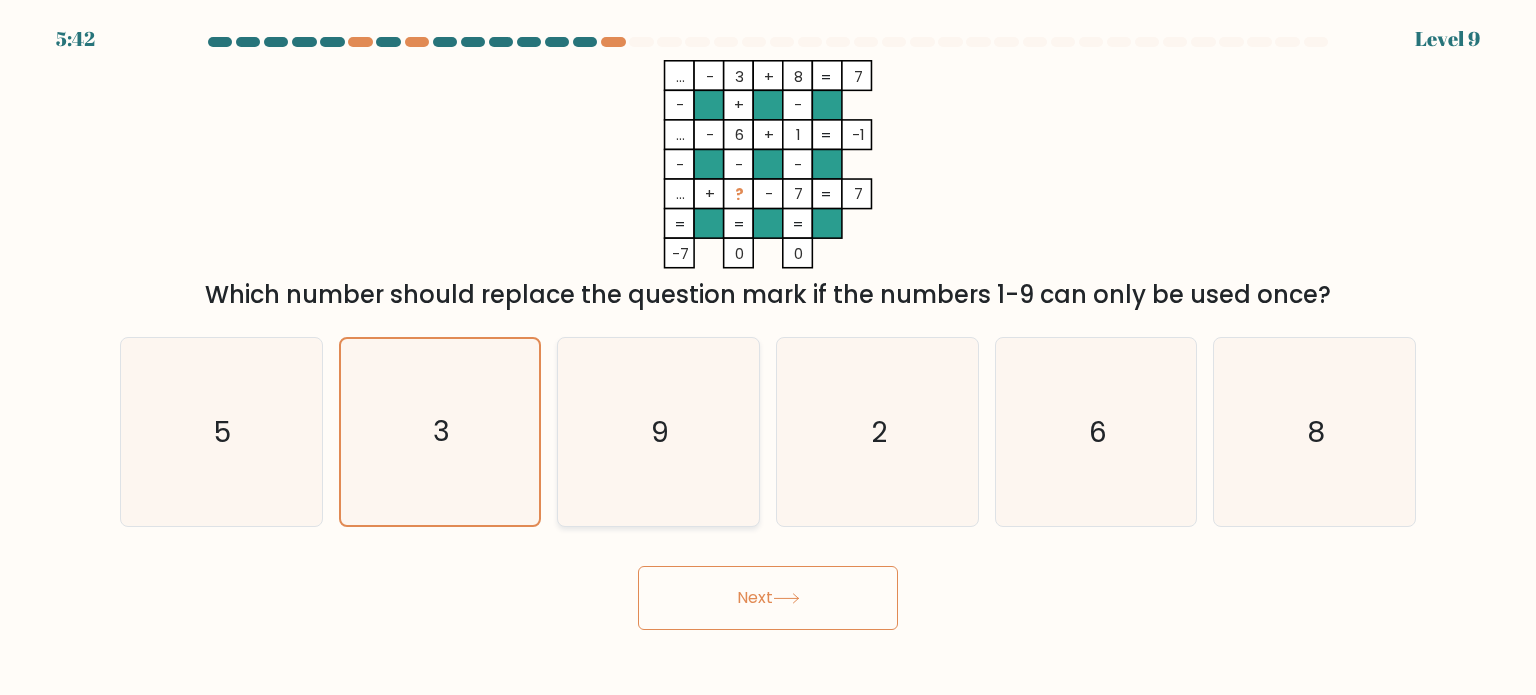 click on "9" 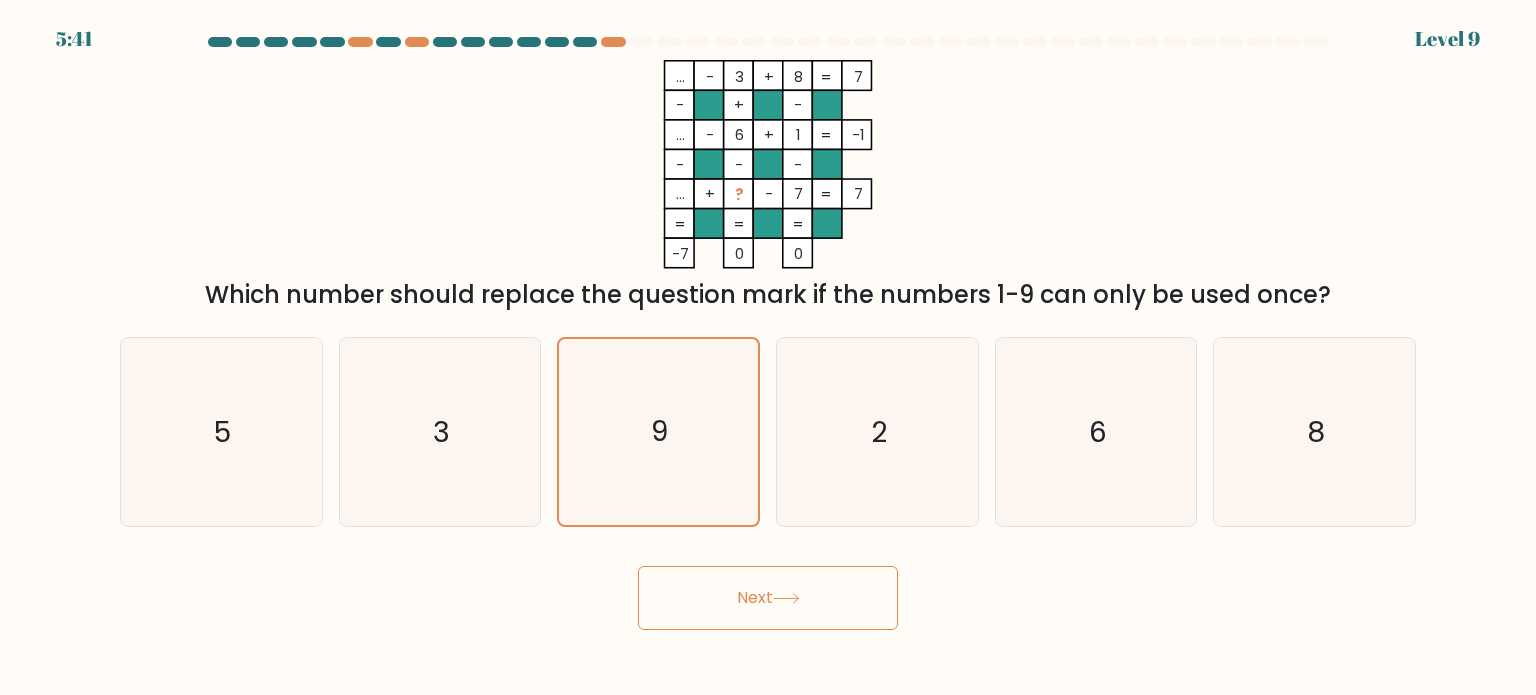 click on "Next" at bounding box center [768, 598] 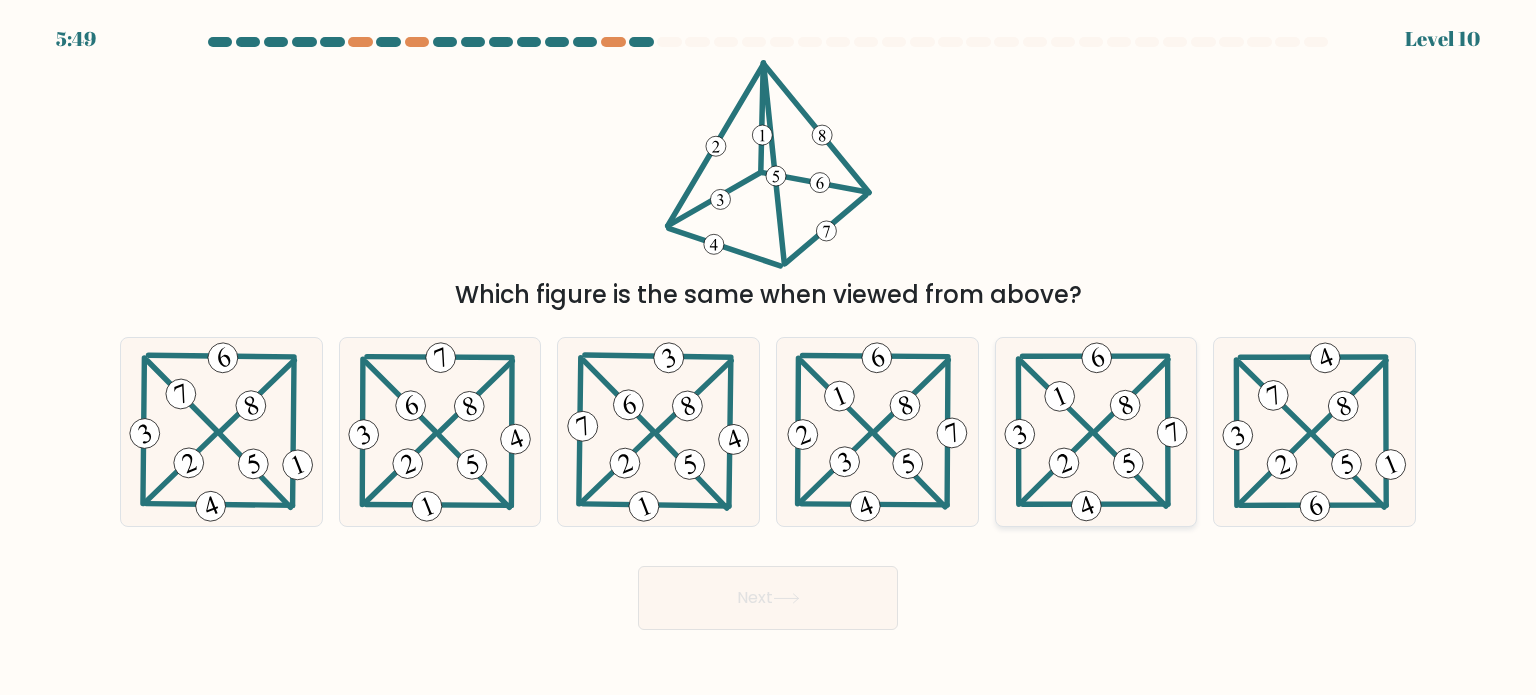 click 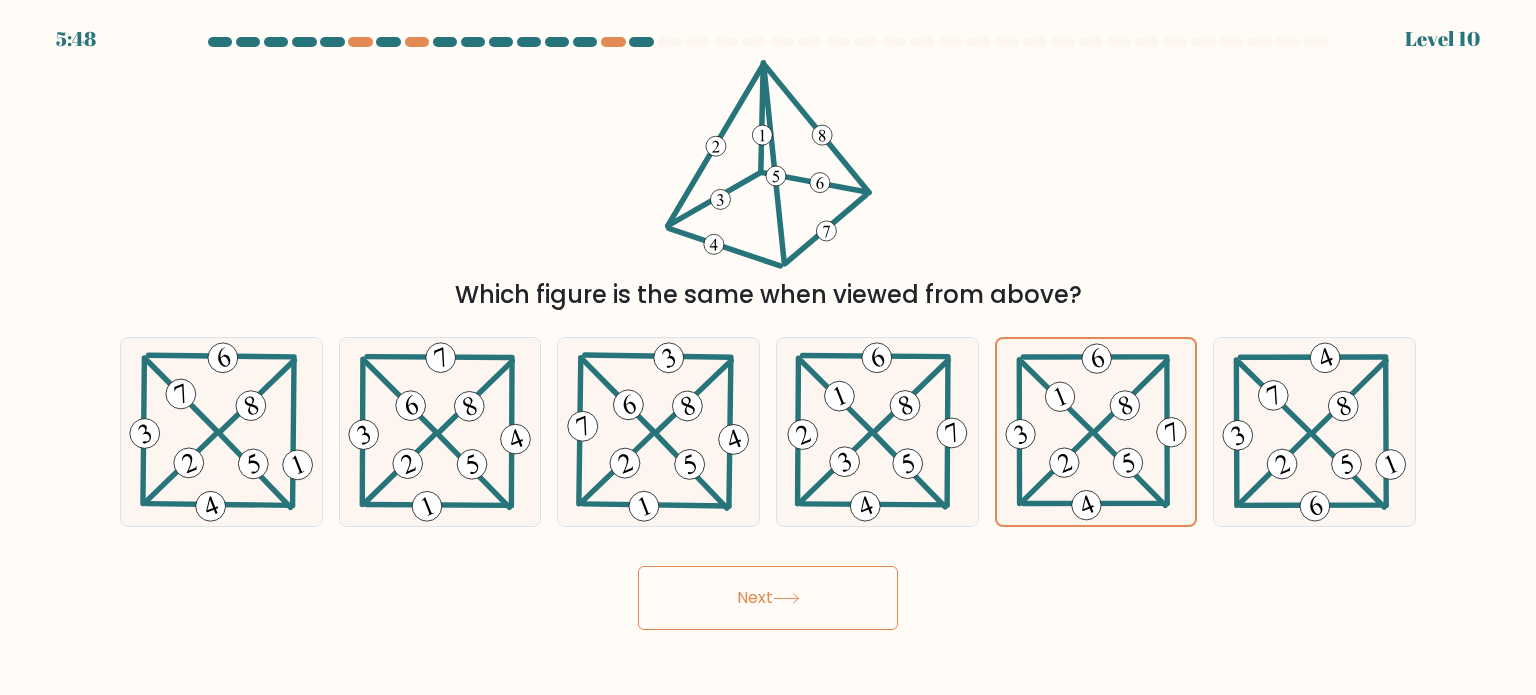 click 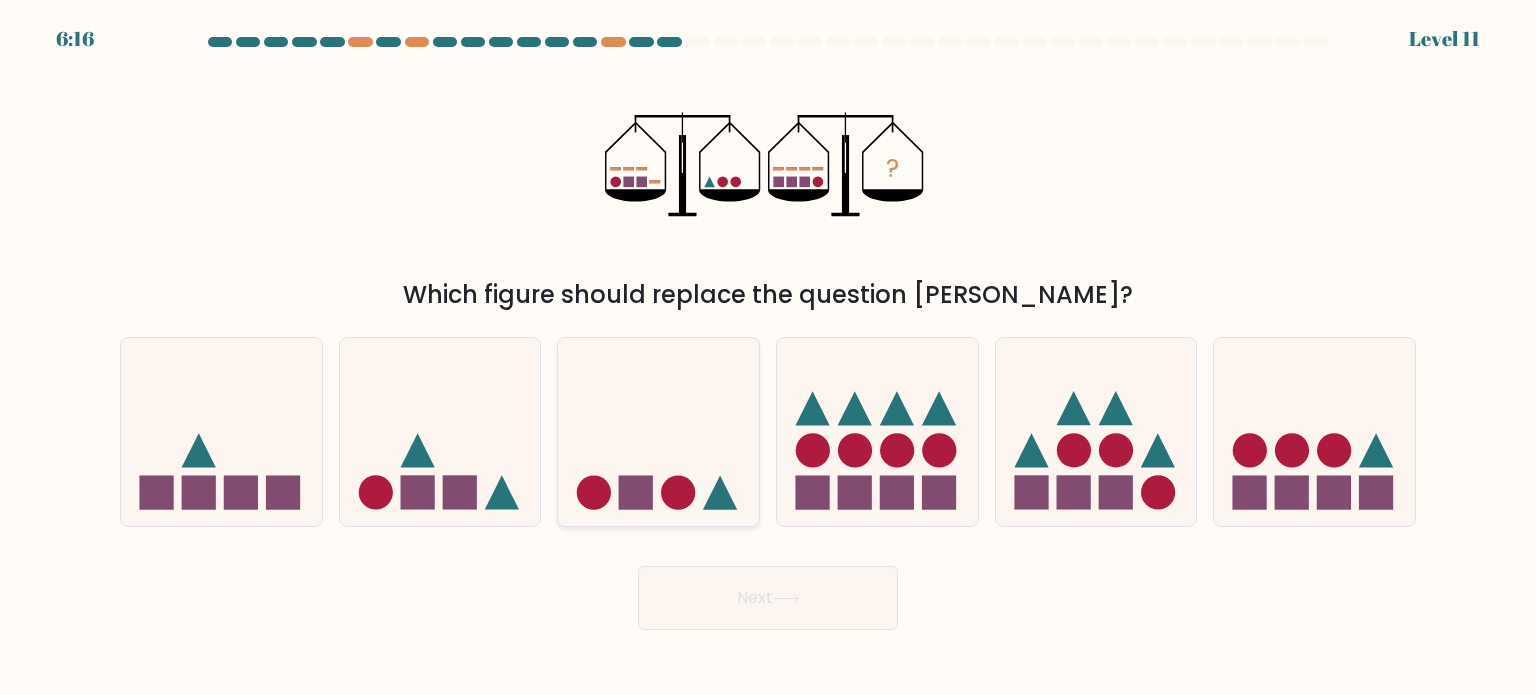 click 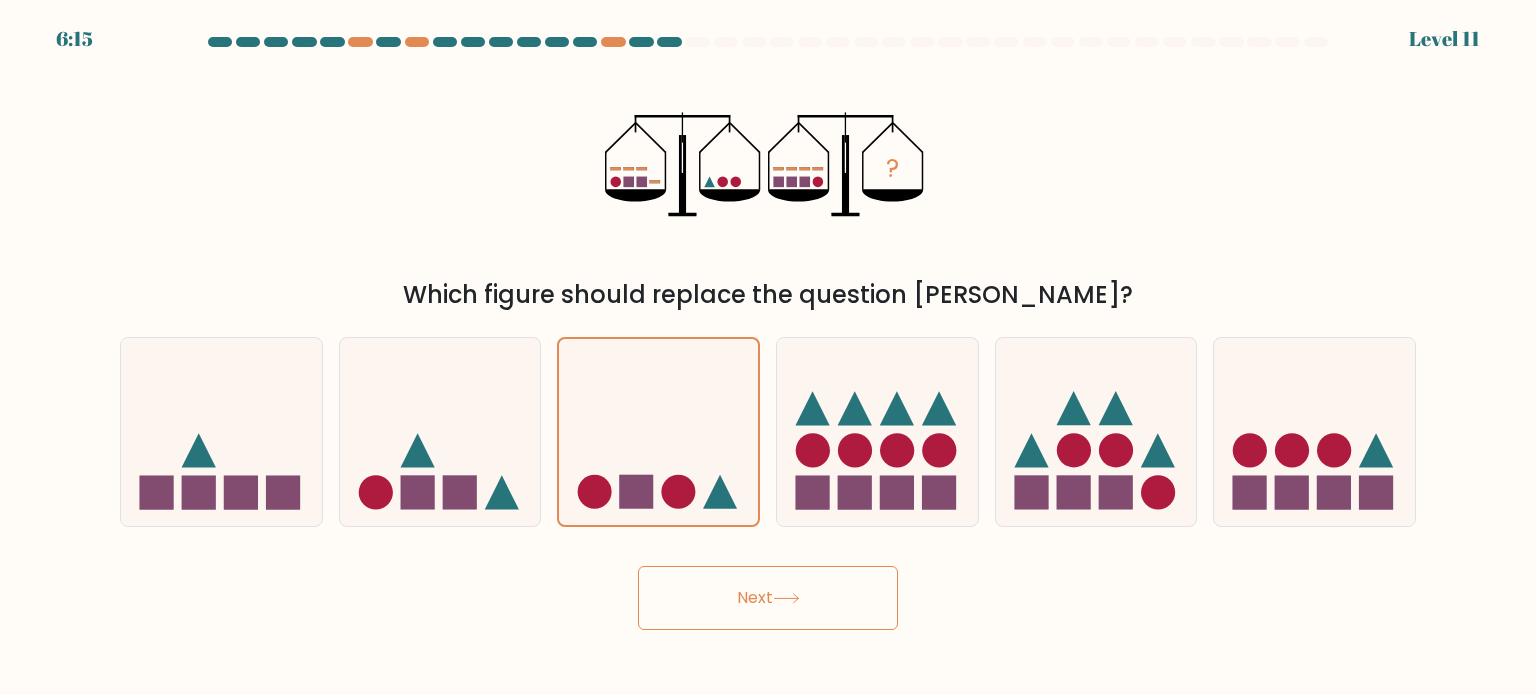 click on "Next" at bounding box center (768, 598) 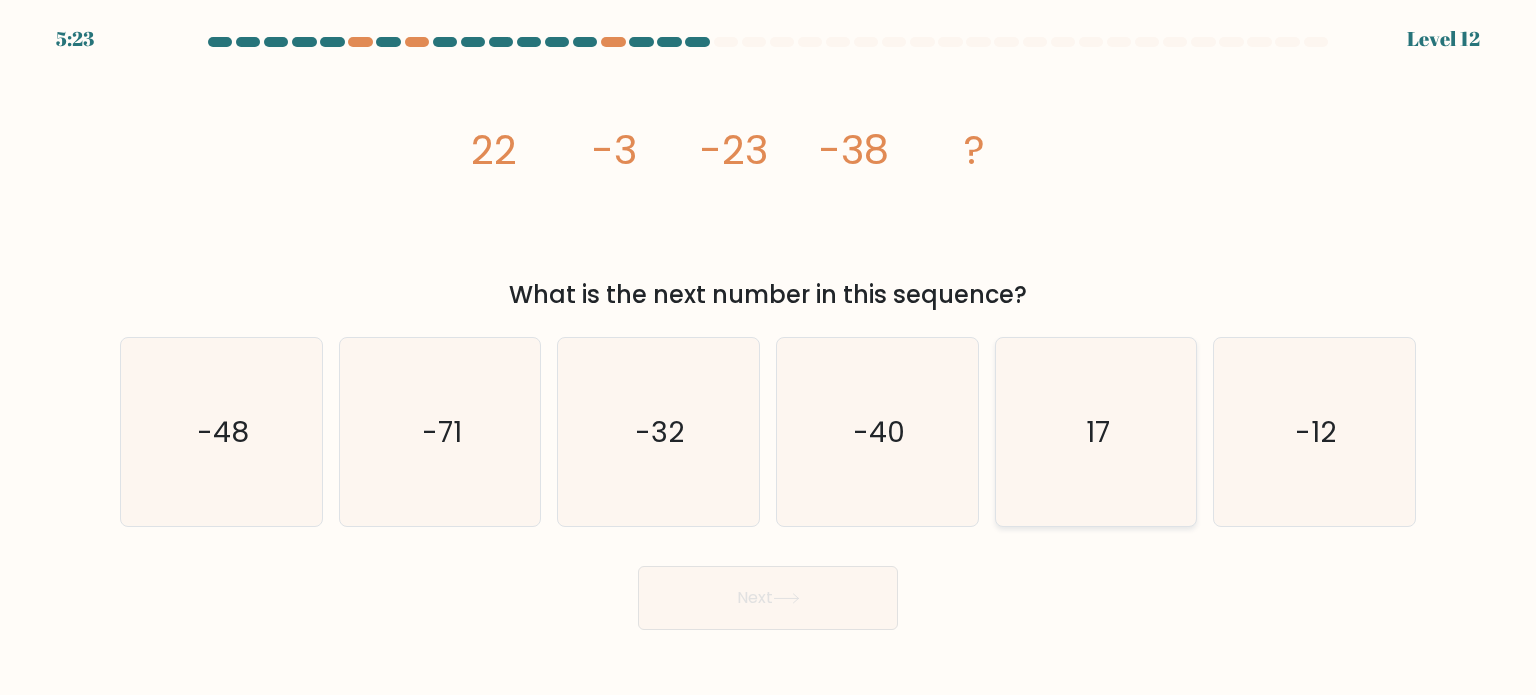 click on "17" 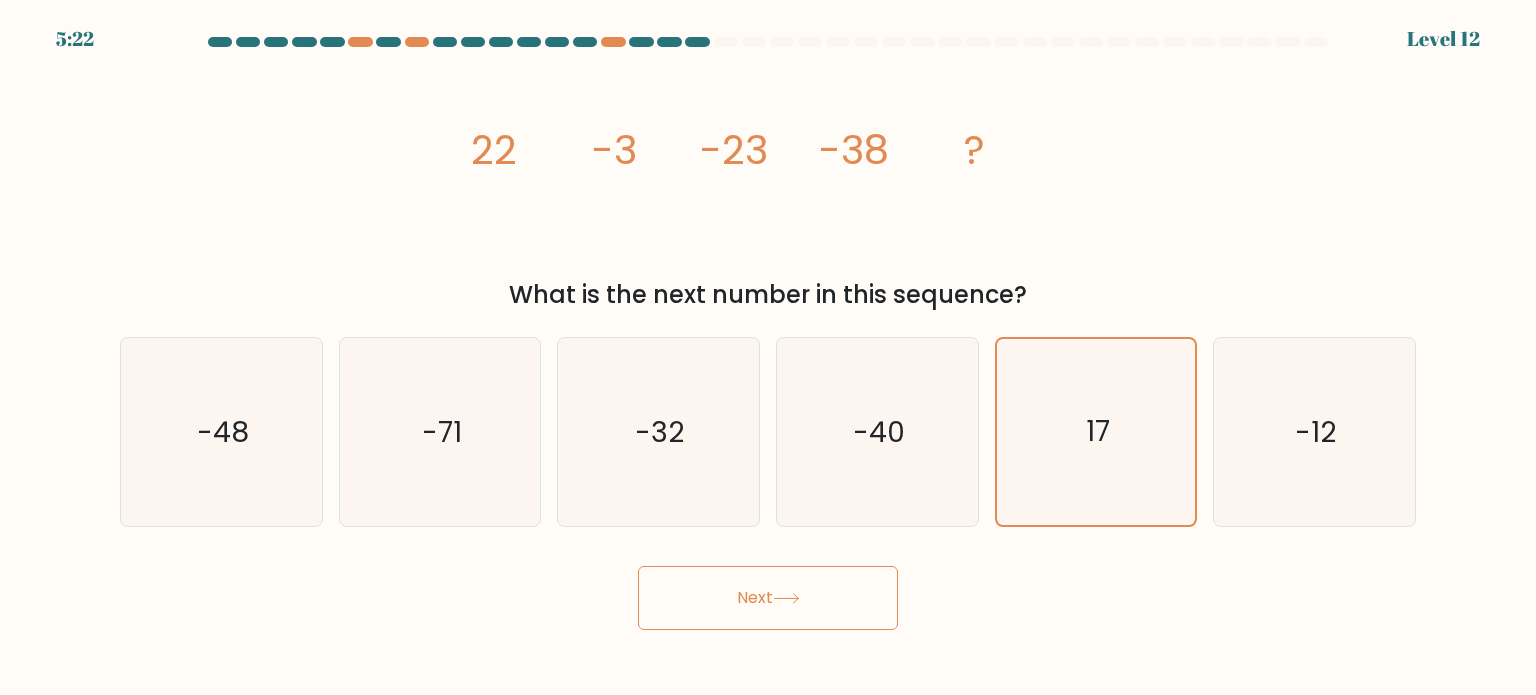 click 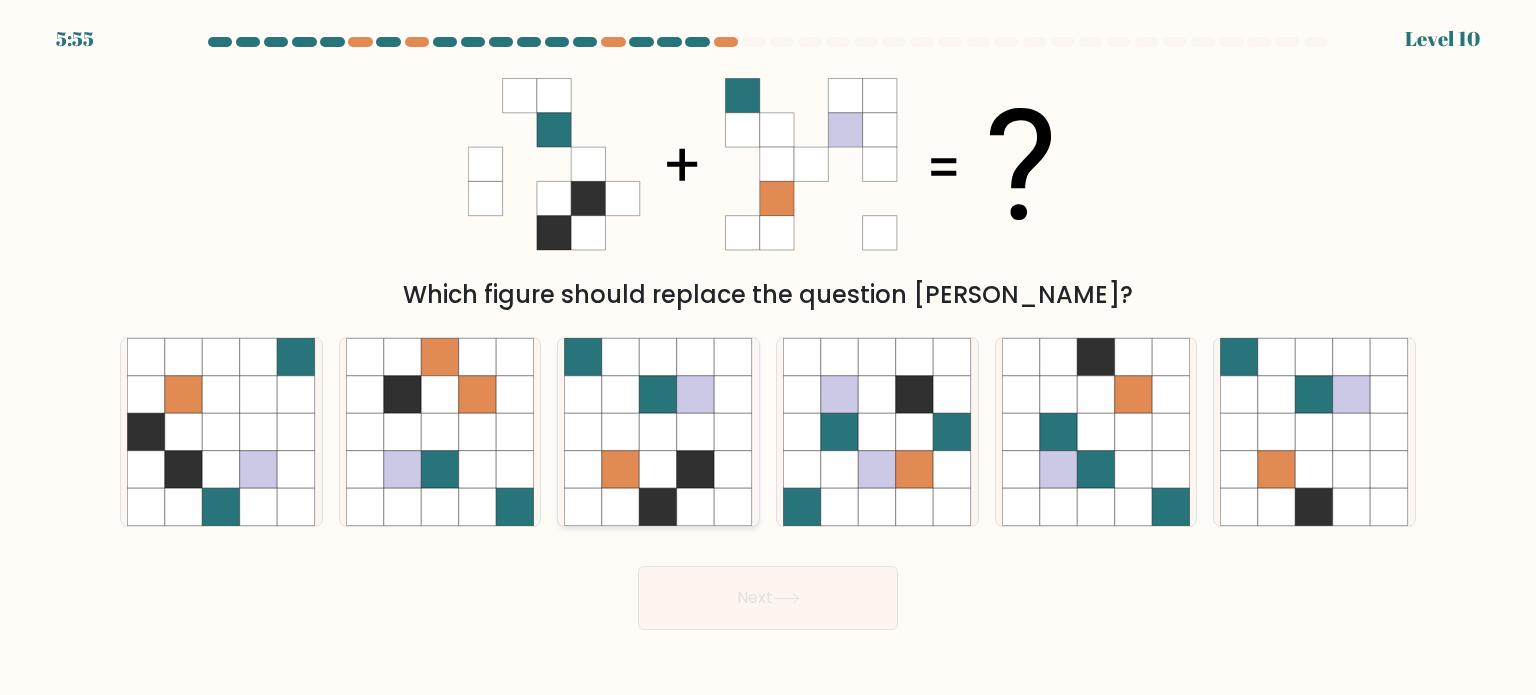 click 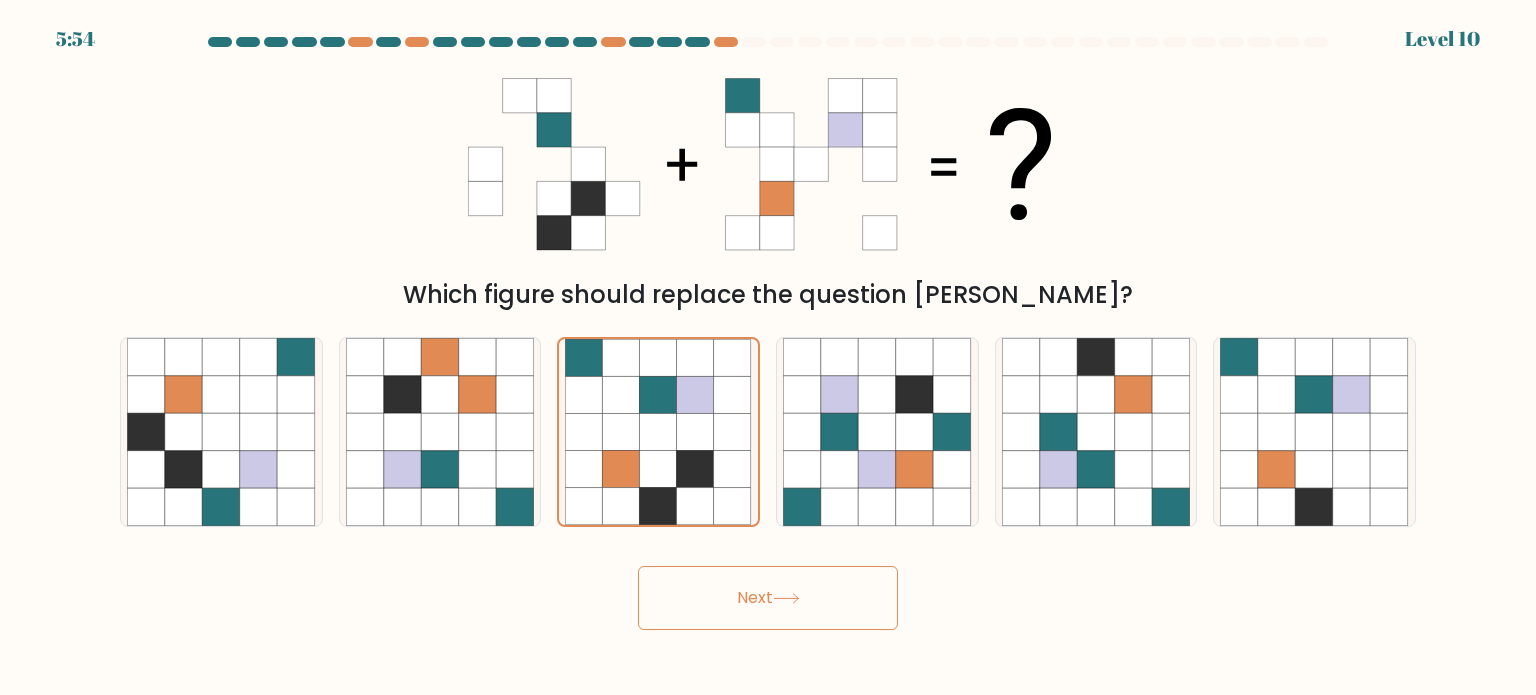 click on "Next" at bounding box center (768, 598) 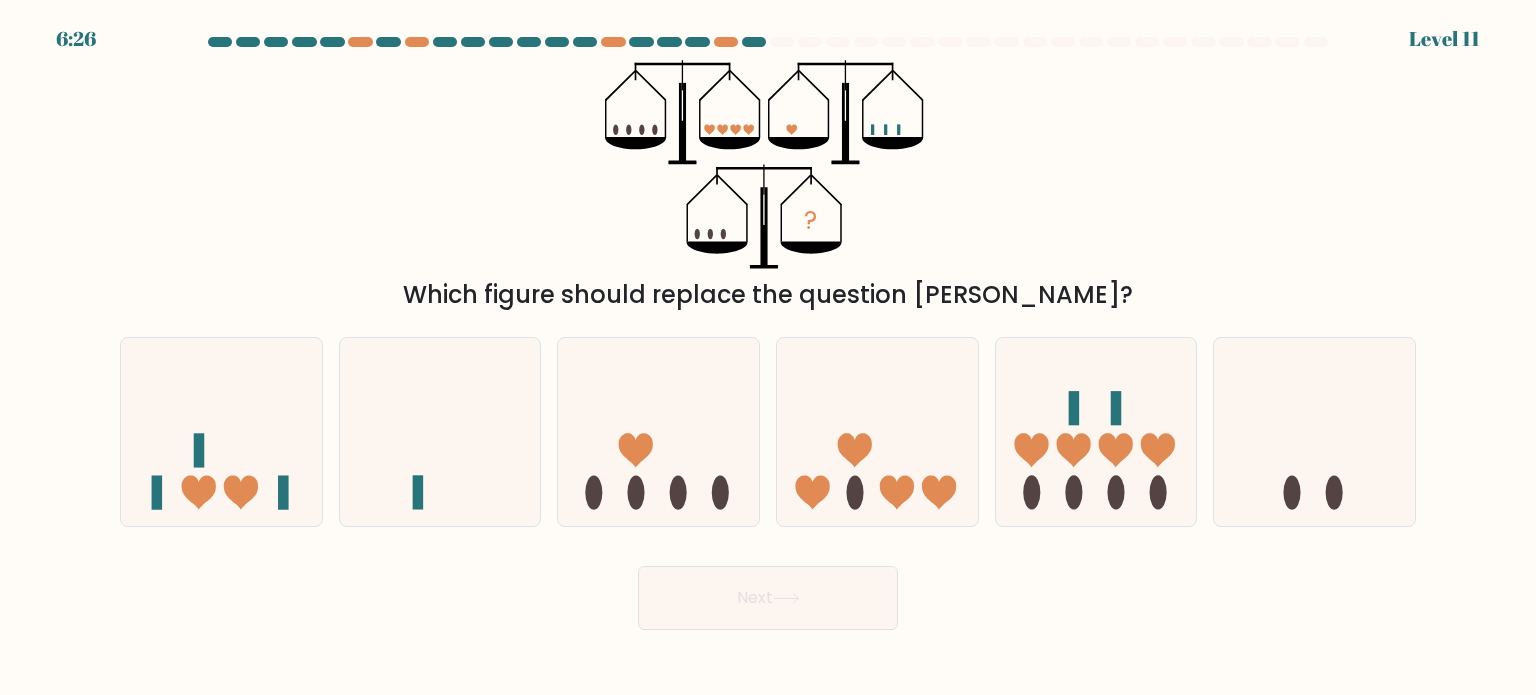 click on "Next" at bounding box center [768, 598] 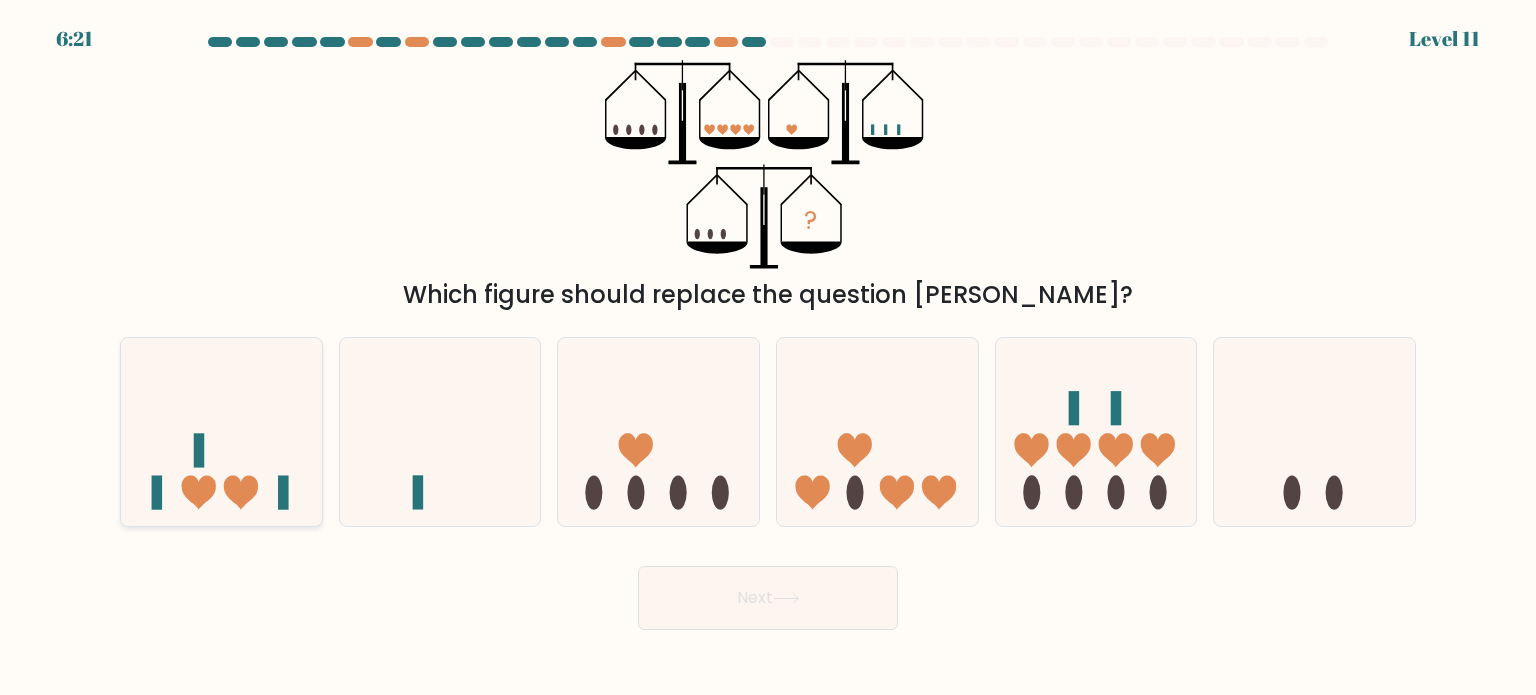 click 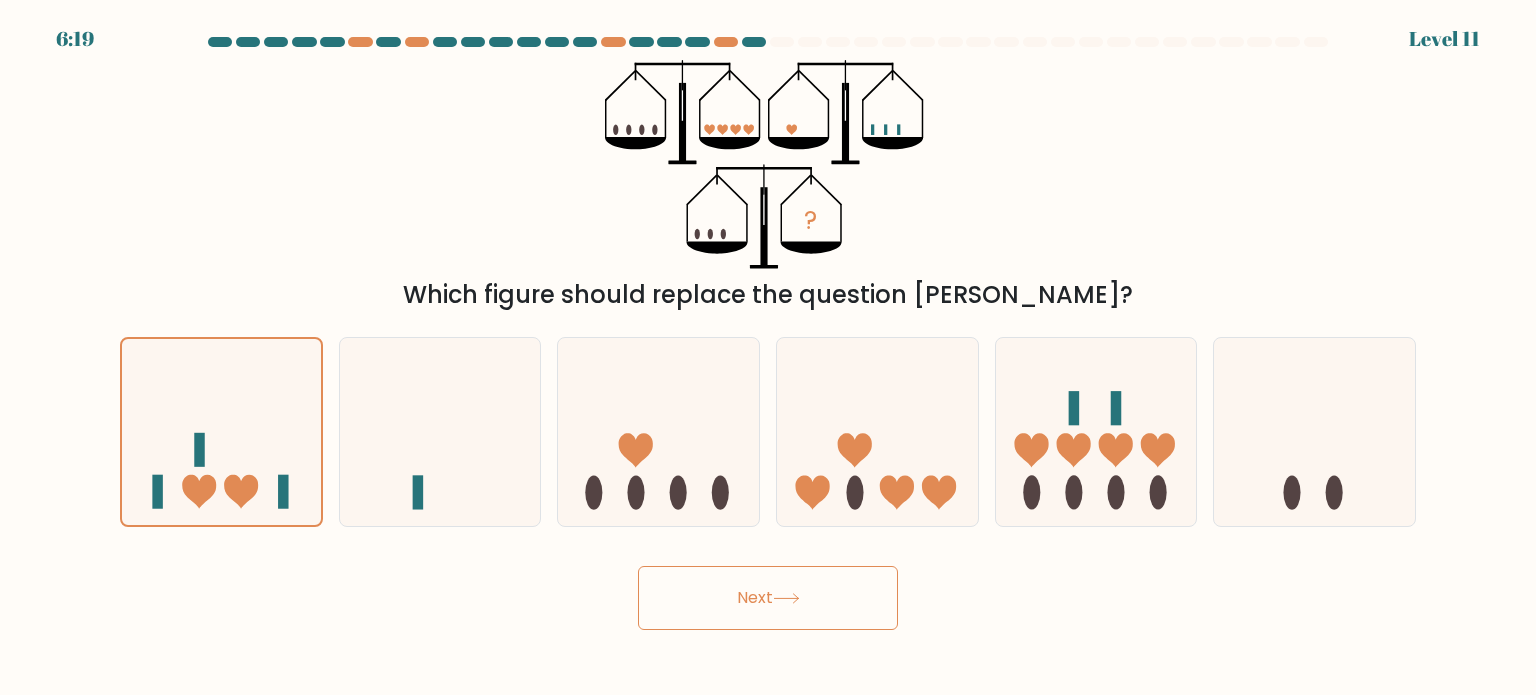 click on "Next" at bounding box center [768, 598] 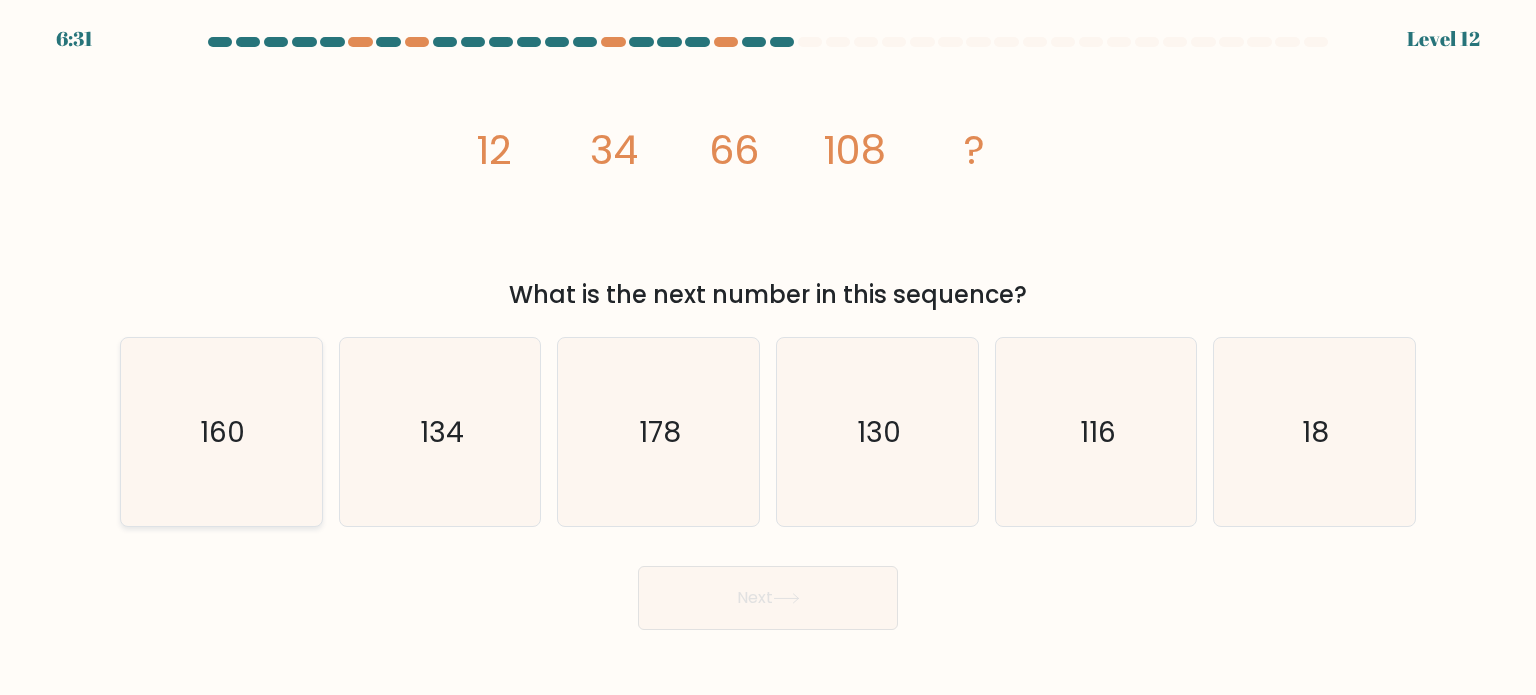 click on "160" 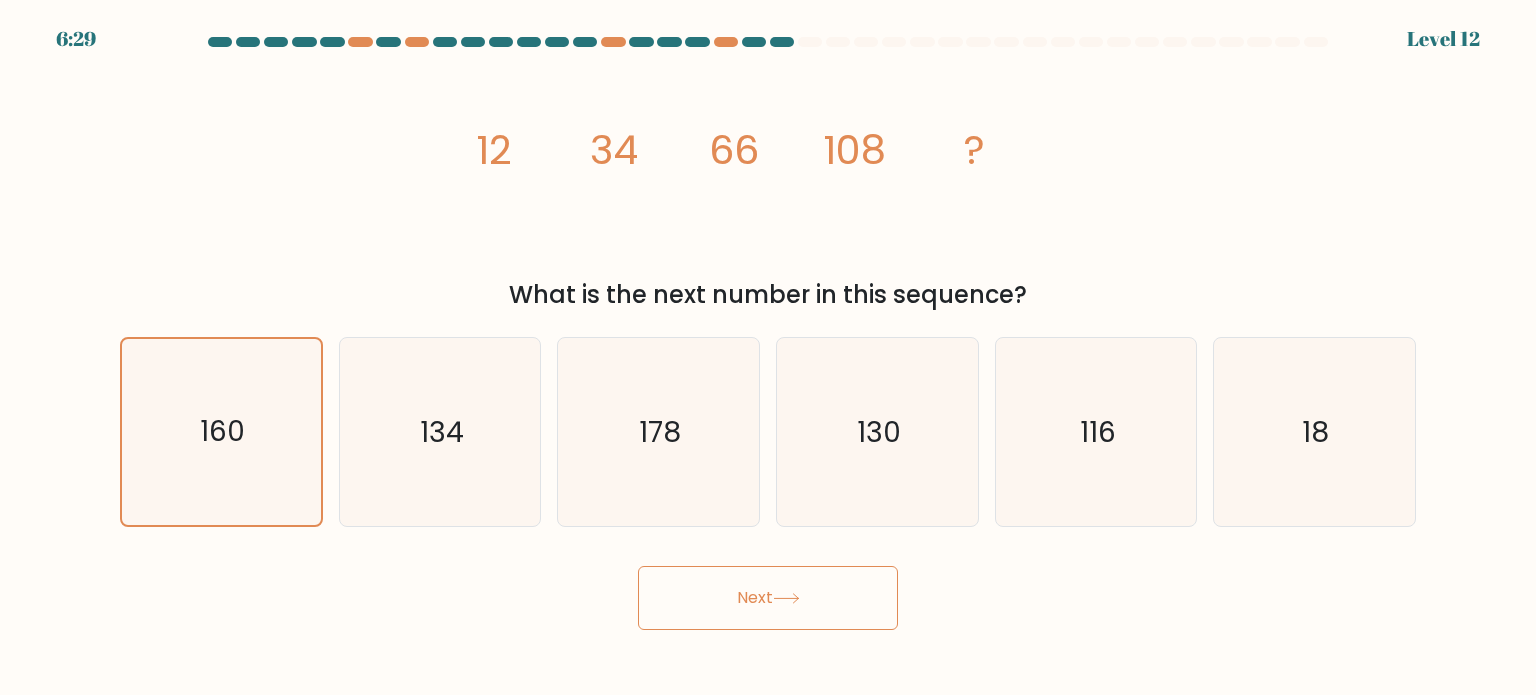click on "Next" at bounding box center [768, 598] 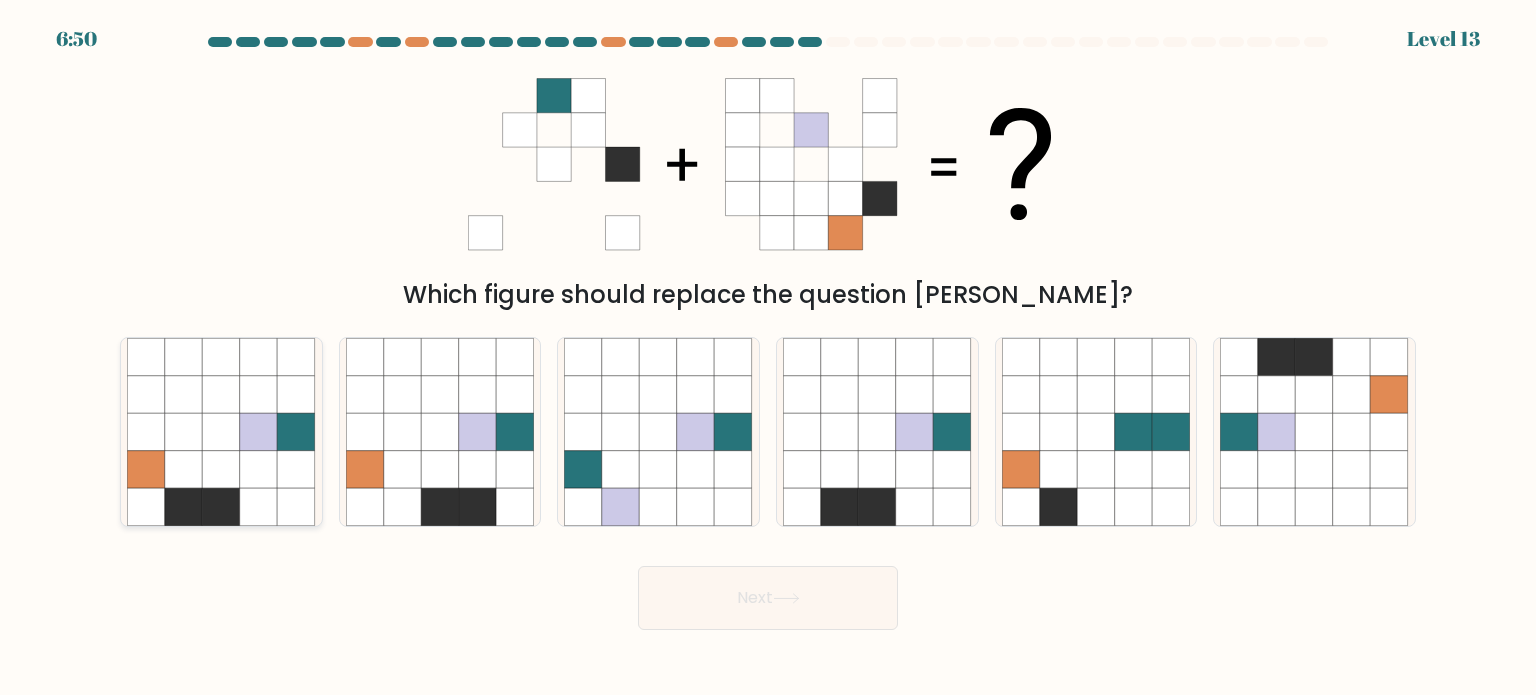 click 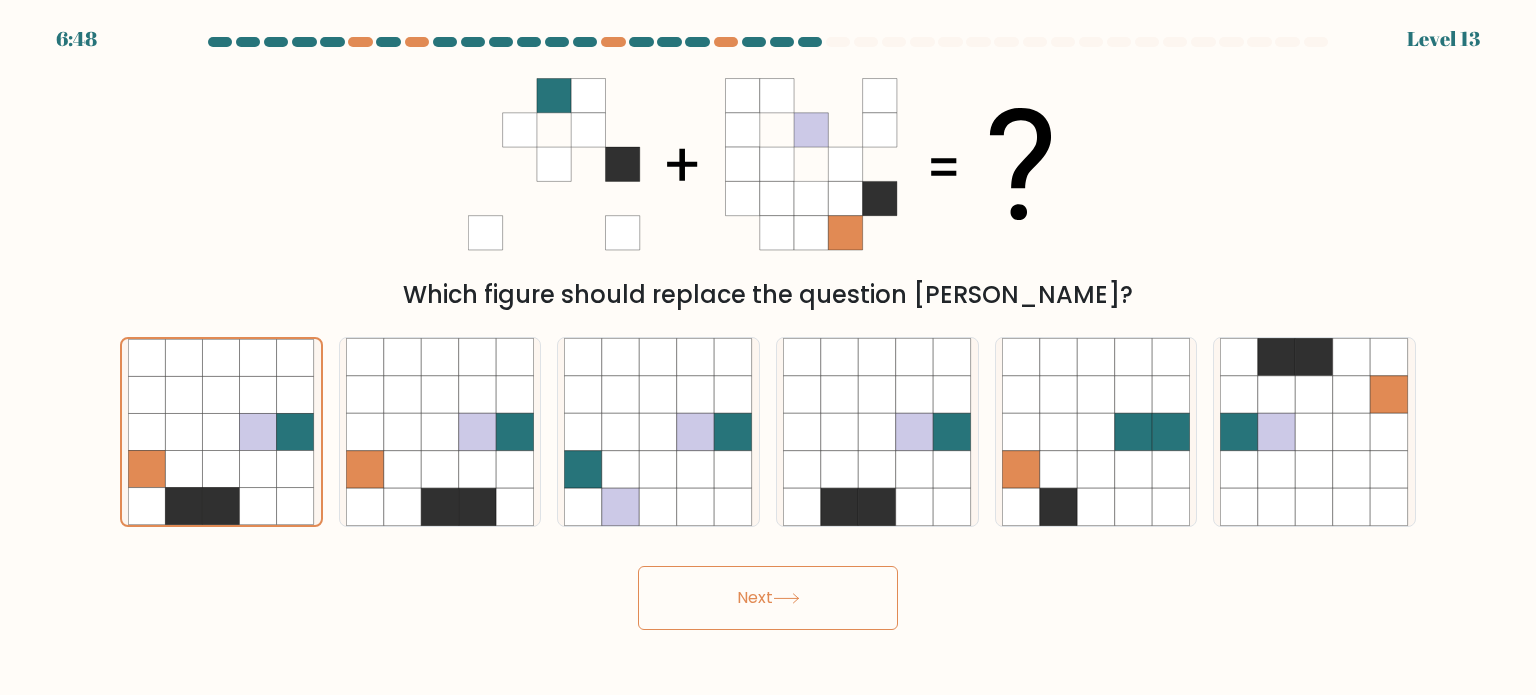 click on "Next" at bounding box center [768, 598] 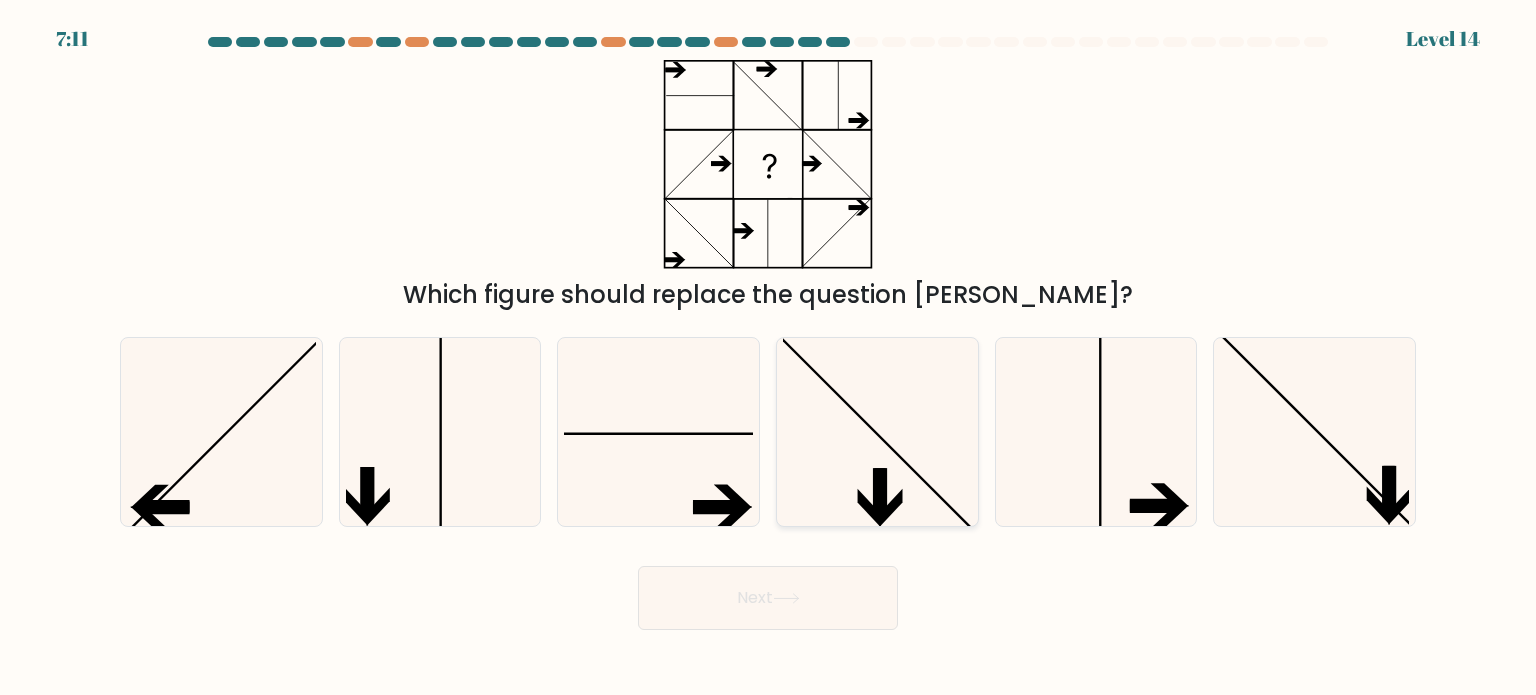 click 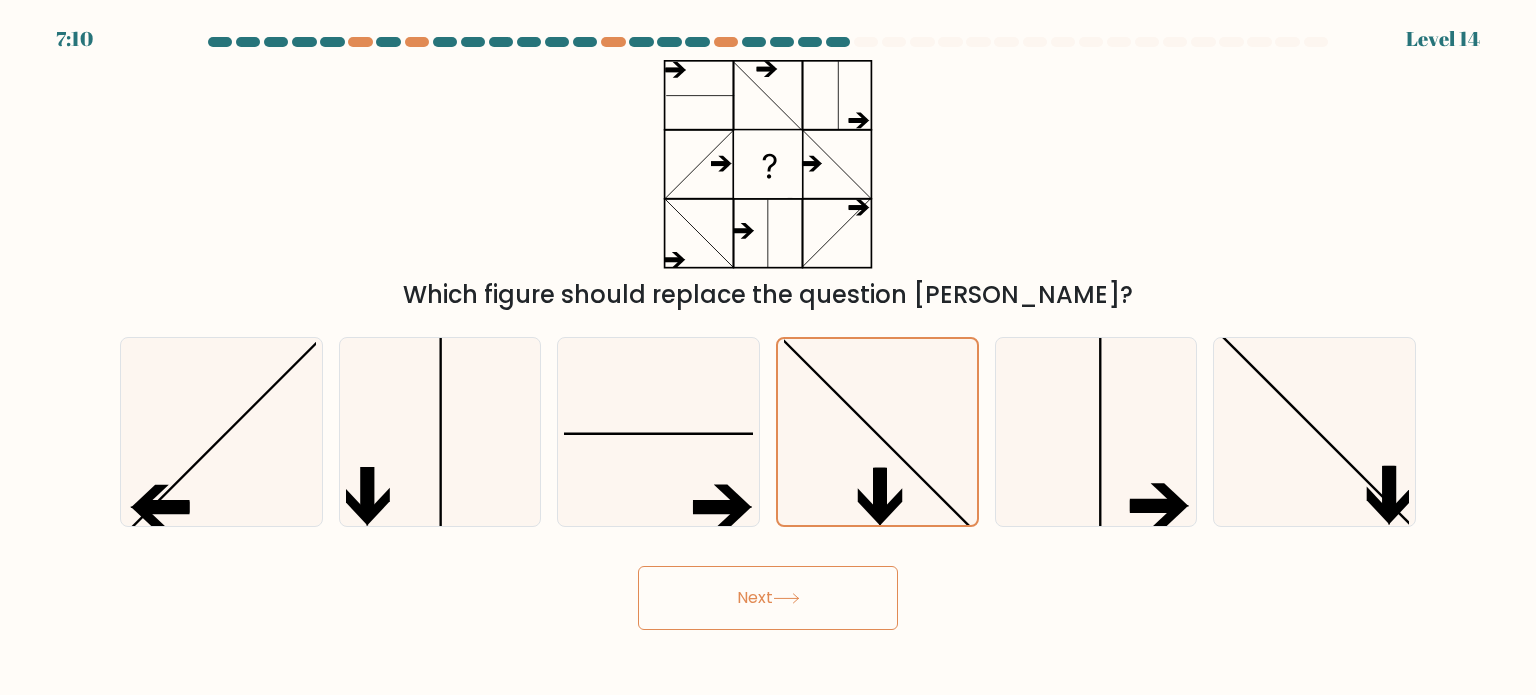 click on "Next" at bounding box center (768, 598) 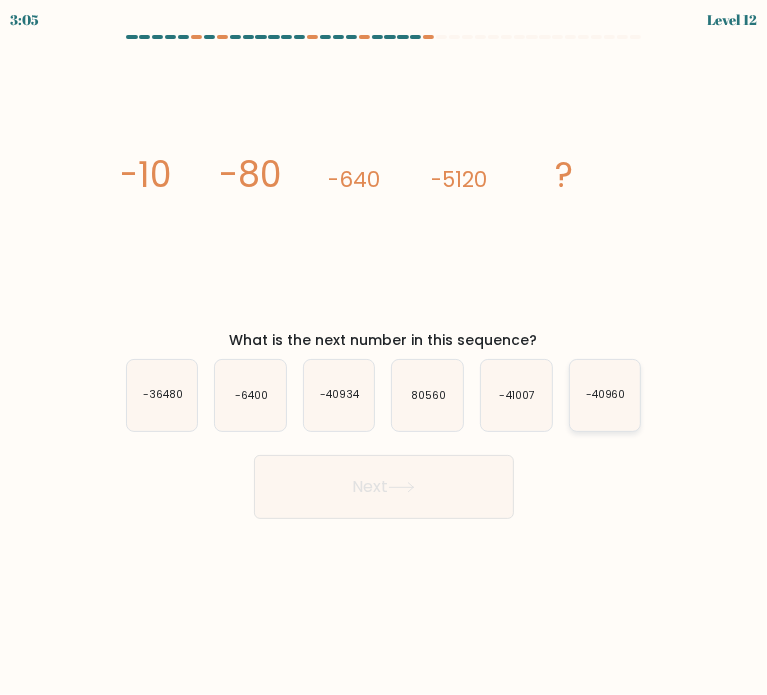 click on "-40960" 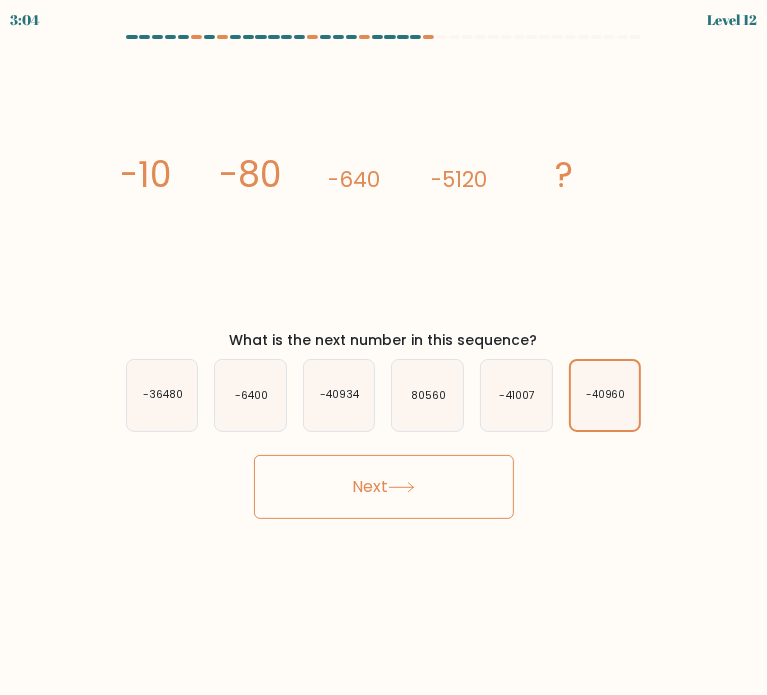 click on "Next" at bounding box center (384, 487) 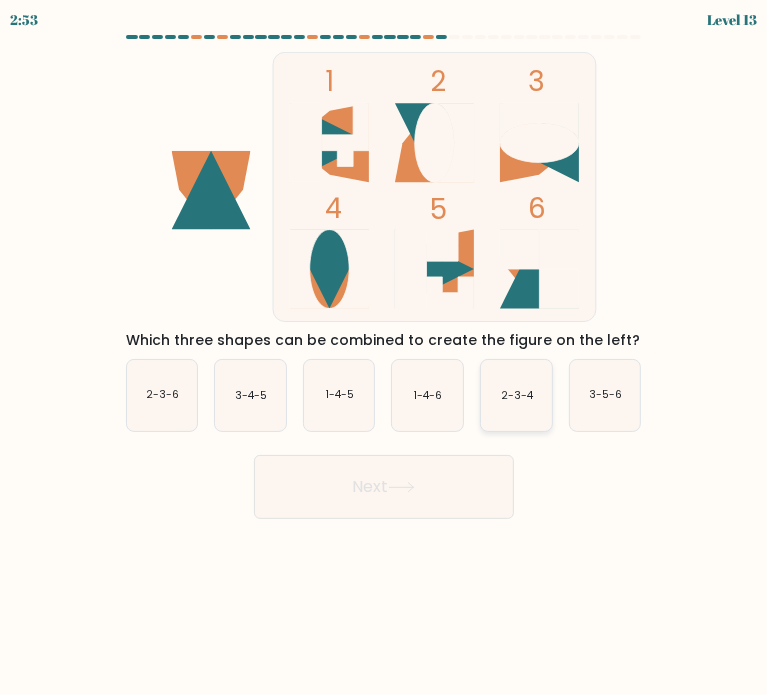 click on "2-3-4" 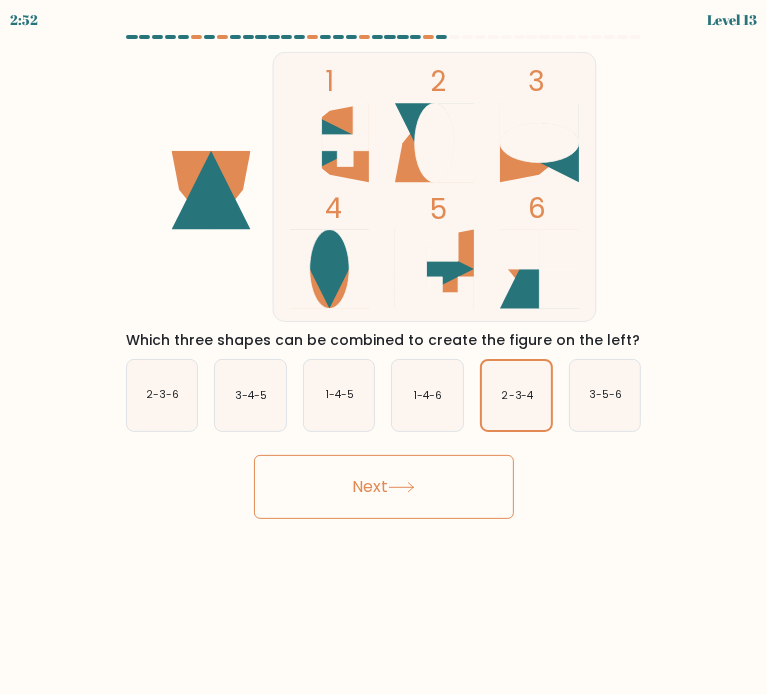 click on "Next" at bounding box center [384, 487] 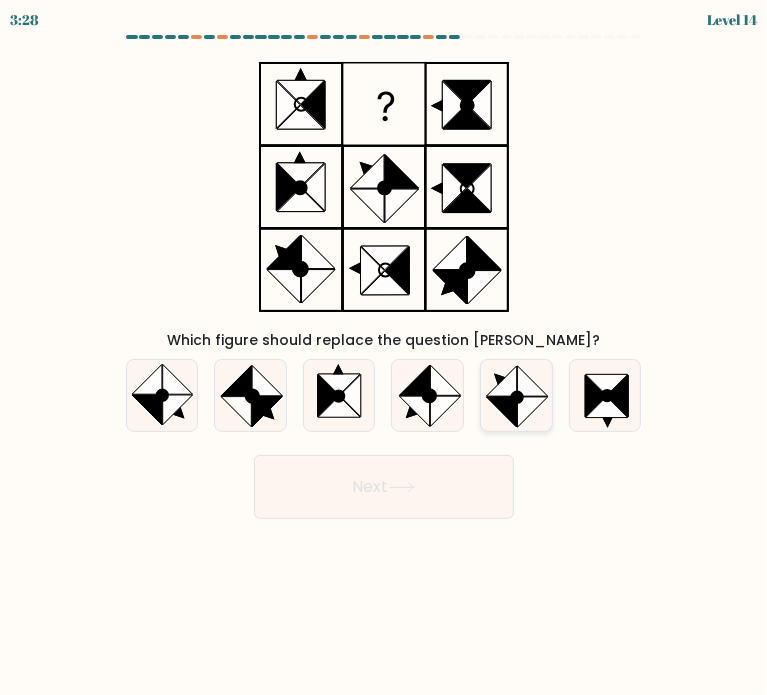 click 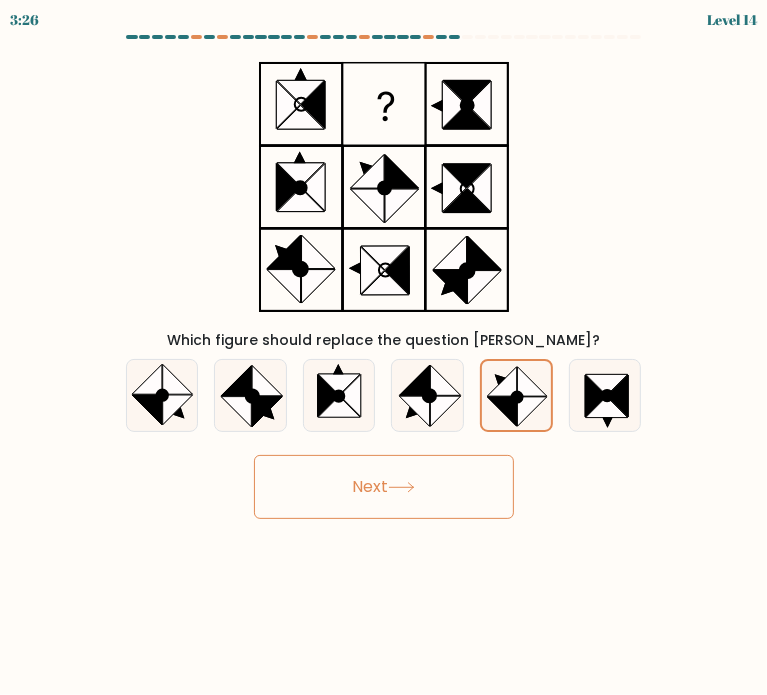 click on "Next" at bounding box center (384, 487) 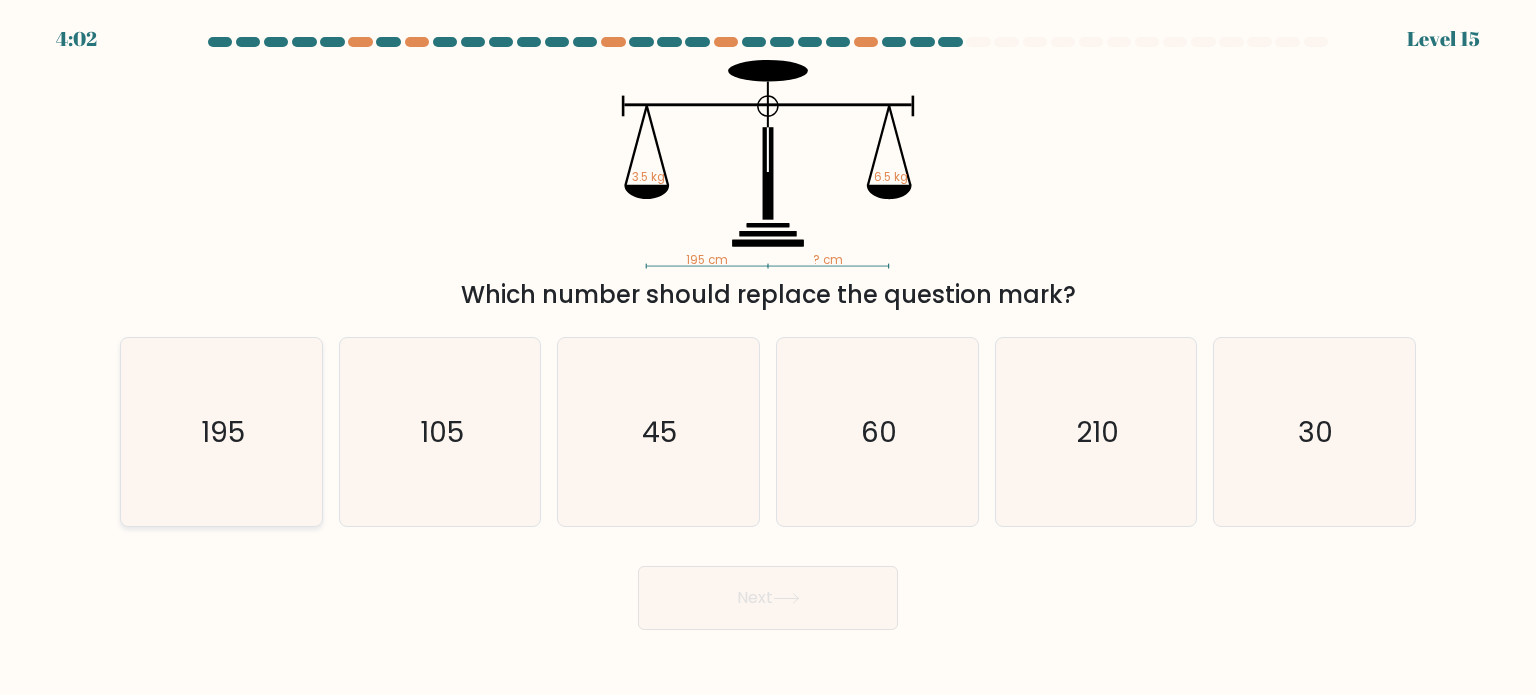 click on "195" 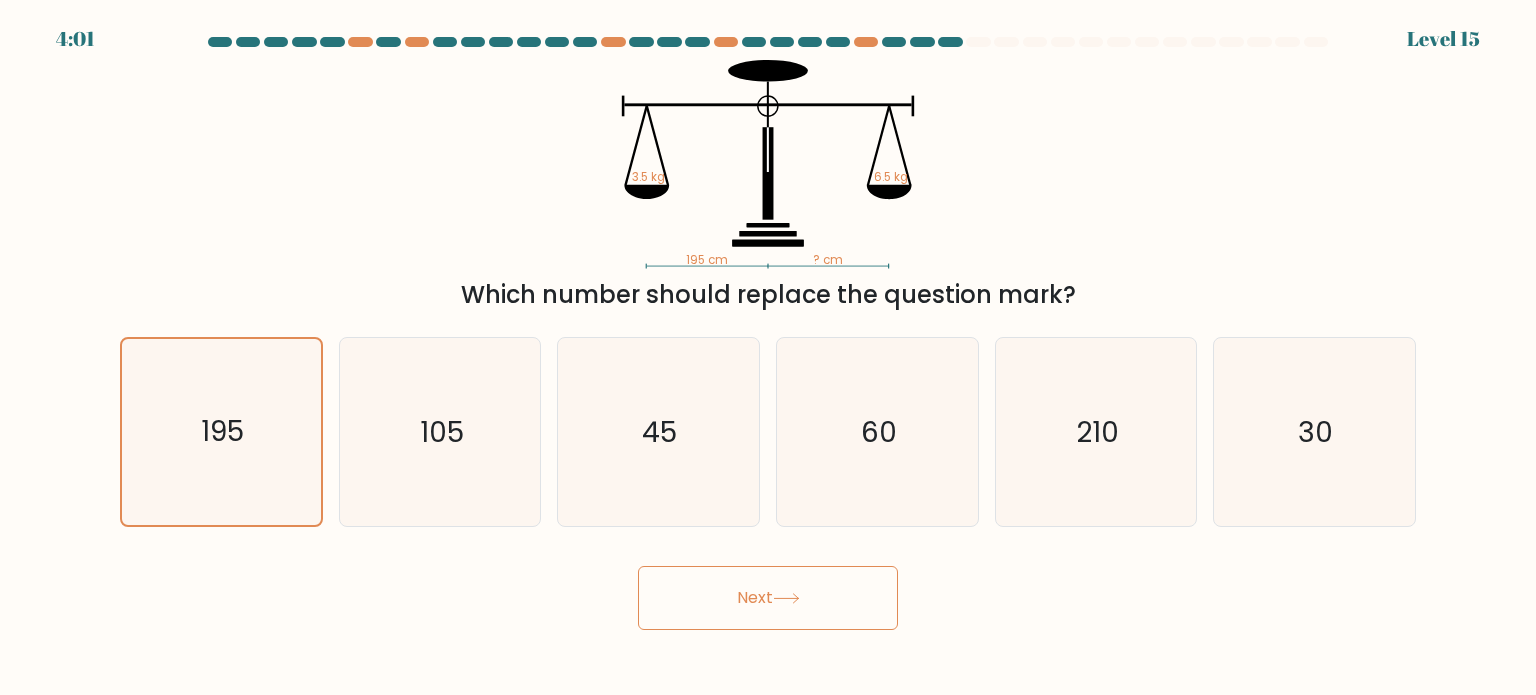 click on "Next" at bounding box center (768, 598) 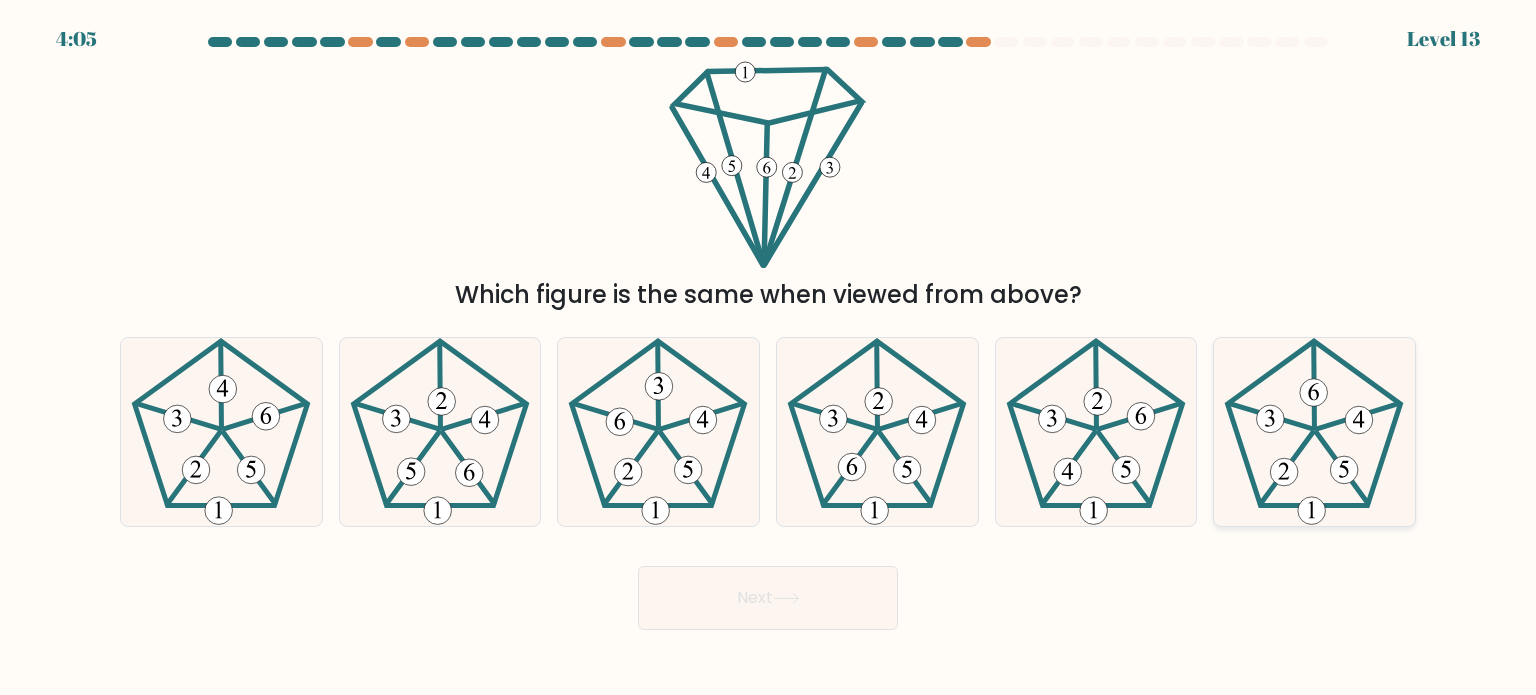 click 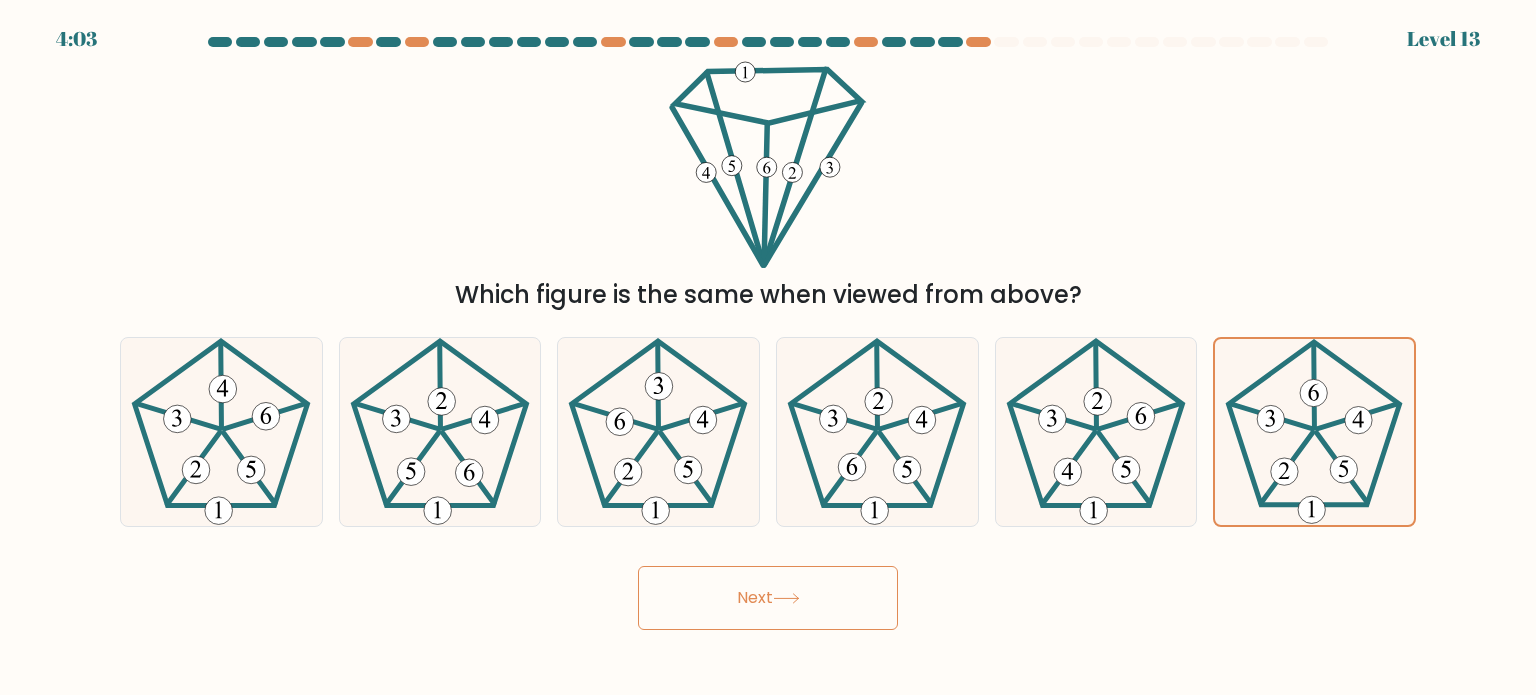 click on "Next" at bounding box center [768, 598] 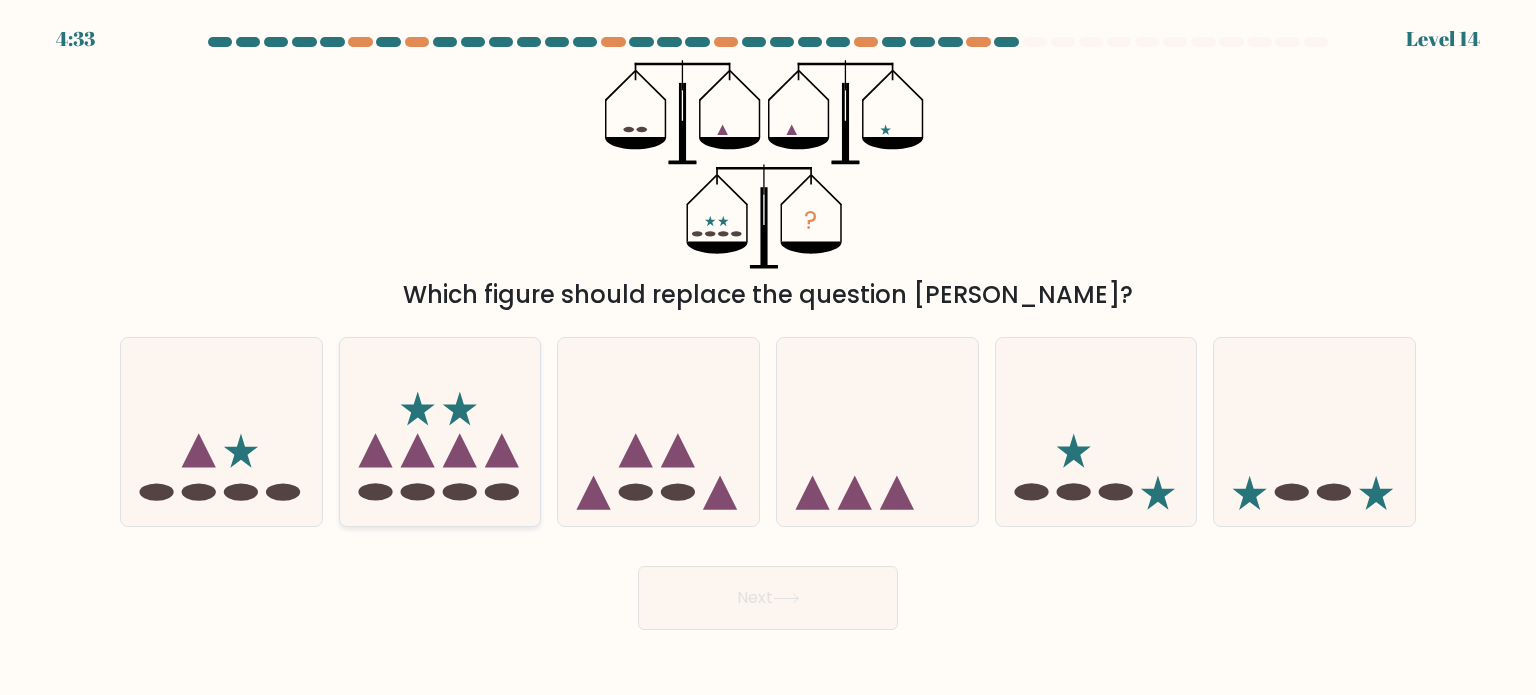click 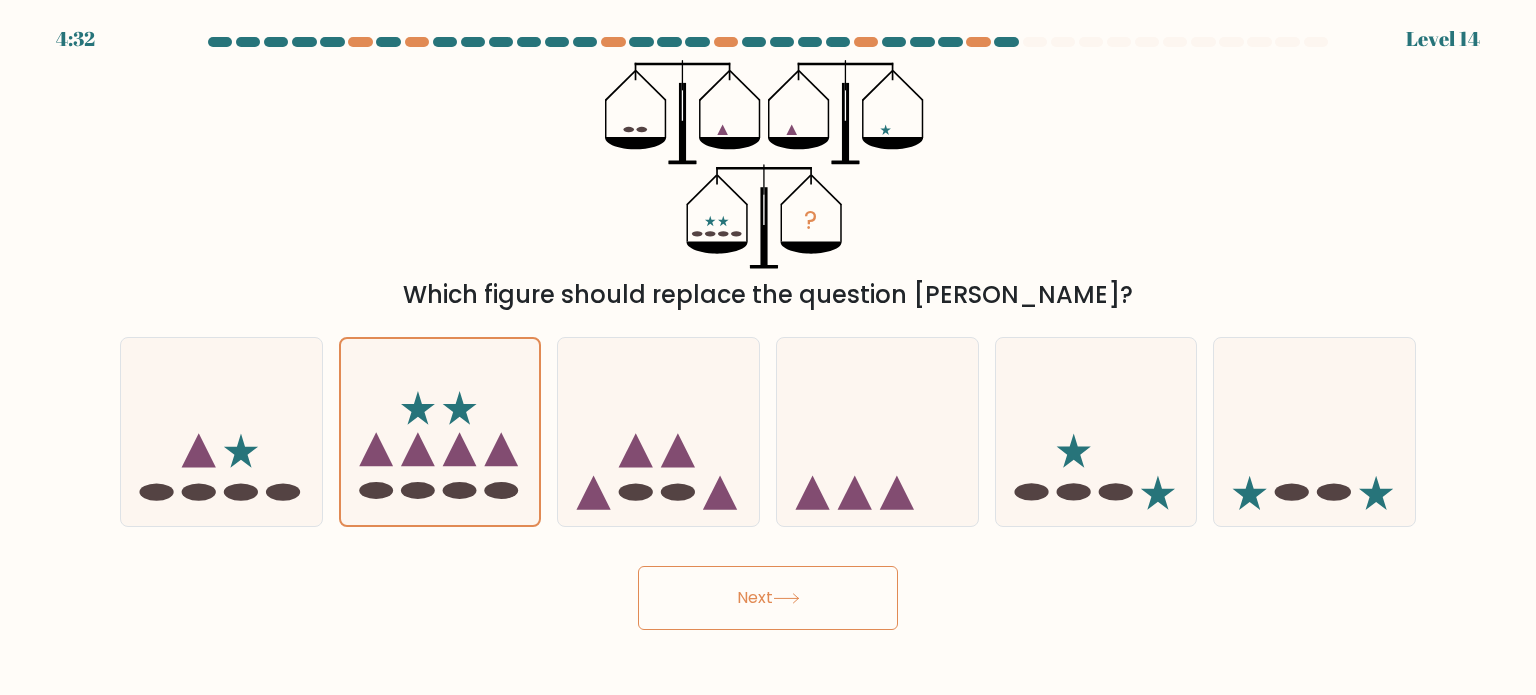 click on "Next" at bounding box center (768, 598) 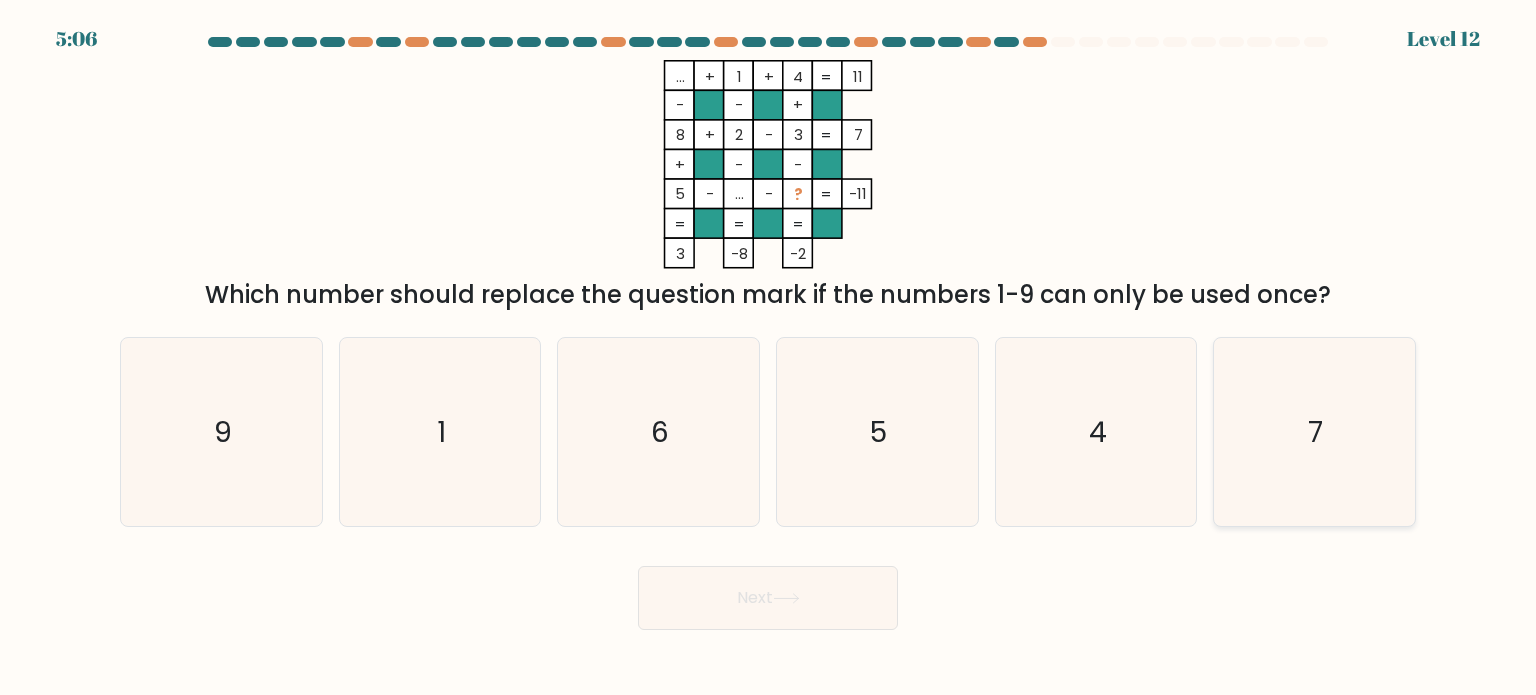 click on "7" 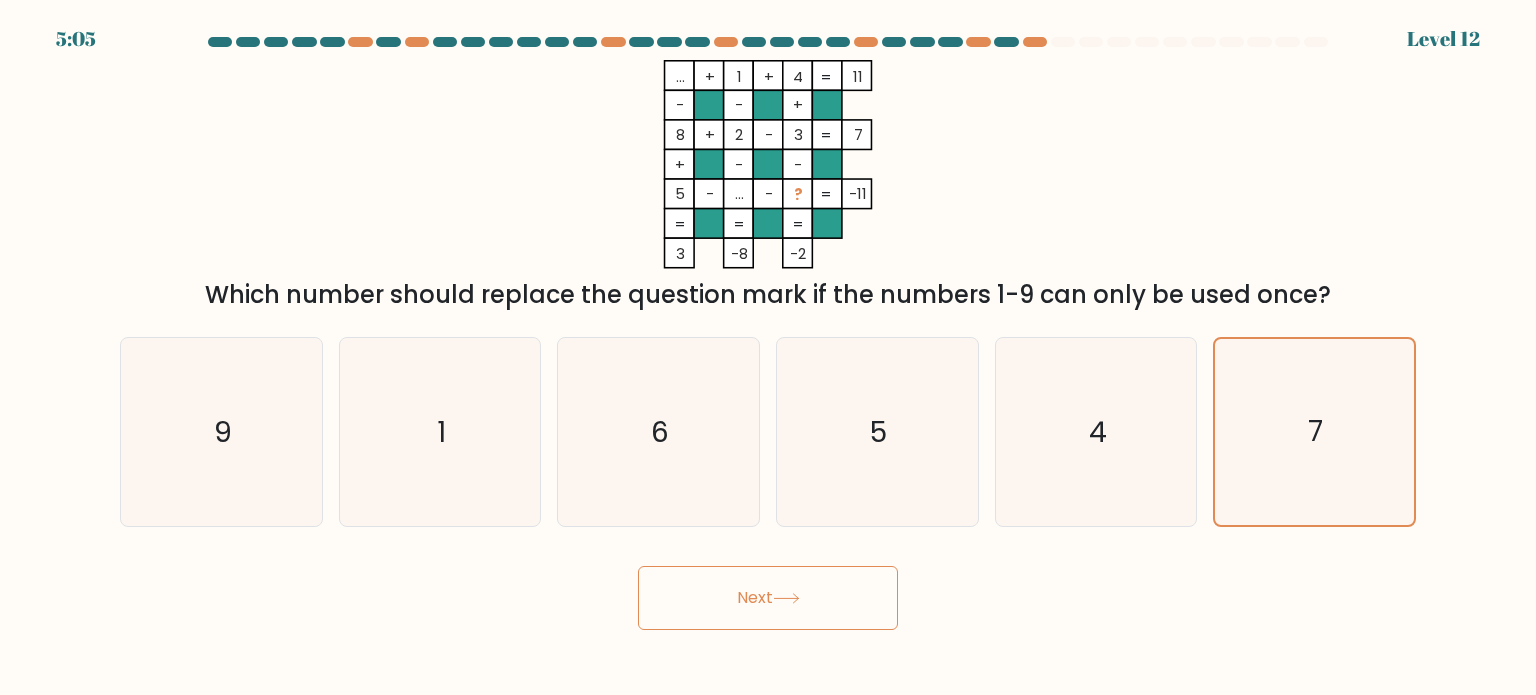 click on "Next" at bounding box center [768, 598] 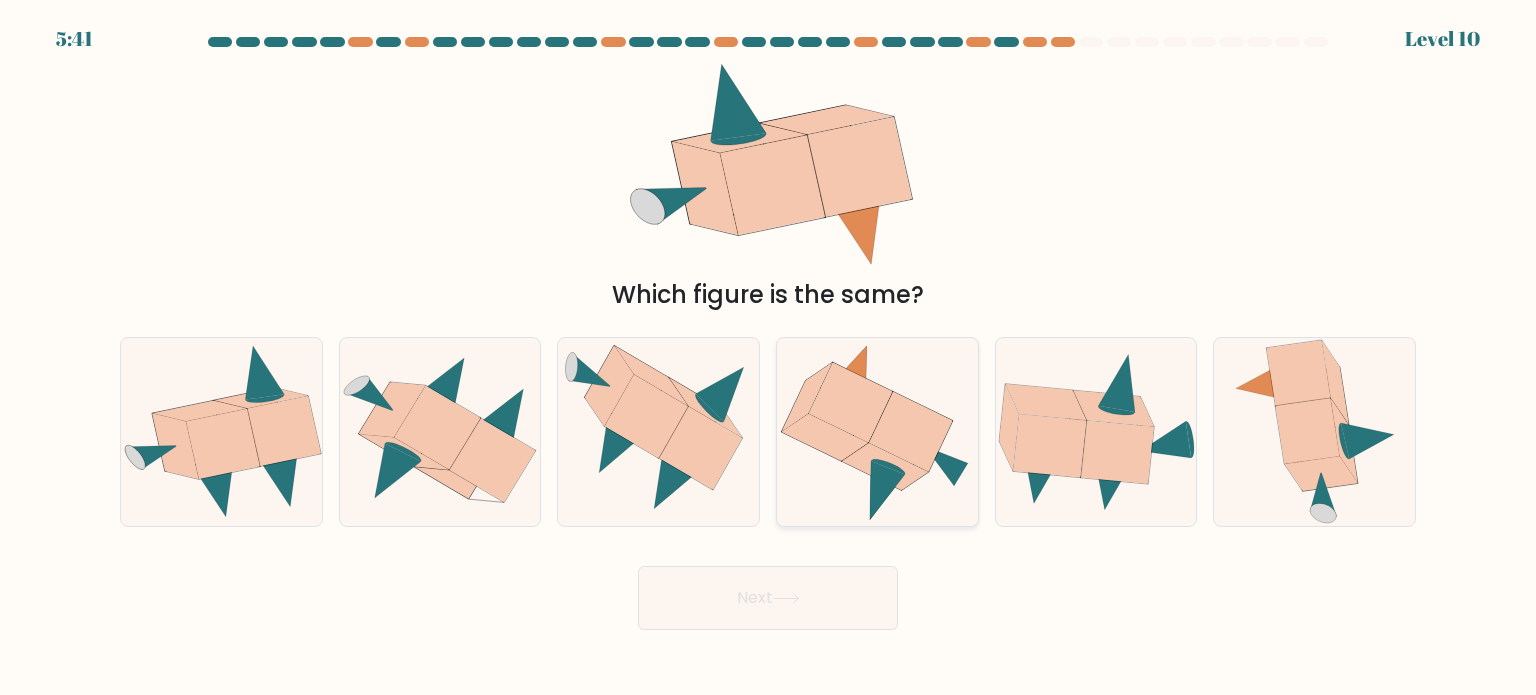 click 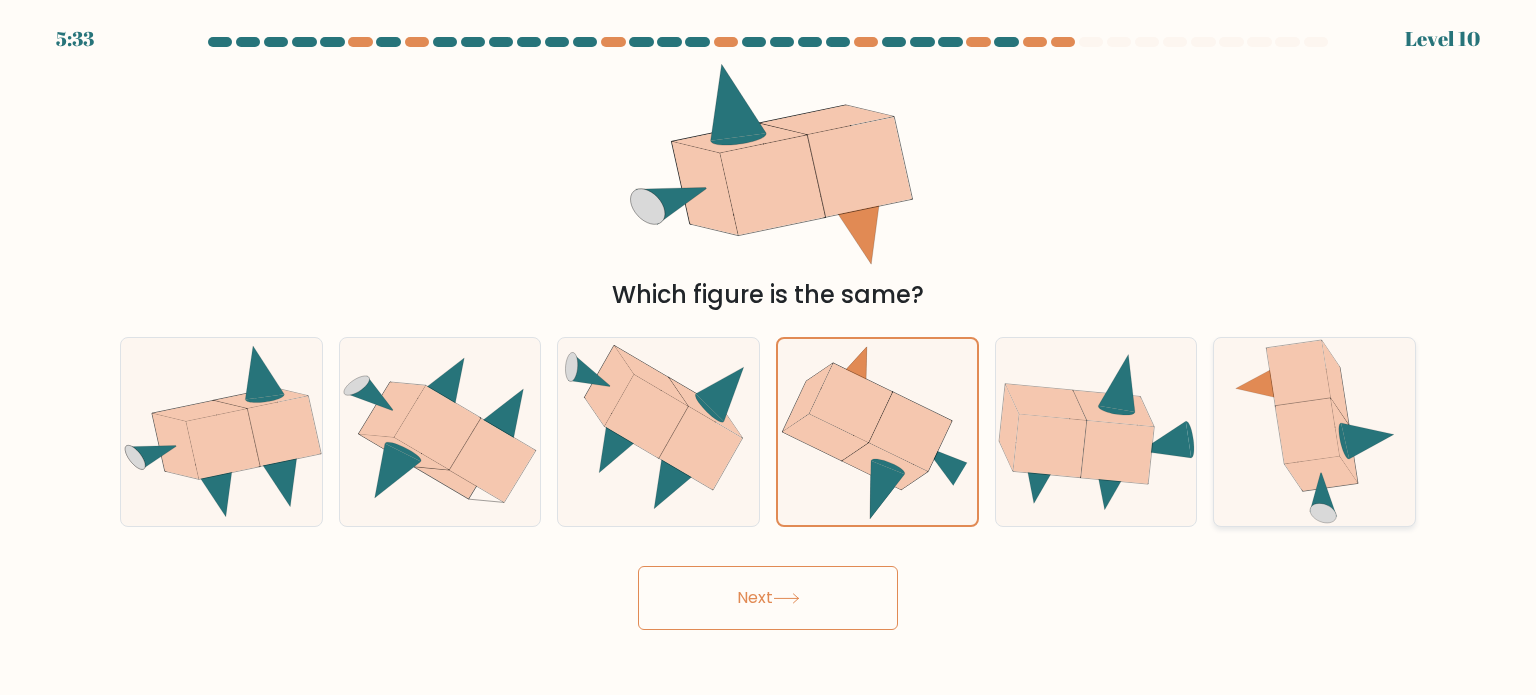 click 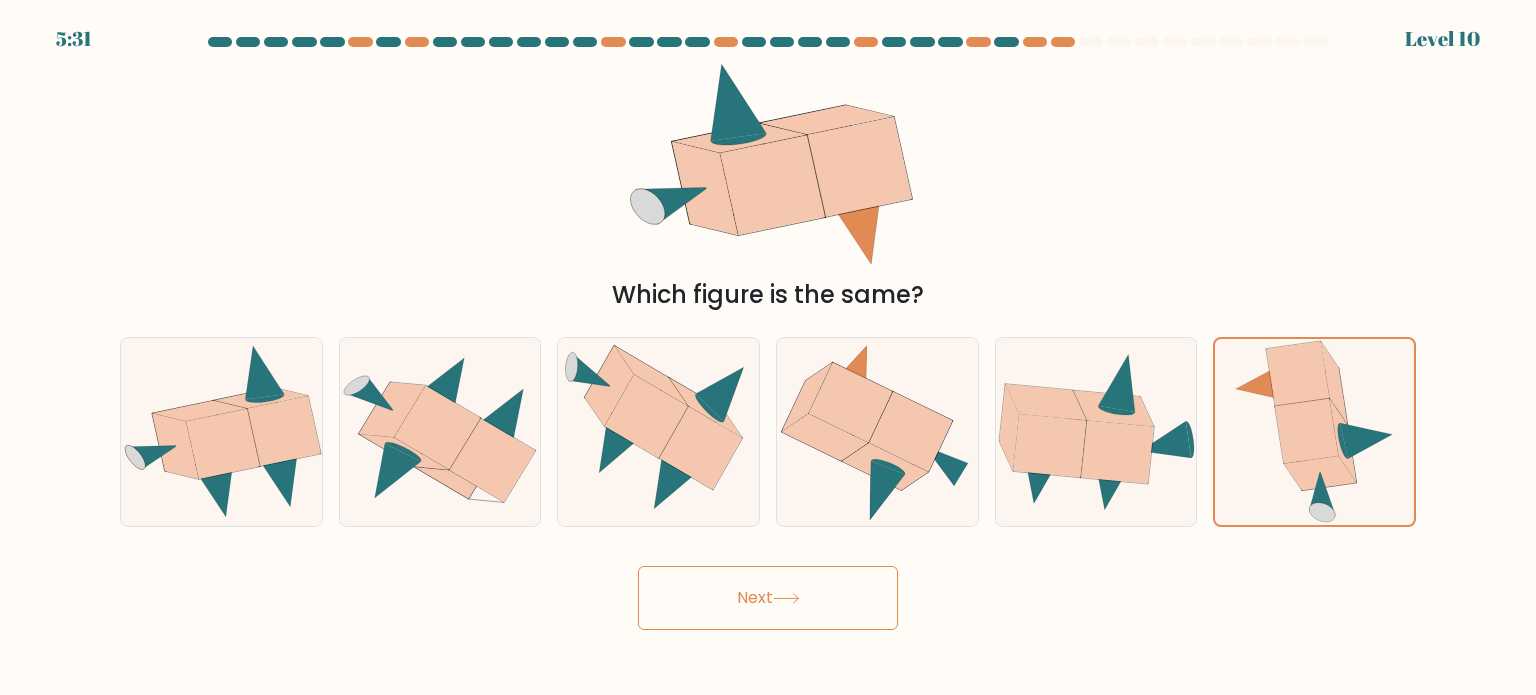 click on "Next" at bounding box center (768, 598) 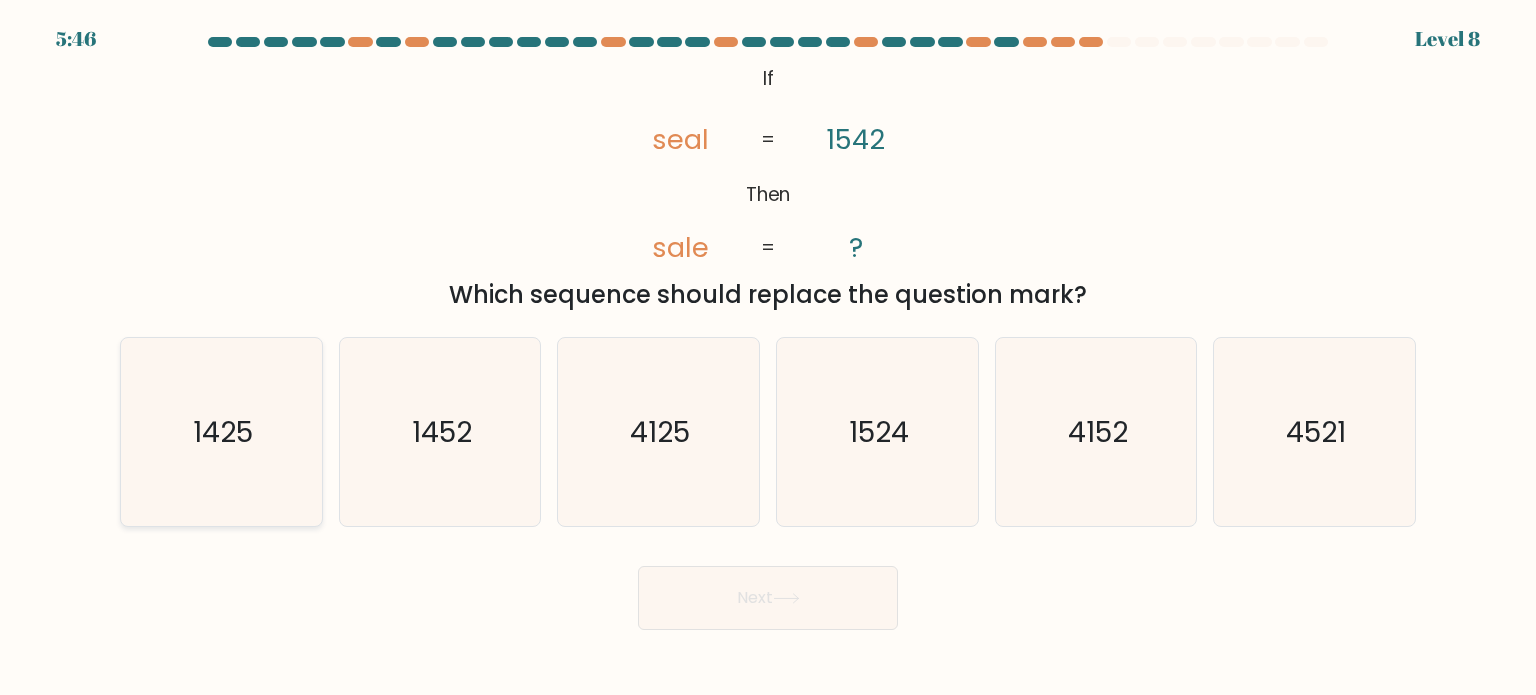 click on "1425" 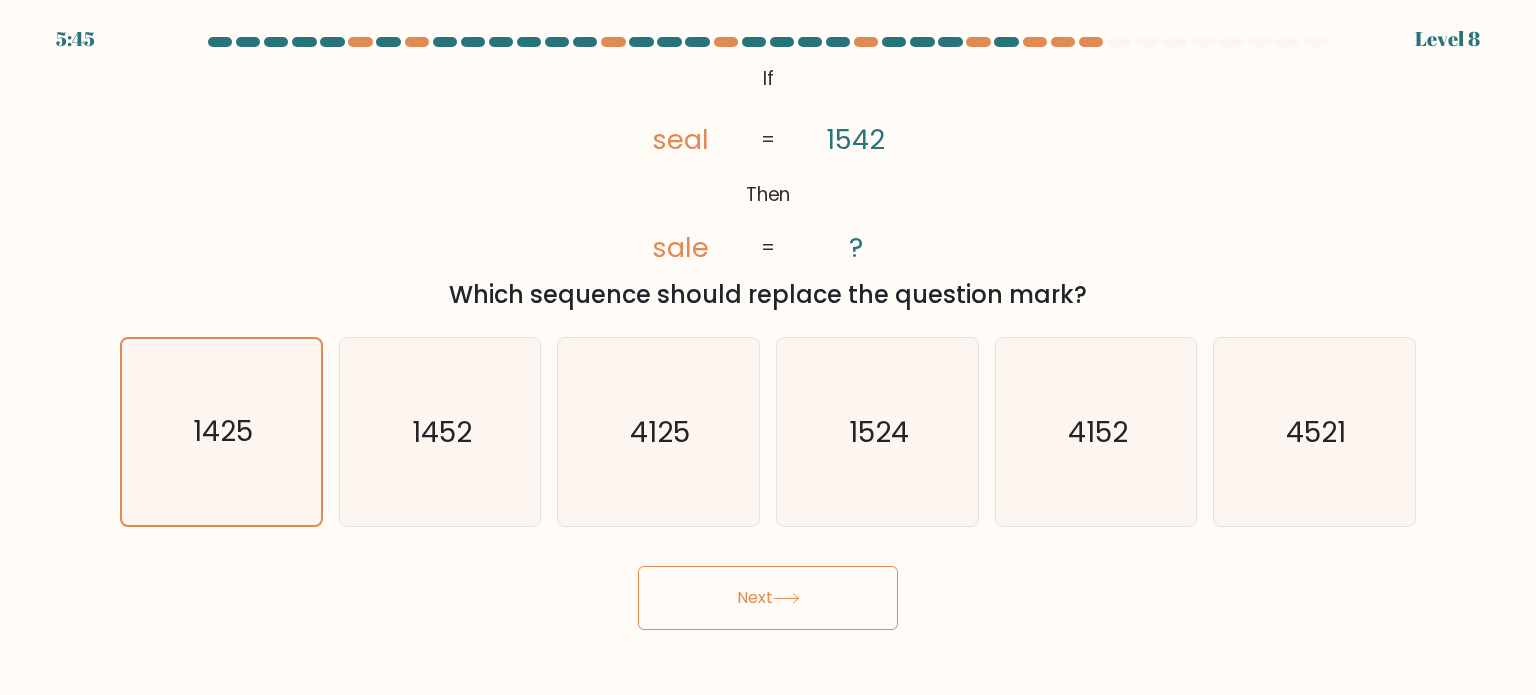 click 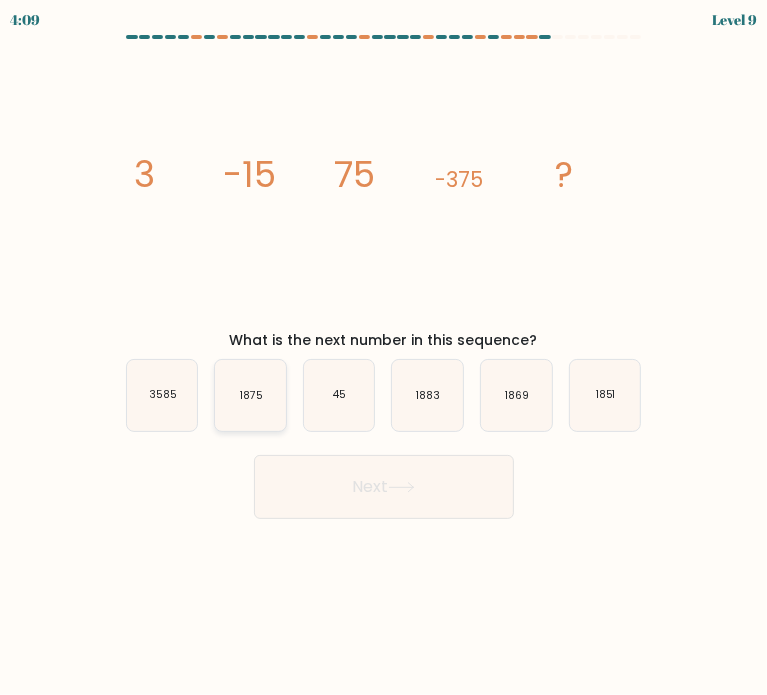 click on "1875" 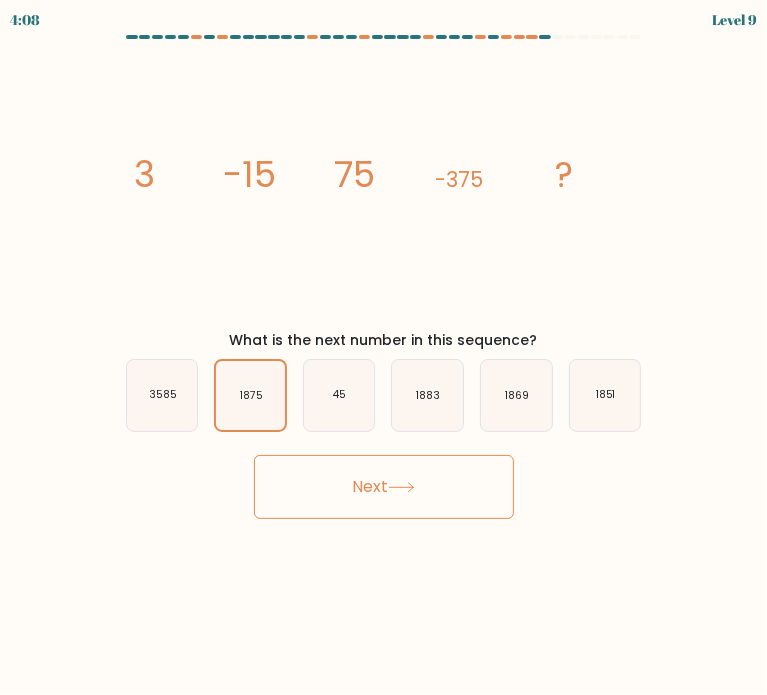 click on "Next" at bounding box center (384, 487) 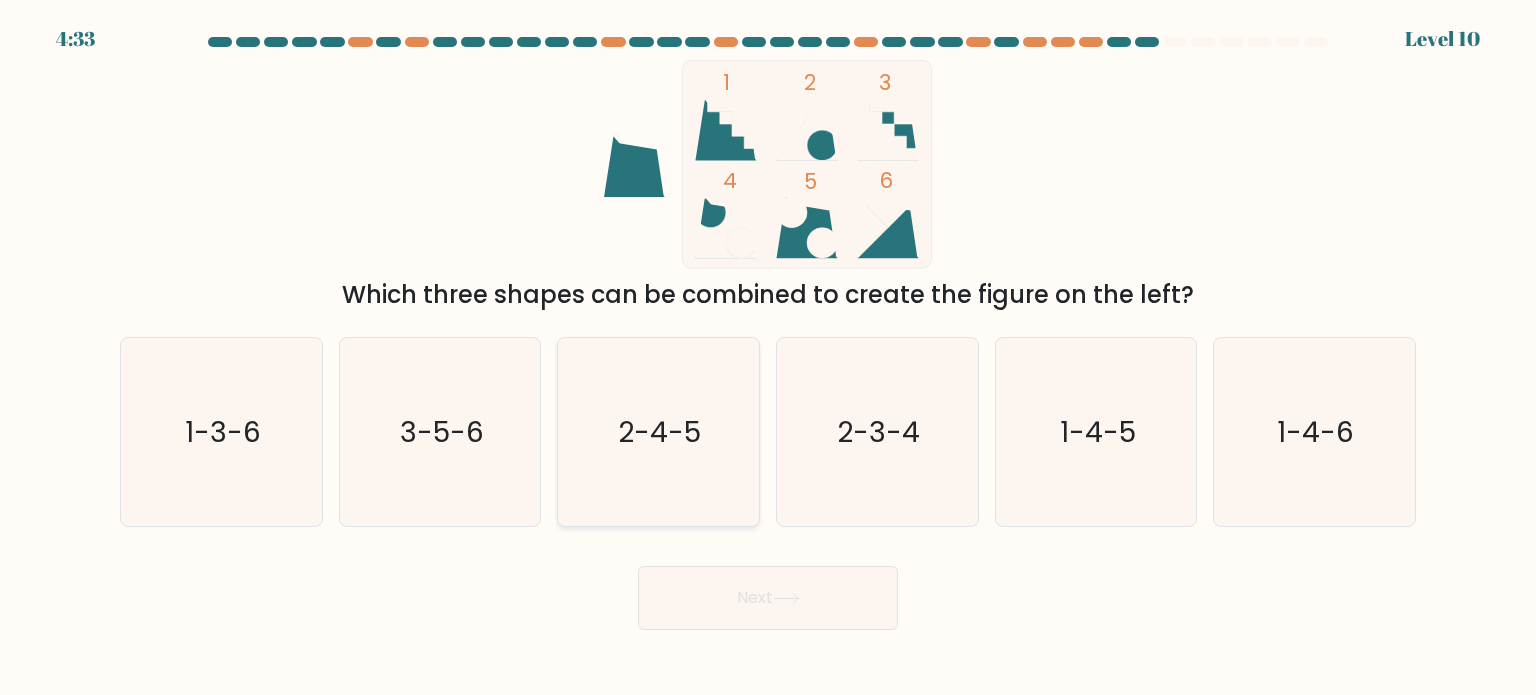 click on "2-4-5" 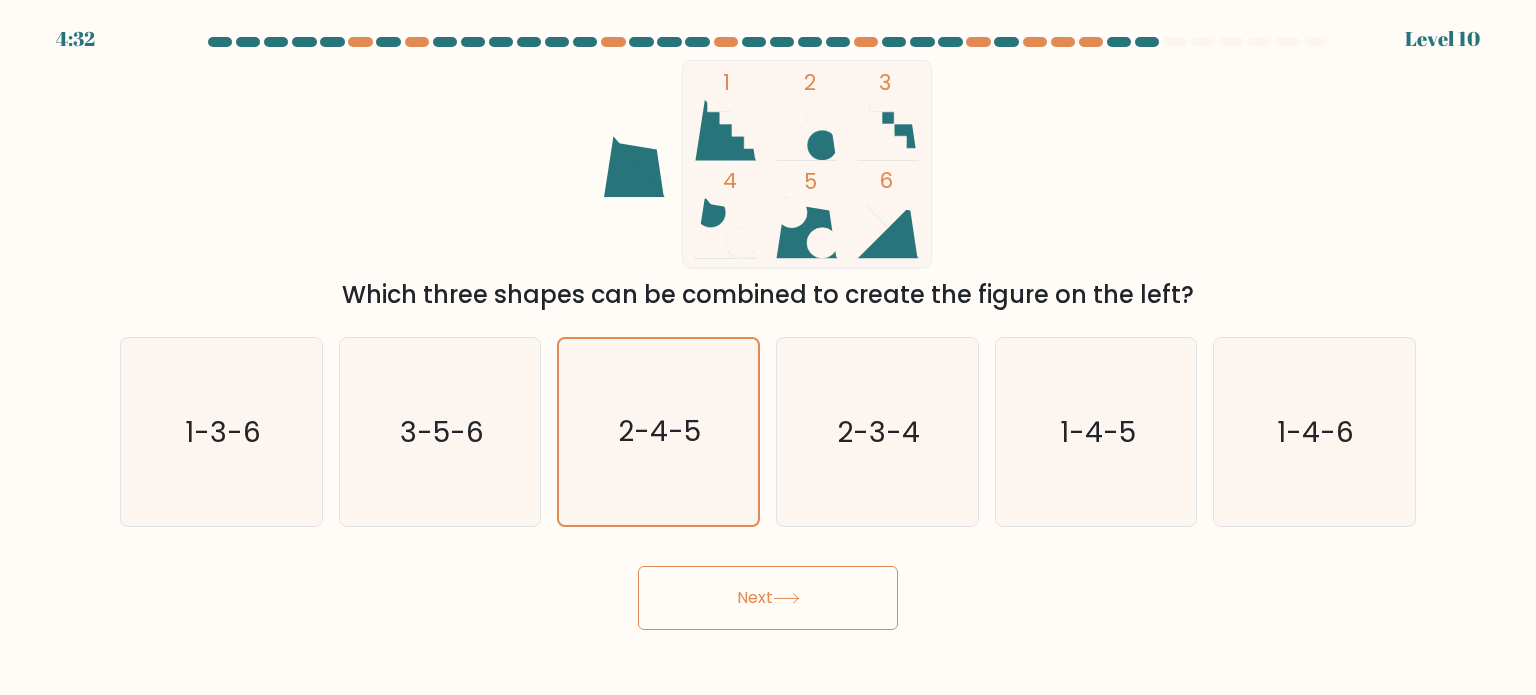 click on "Next" at bounding box center [768, 598] 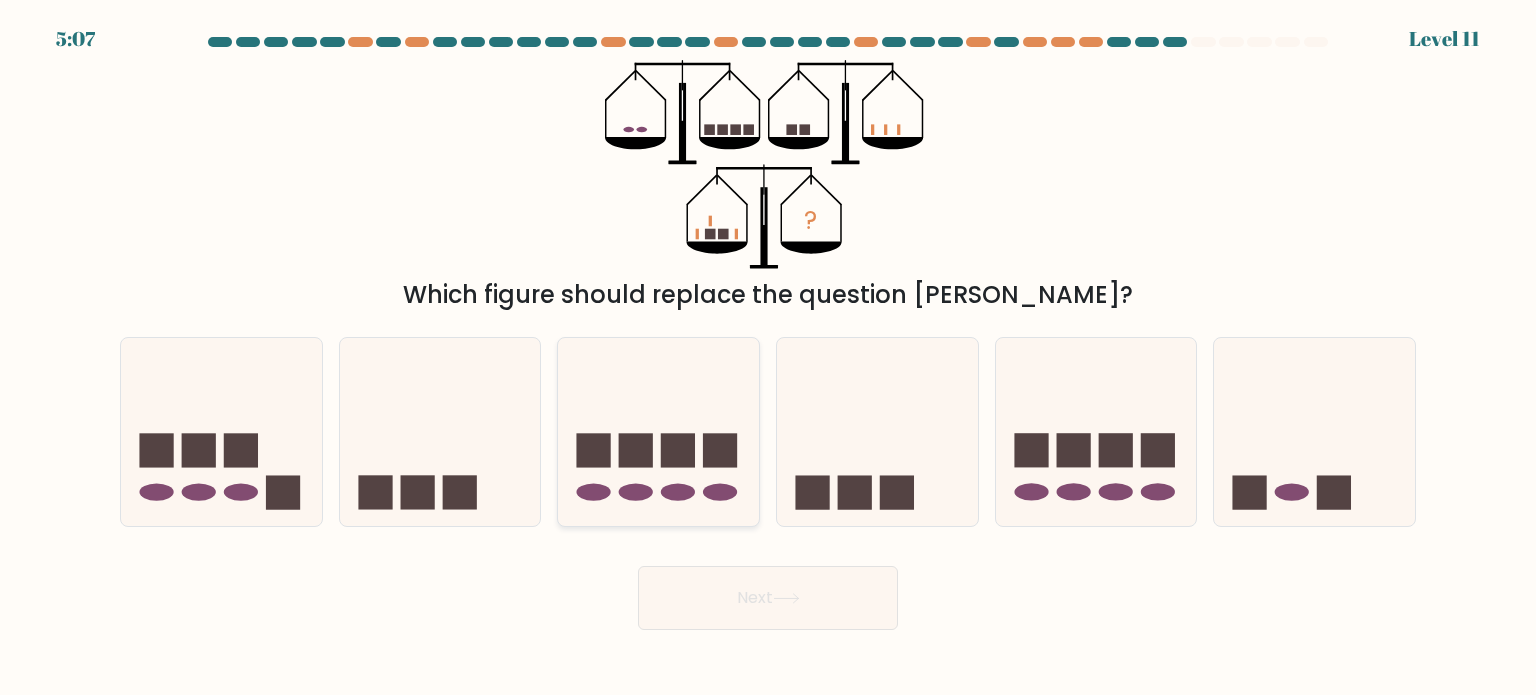 click 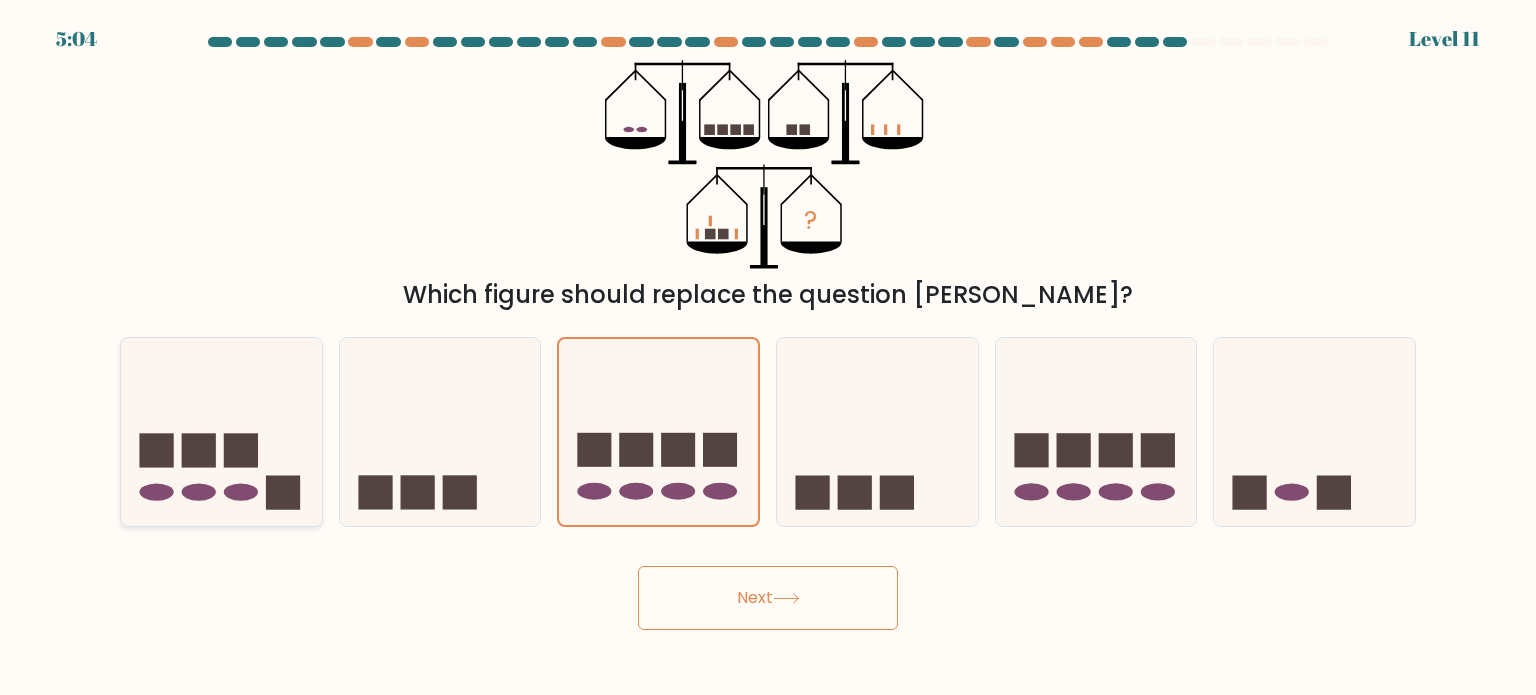 click 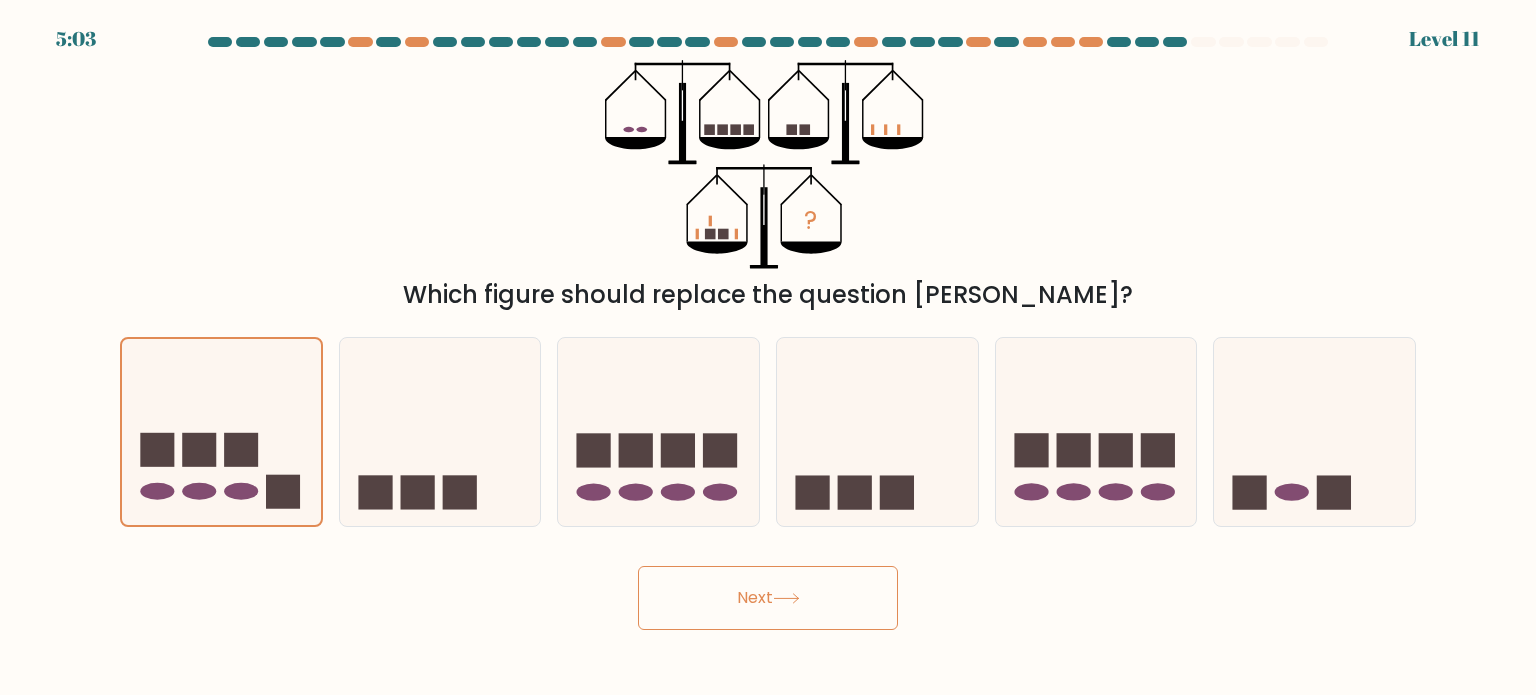 click on "Next" at bounding box center (768, 598) 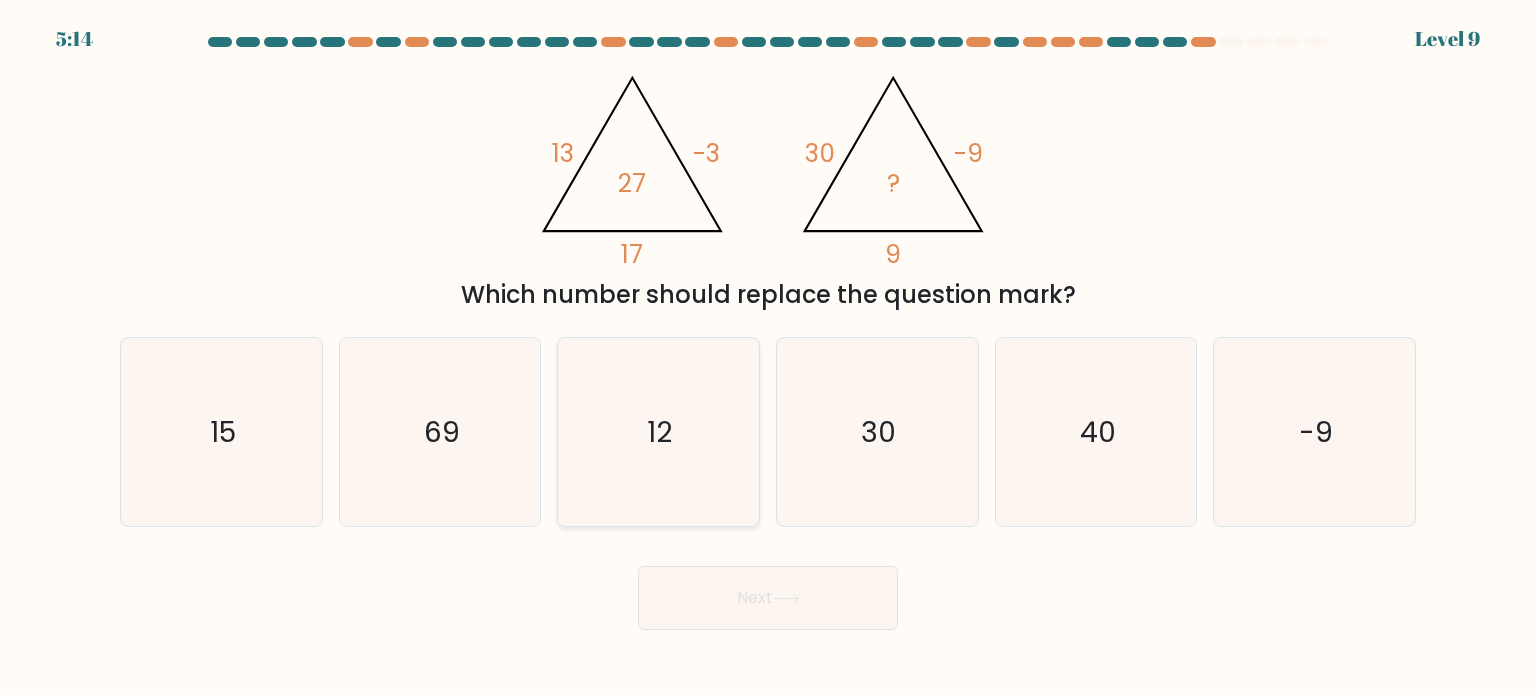 click on "12" 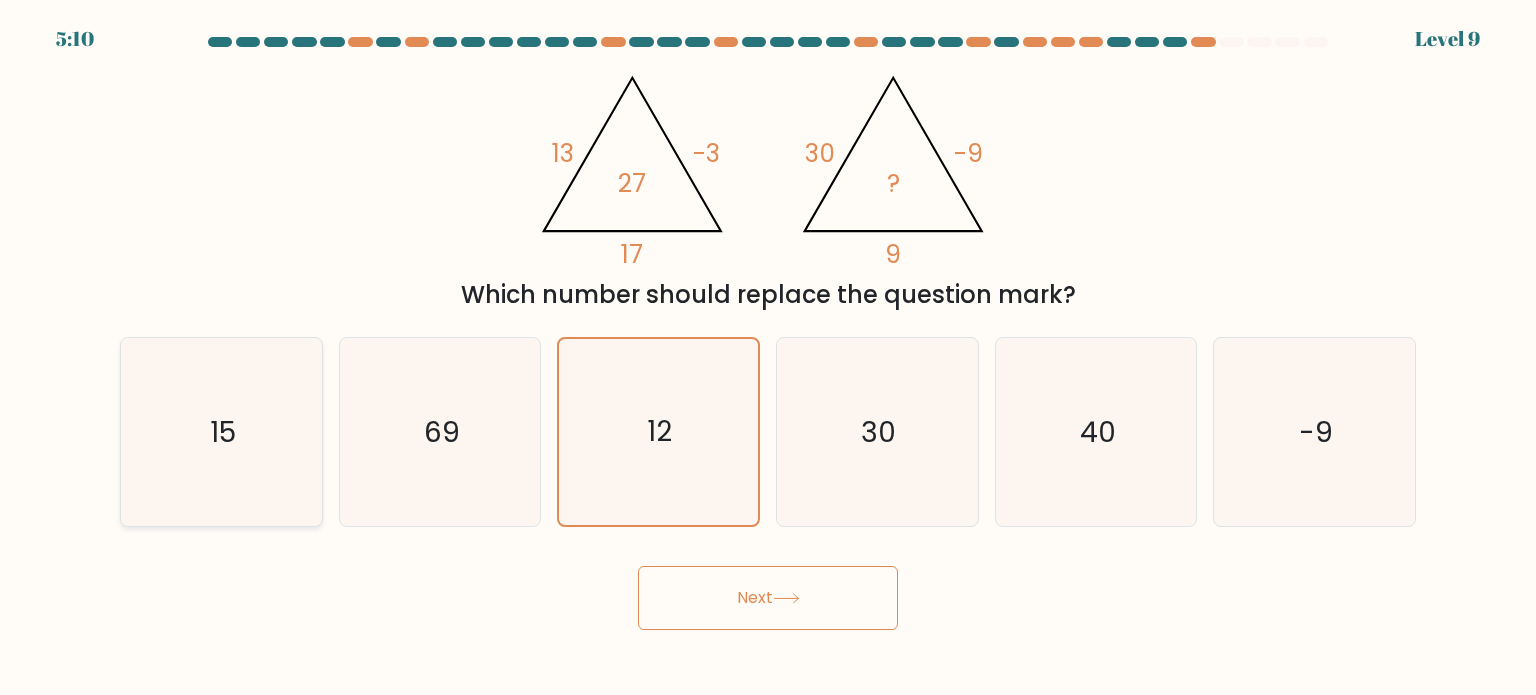 click on "15" 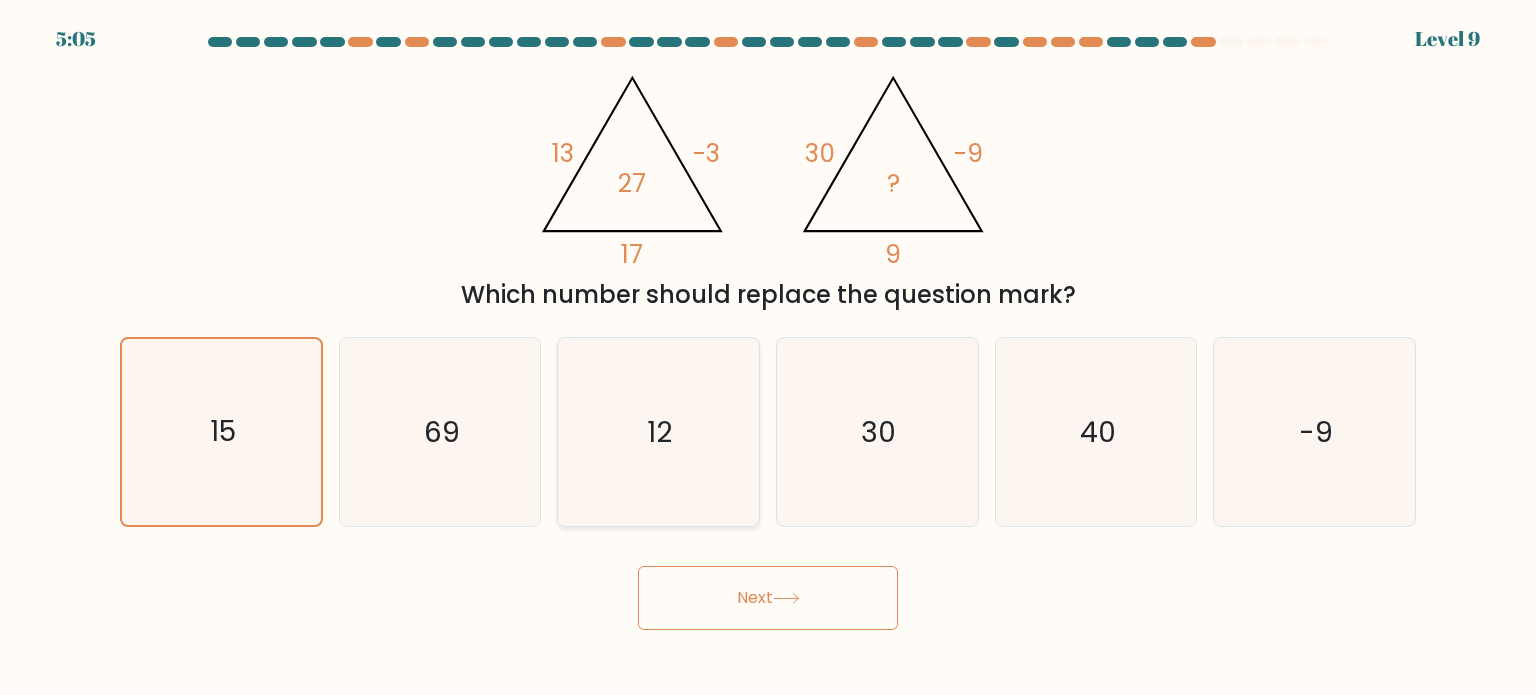 click on "12" 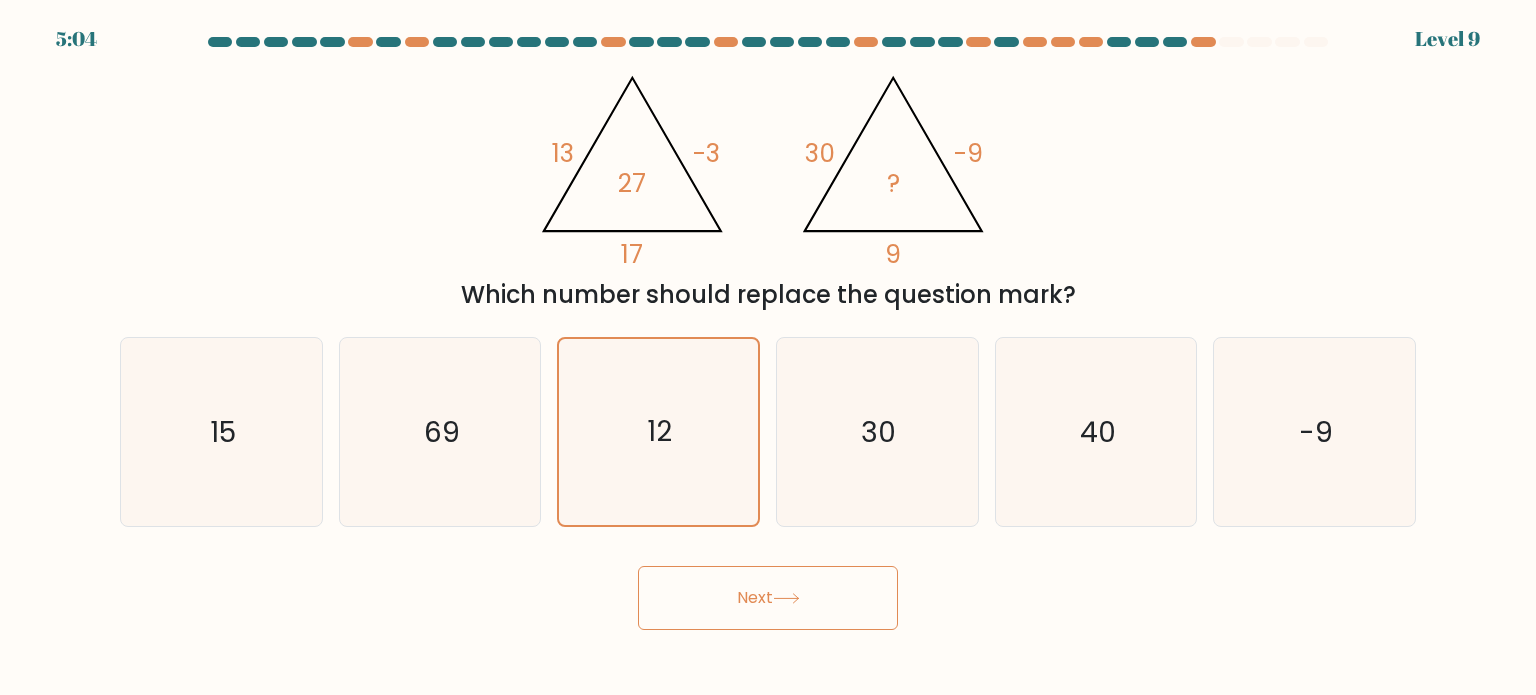 click on "Next" at bounding box center (768, 598) 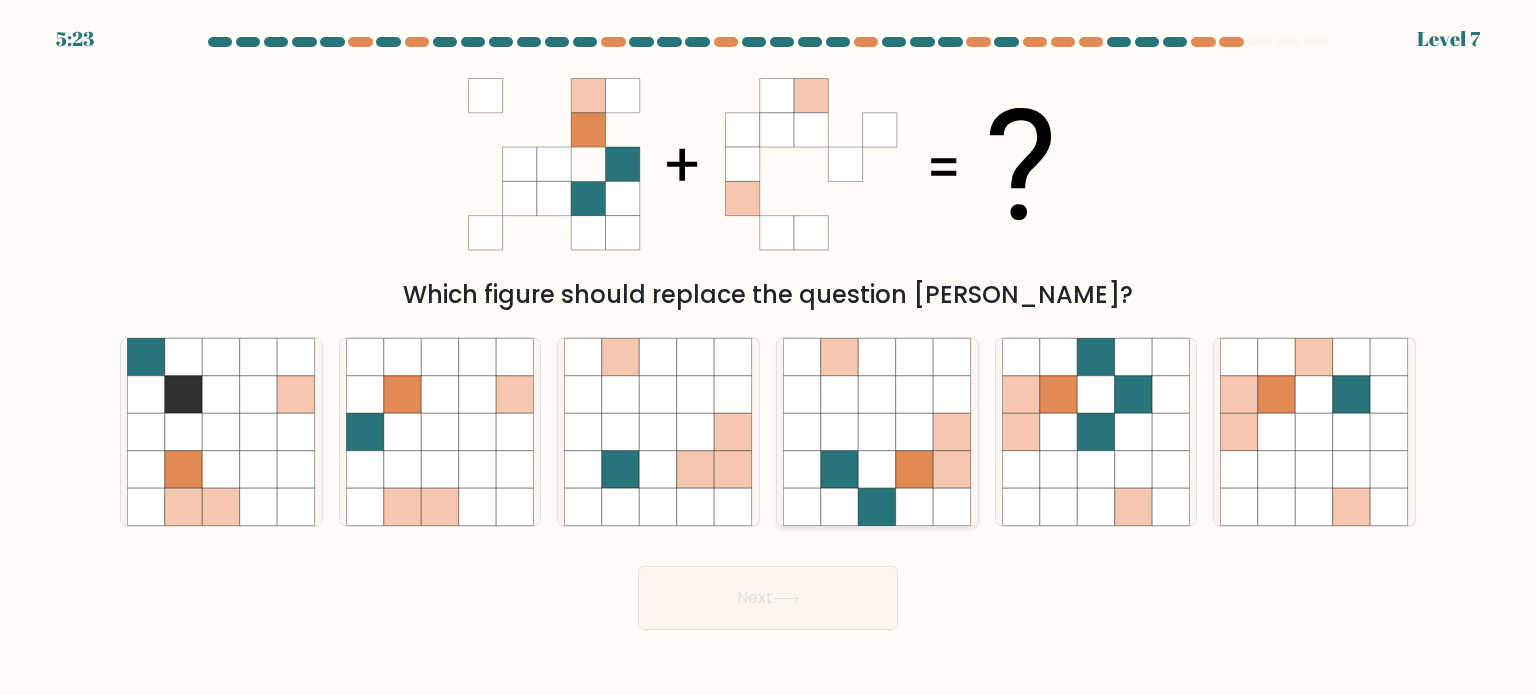 click 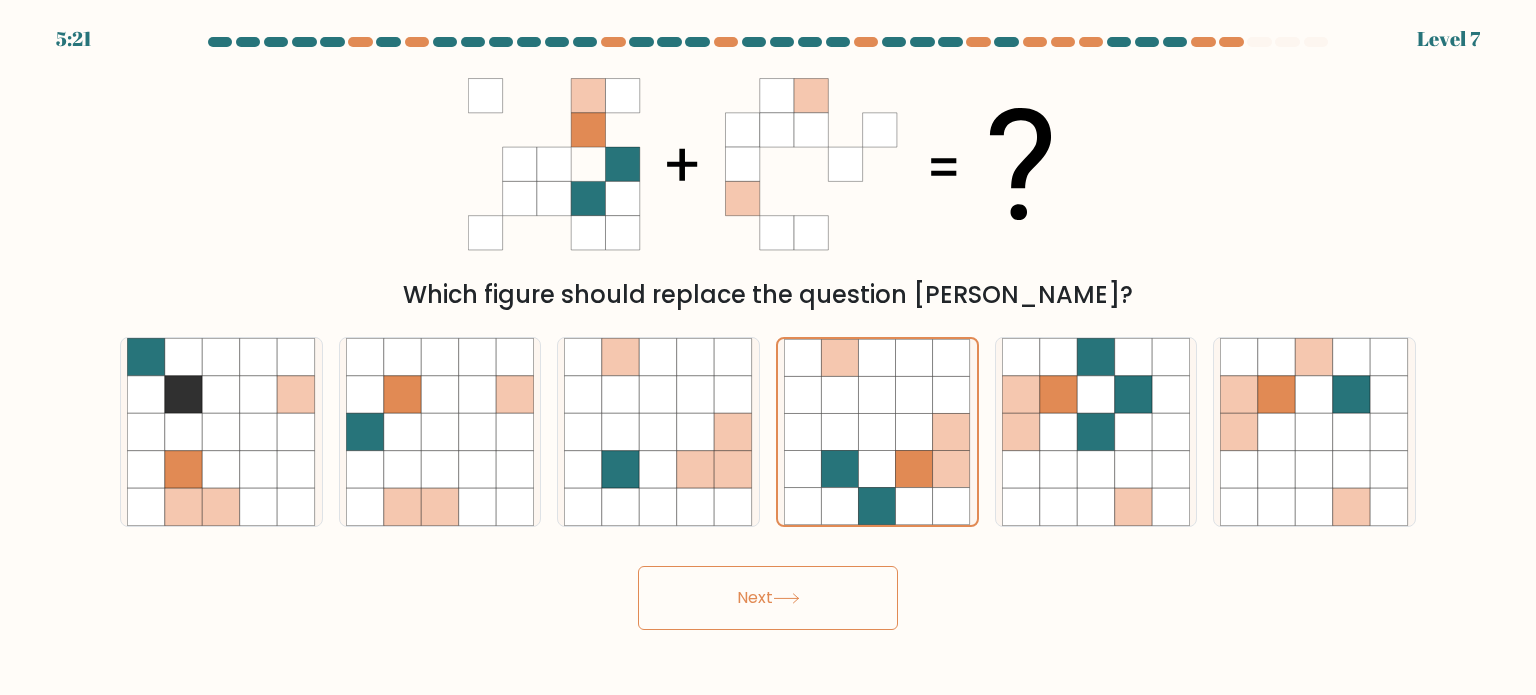 click on "Next" at bounding box center (768, 598) 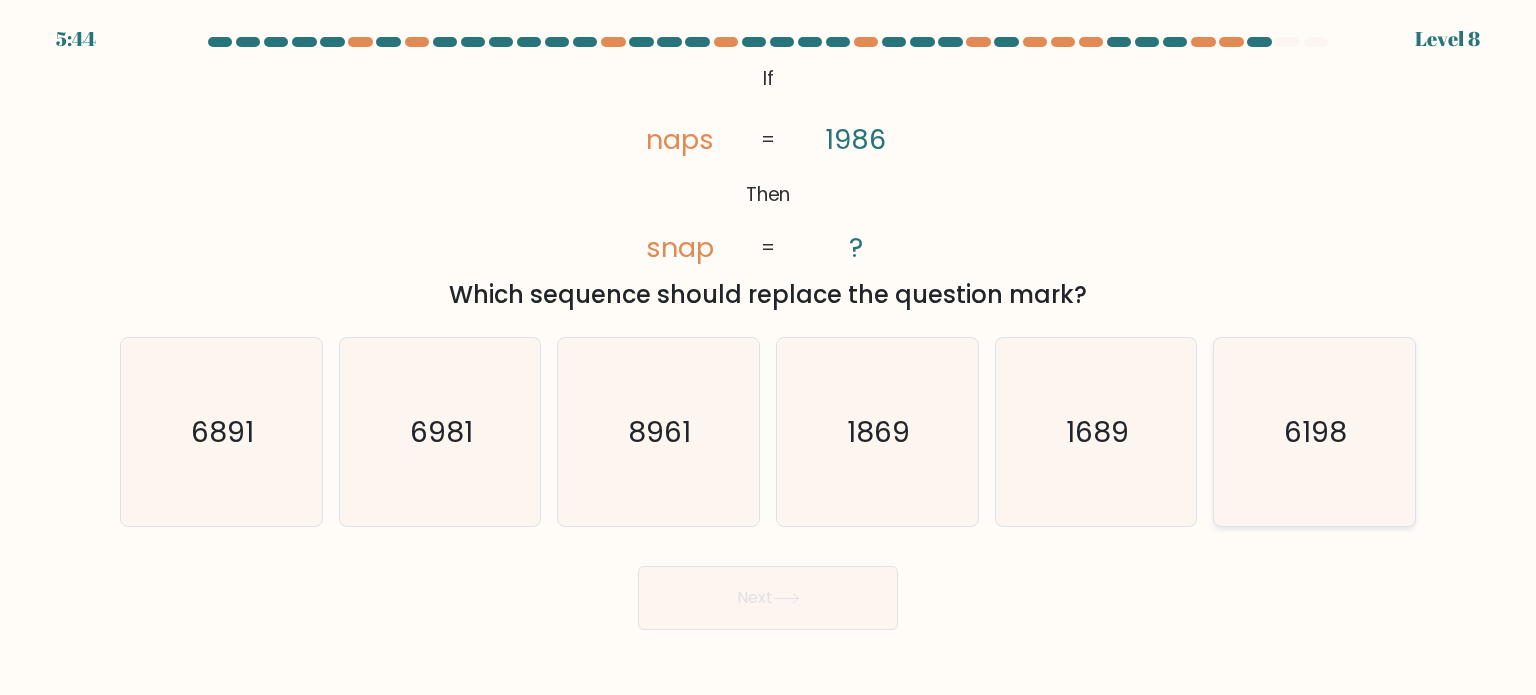click on "6198" 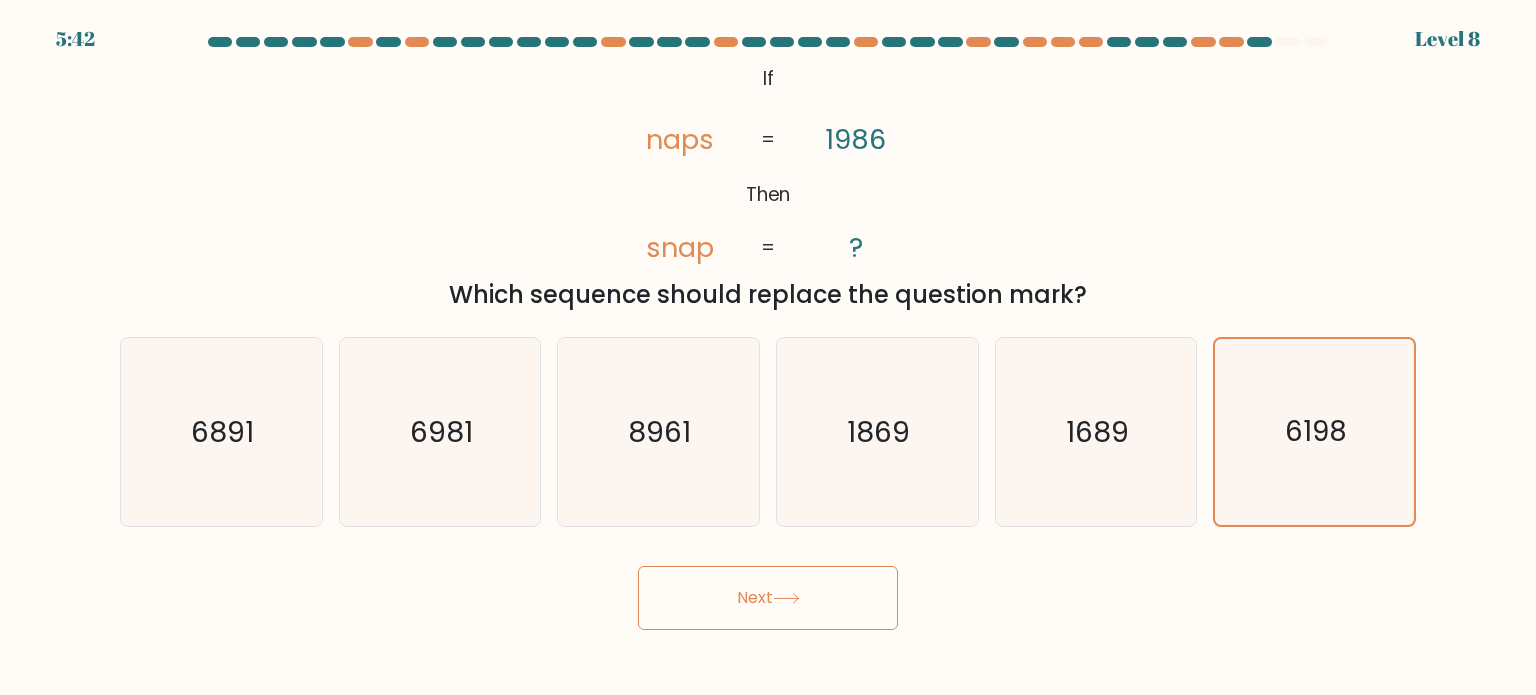 click on "Next" at bounding box center [768, 598] 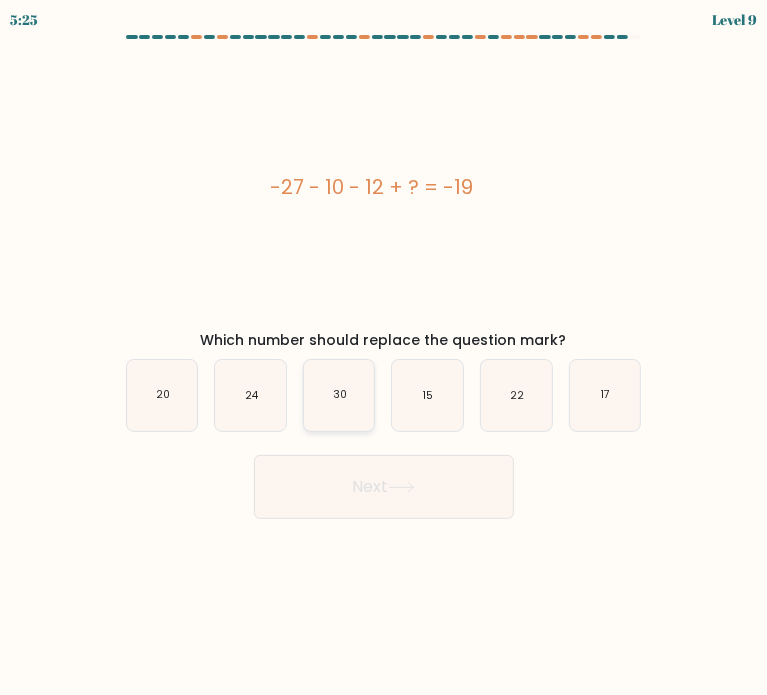 click on "30" 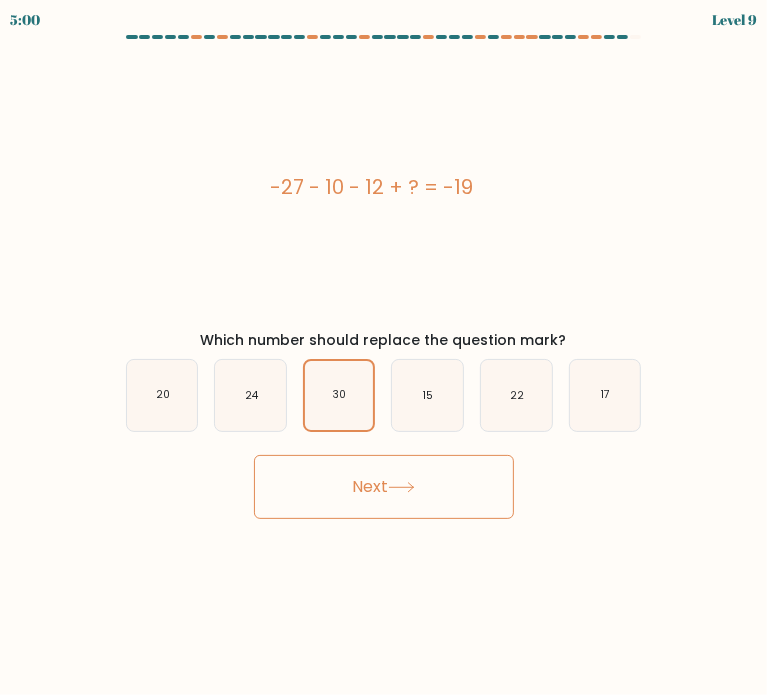 click on "Next" at bounding box center (384, 487) 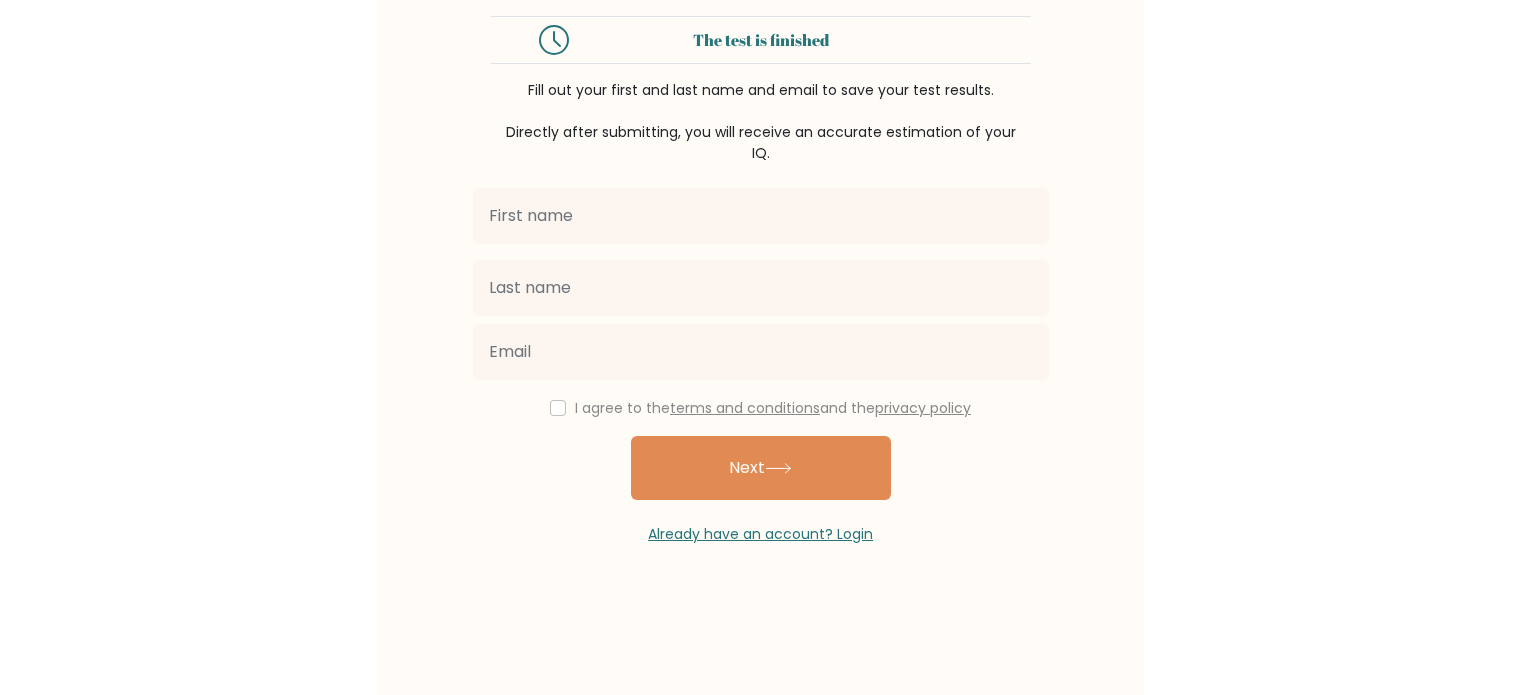 scroll, scrollTop: 0, scrollLeft: 0, axis: both 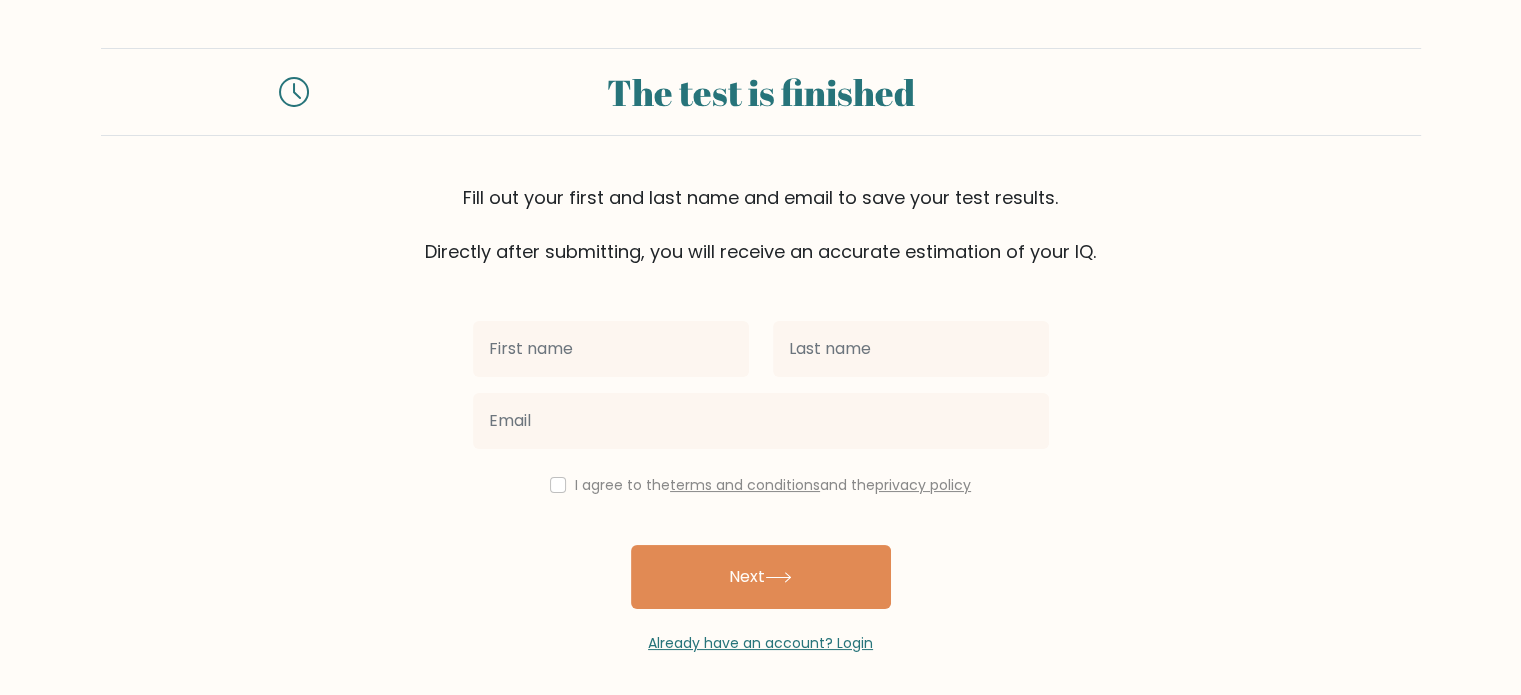 click at bounding box center [611, 349] 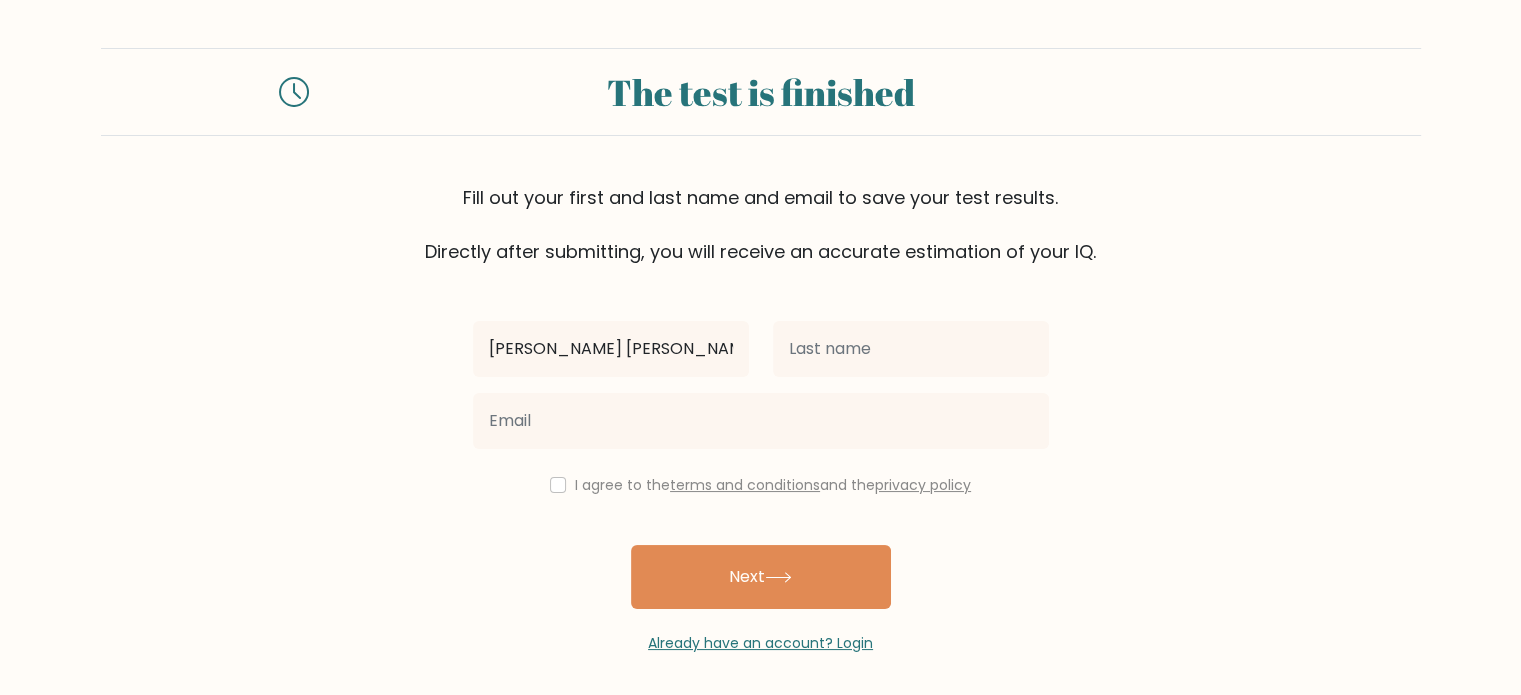 type on "[PERSON_NAME] [PERSON_NAME]" 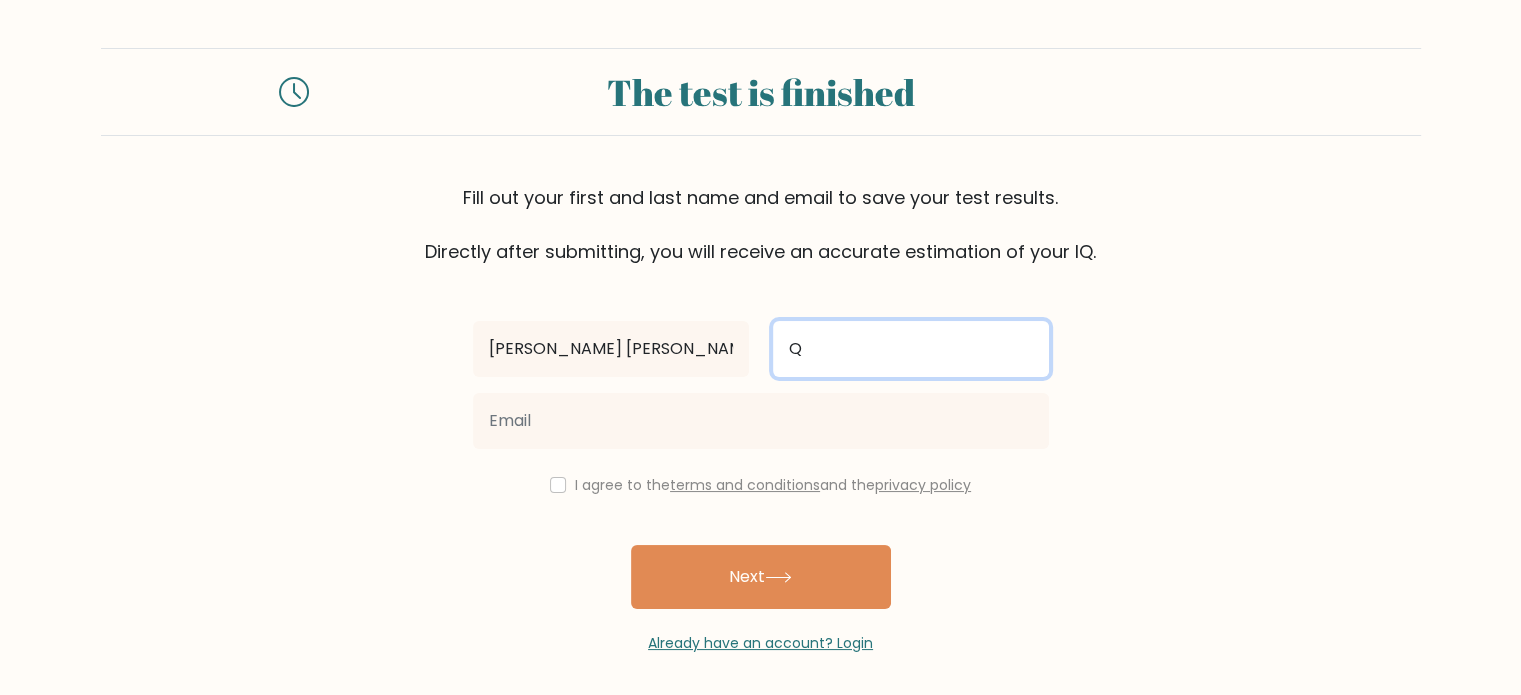 type on "Quilinderino" 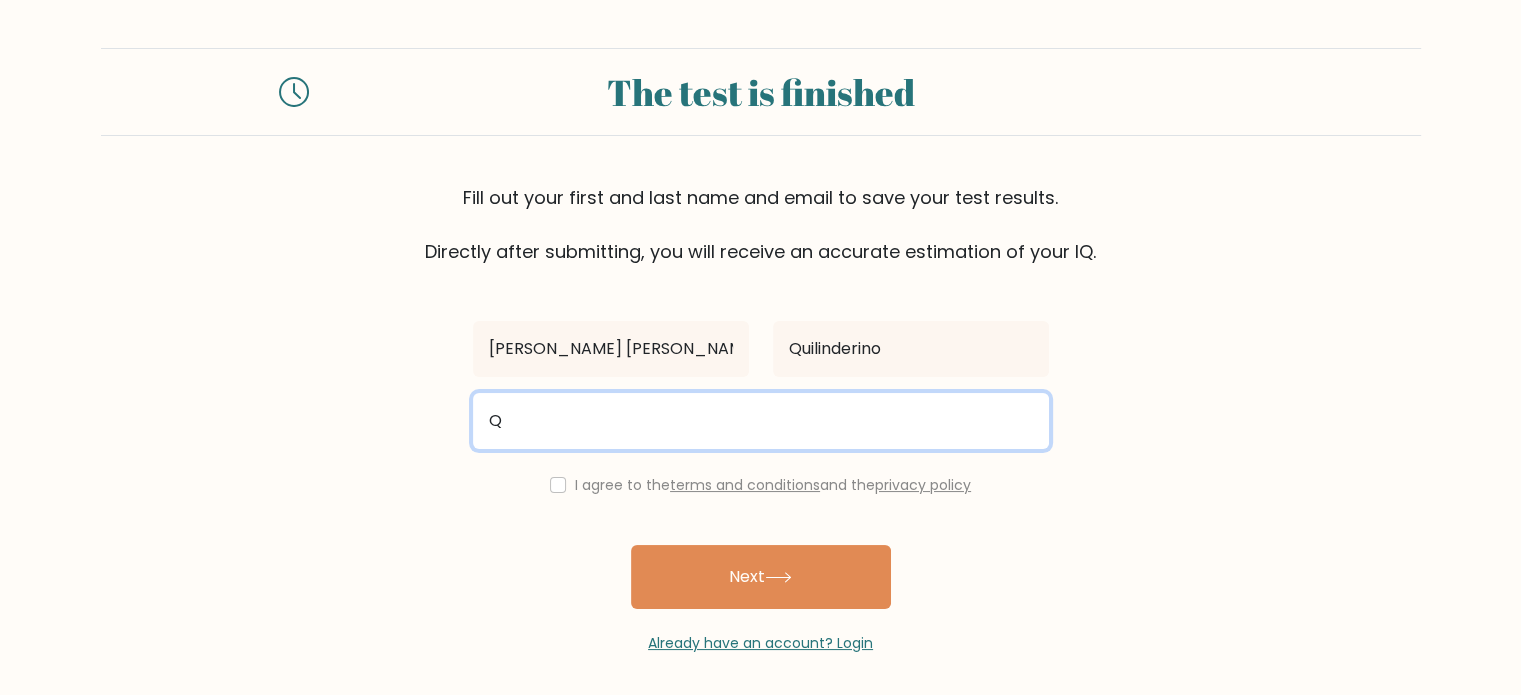 type on "quilinderinoclaire@gmail.com" 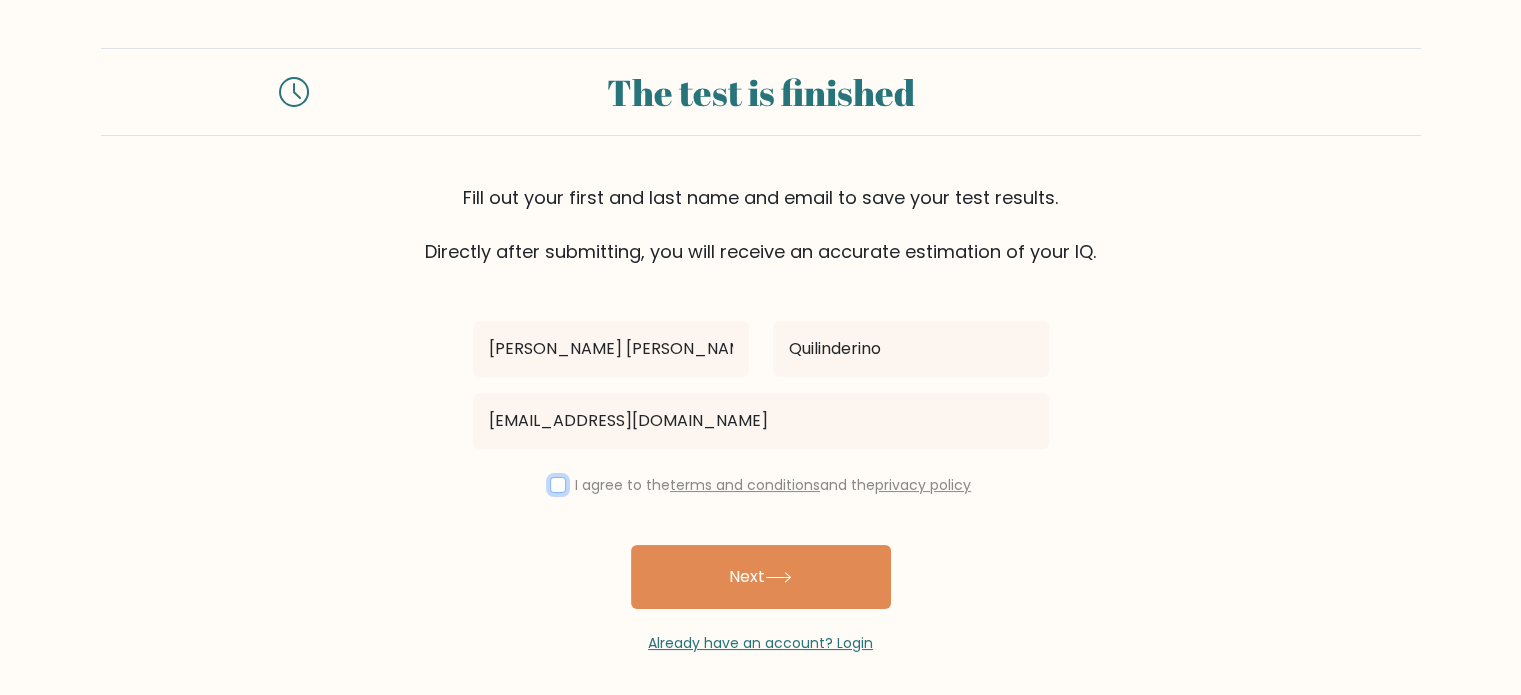 click at bounding box center [558, 485] 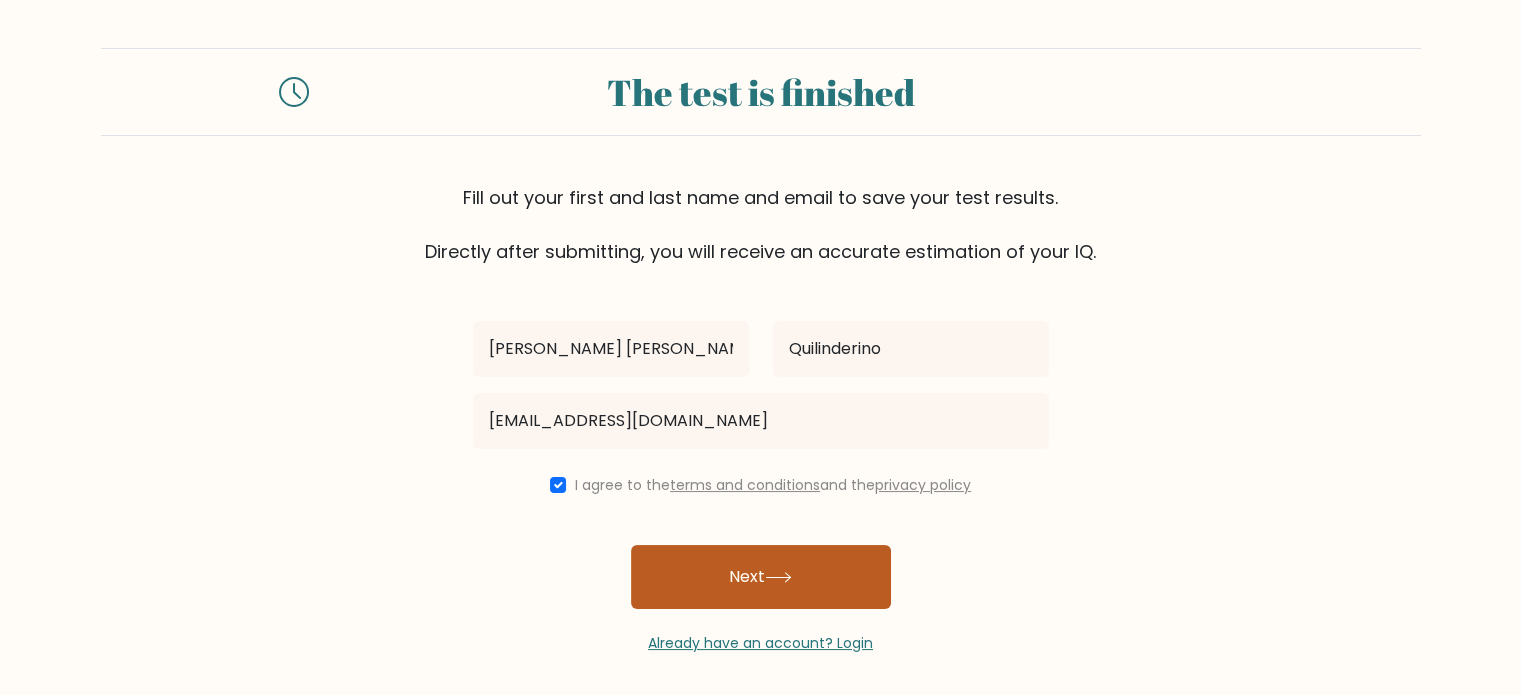 click on "Next" at bounding box center (761, 577) 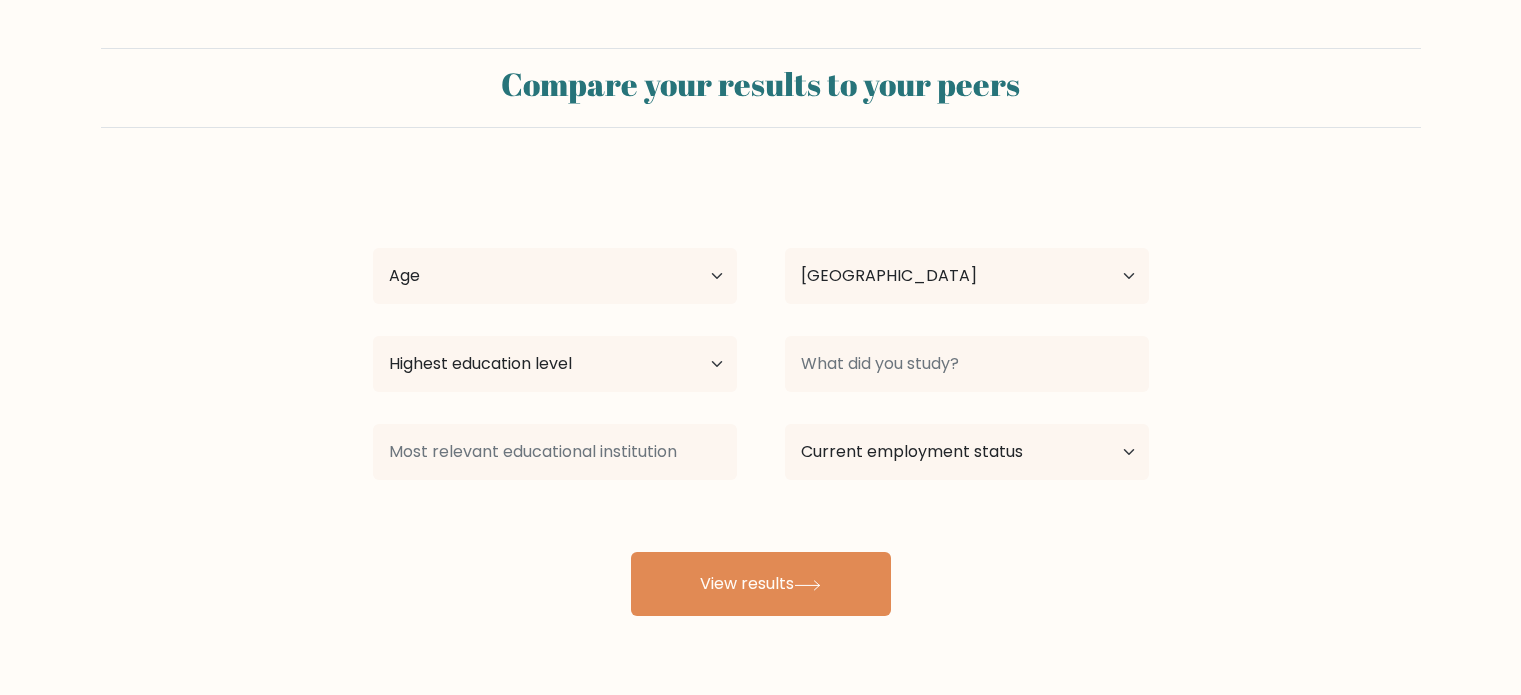 select on "PH" 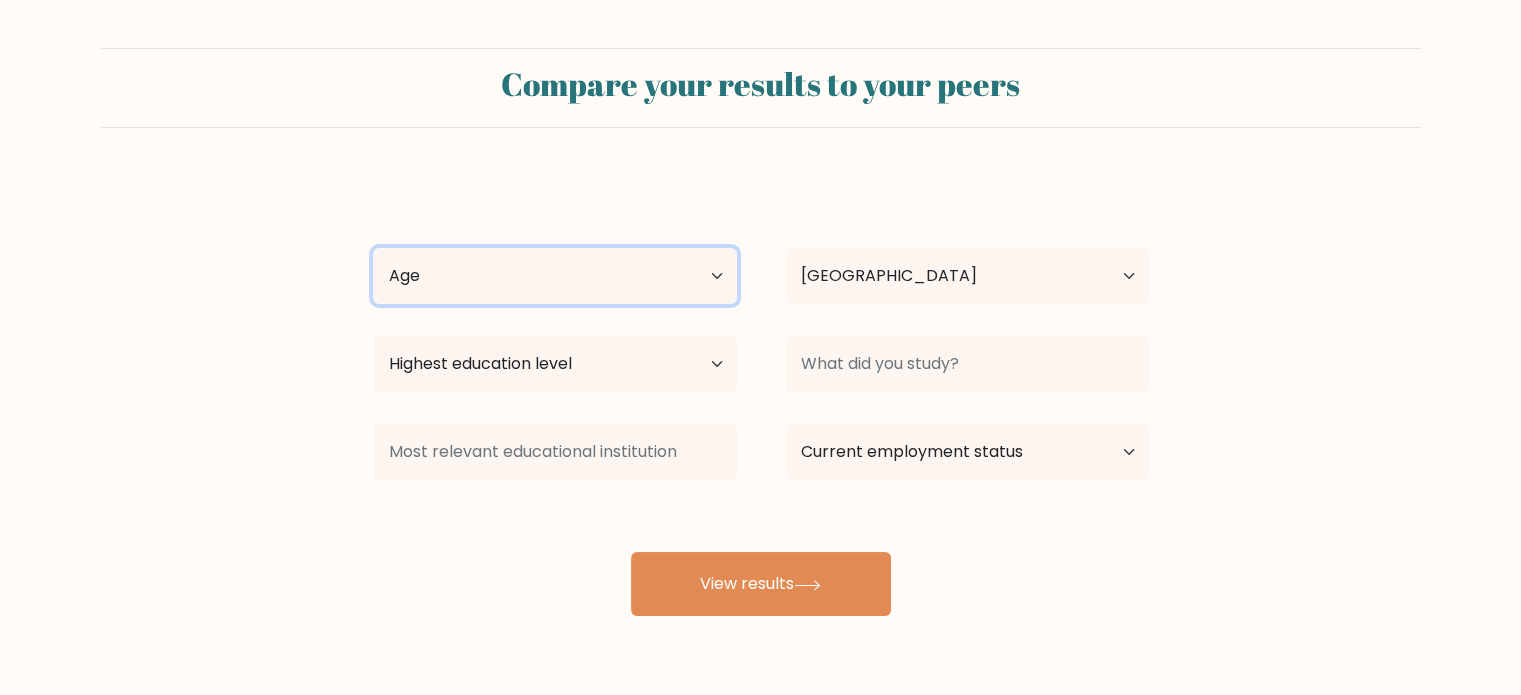 click on "Age
Under 18 years old
18-24 years old
25-34 years old
35-44 years old
45-54 years old
55-64 years old
65 years old and above" at bounding box center [555, 276] 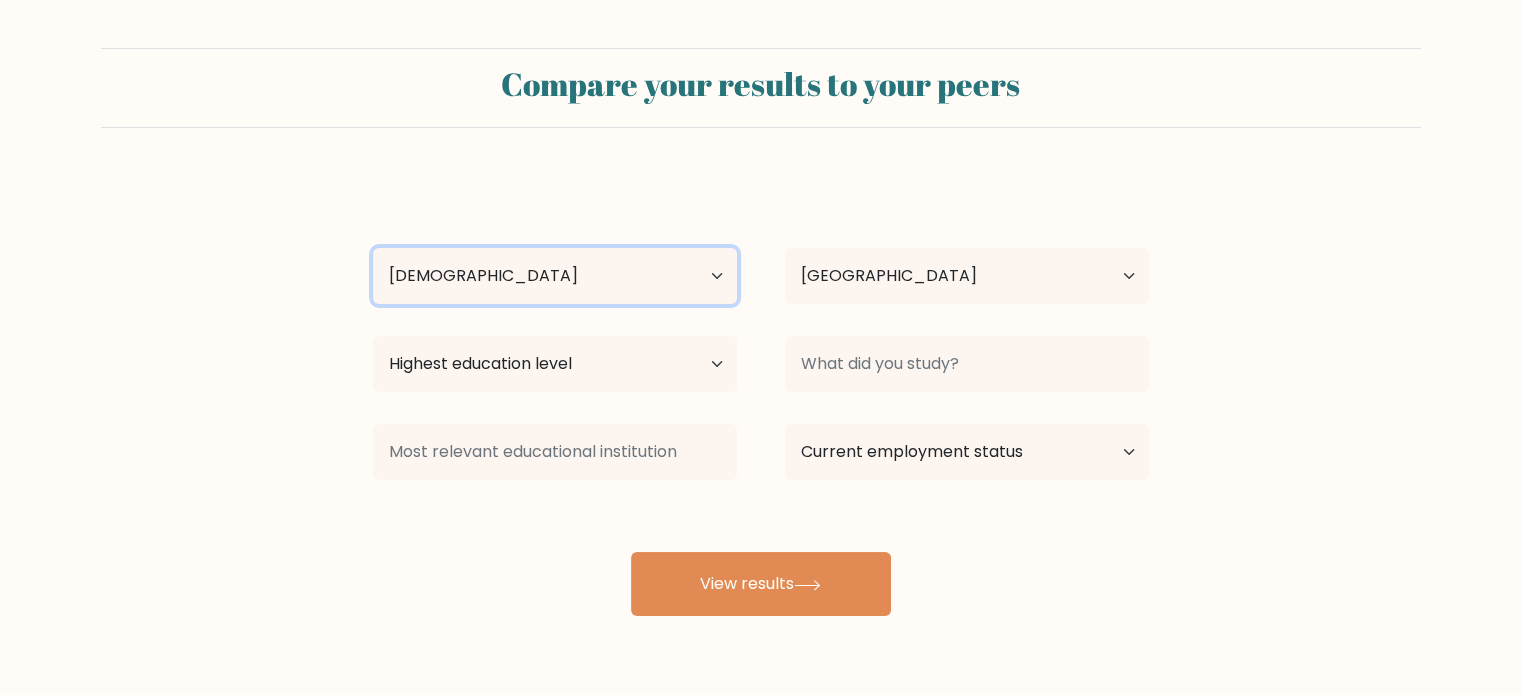 click on "Age
Under 18 years old
18-24 years old
25-34 years old
35-44 years old
45-54 years old
55-64 years old
65 years old and above" at bounding box center [555, 276] 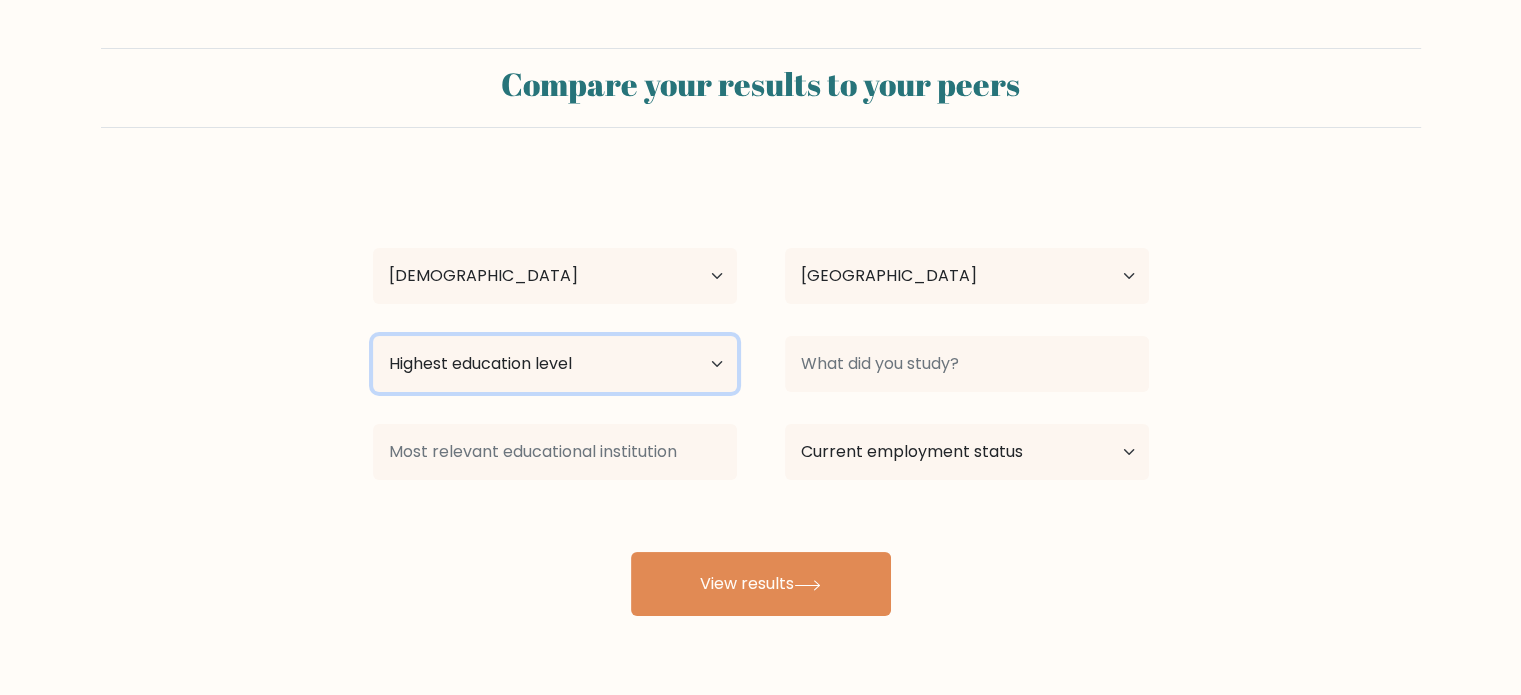 click on "Highest education level
No schooling
Primary
Lower Secondary
Upper Secondary
Occupation Specific
Bachelor's degree
Master's degree
Doctoral degree" at bounding box center (555, 364) 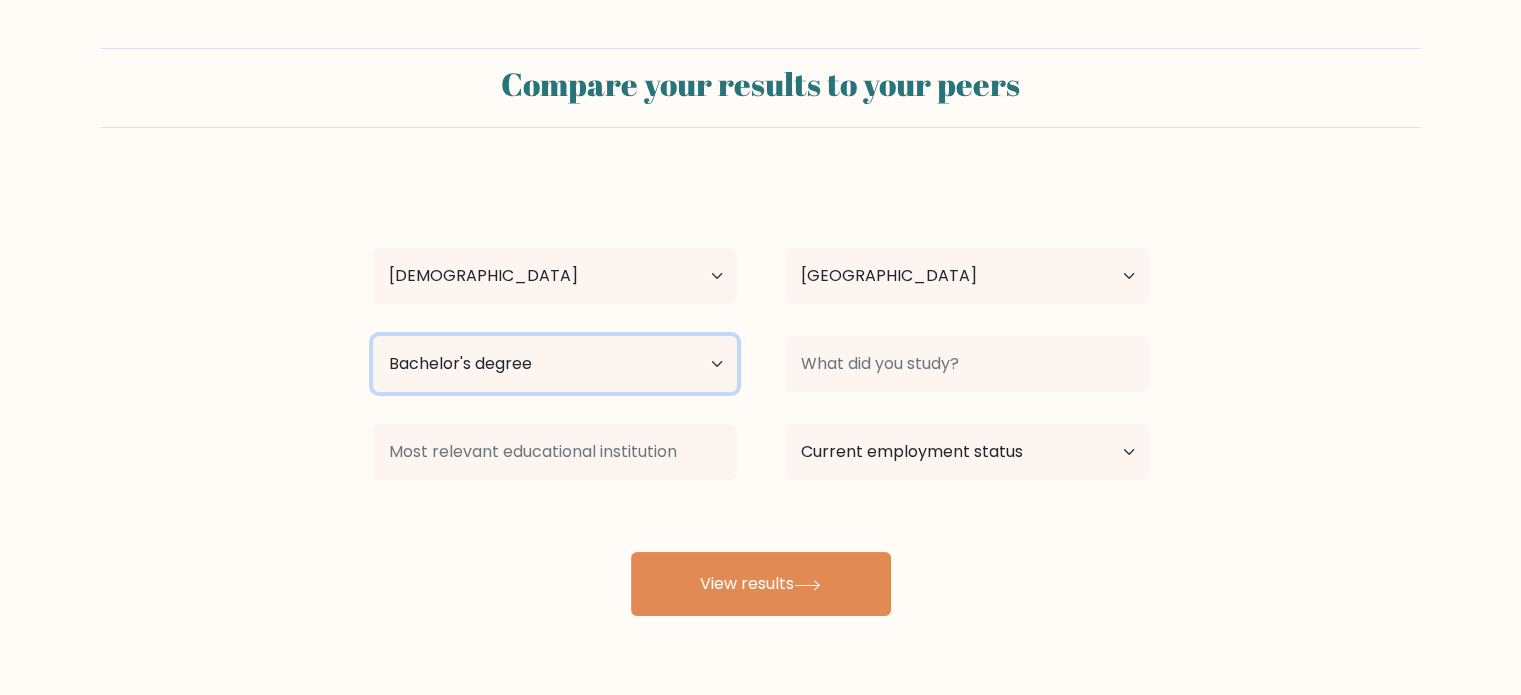 click on "Highest education level
No schooling
Primary
Lower Secondary
Upper Secondary
Occupation Specific
Bachelor's degree
Master's degree
Doctoral degree" at bounding box center [555, 364] 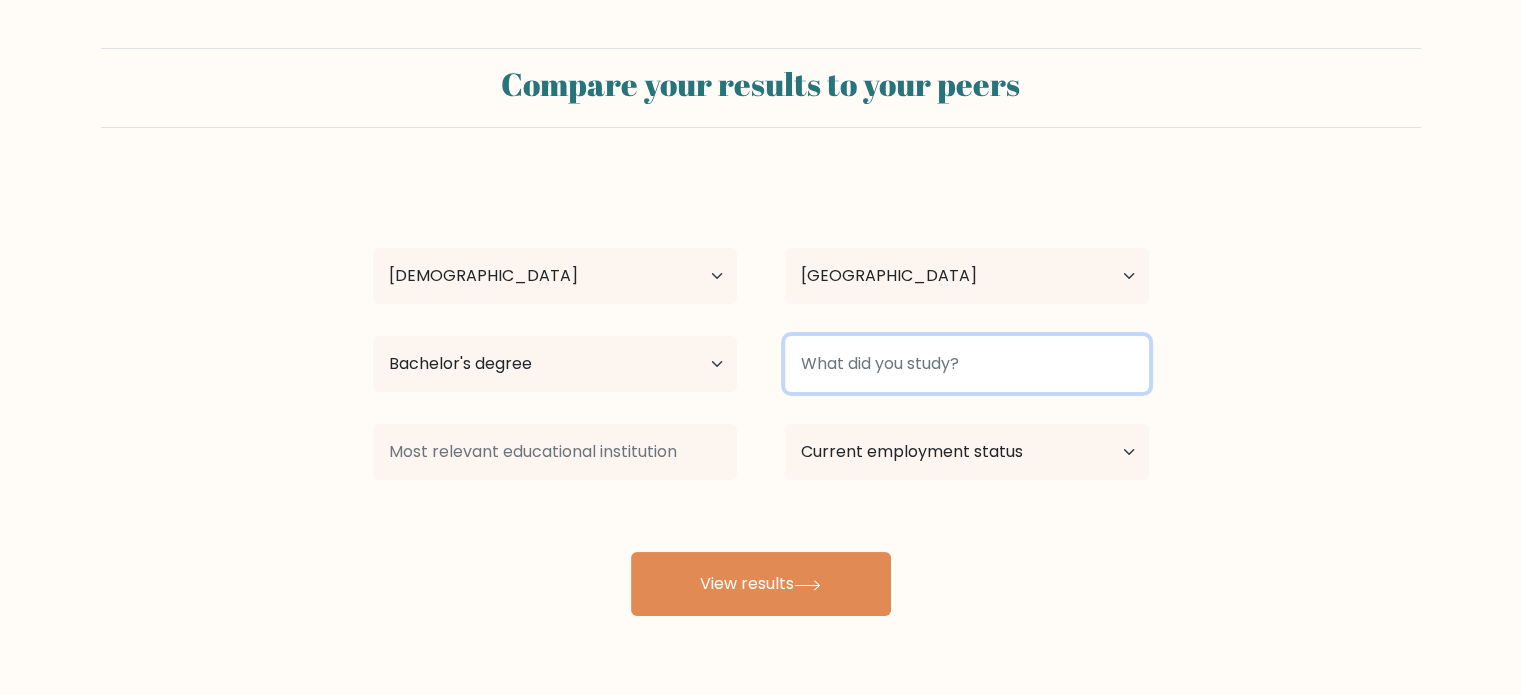 click at bounding box center (967, 364) 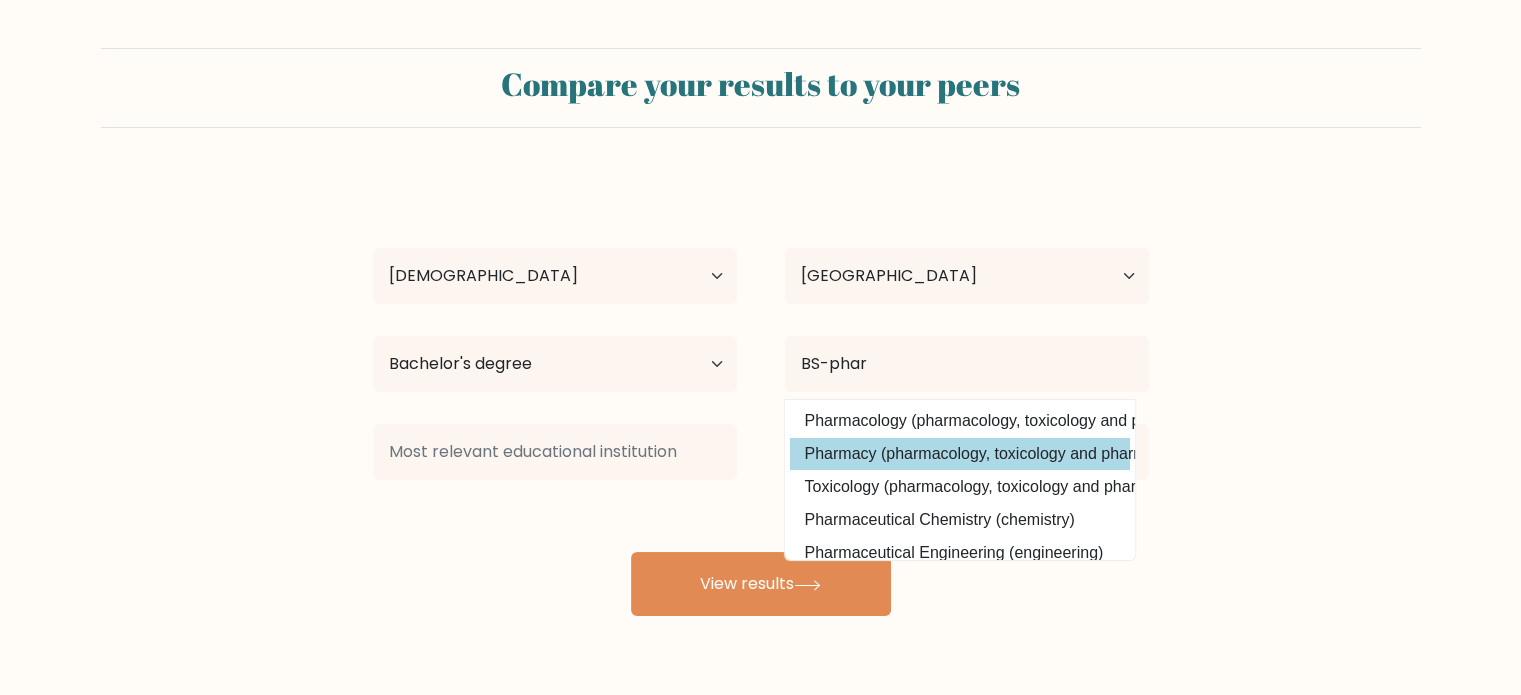 click on "Claire Margaret
Quilinderino
Age
Under 18 years old
18-24 years old
25-34 years old
35-44 years old
45-54 years old
55-64 years old
65 years old and above
Country
Afghanistan
Albania
Algeria
American Samoa
Andorra
Angola
Anguilla
Antarctica
Antigua and Barbuda
Argentina
Armenia
Aruba
Australia
Austria
Azerbaijan
Bahamas
Bahrain
Bangladesh
Barbados
Belarus
Belgium
Belize
Benin
Bermuda
Bhutan
Bolivia
Bonaire, Sint Eustatius and Saba
Bosnia and Herzegovina
Botswana
Bouvet Island
Brazil" at bounding box center [761, 396] 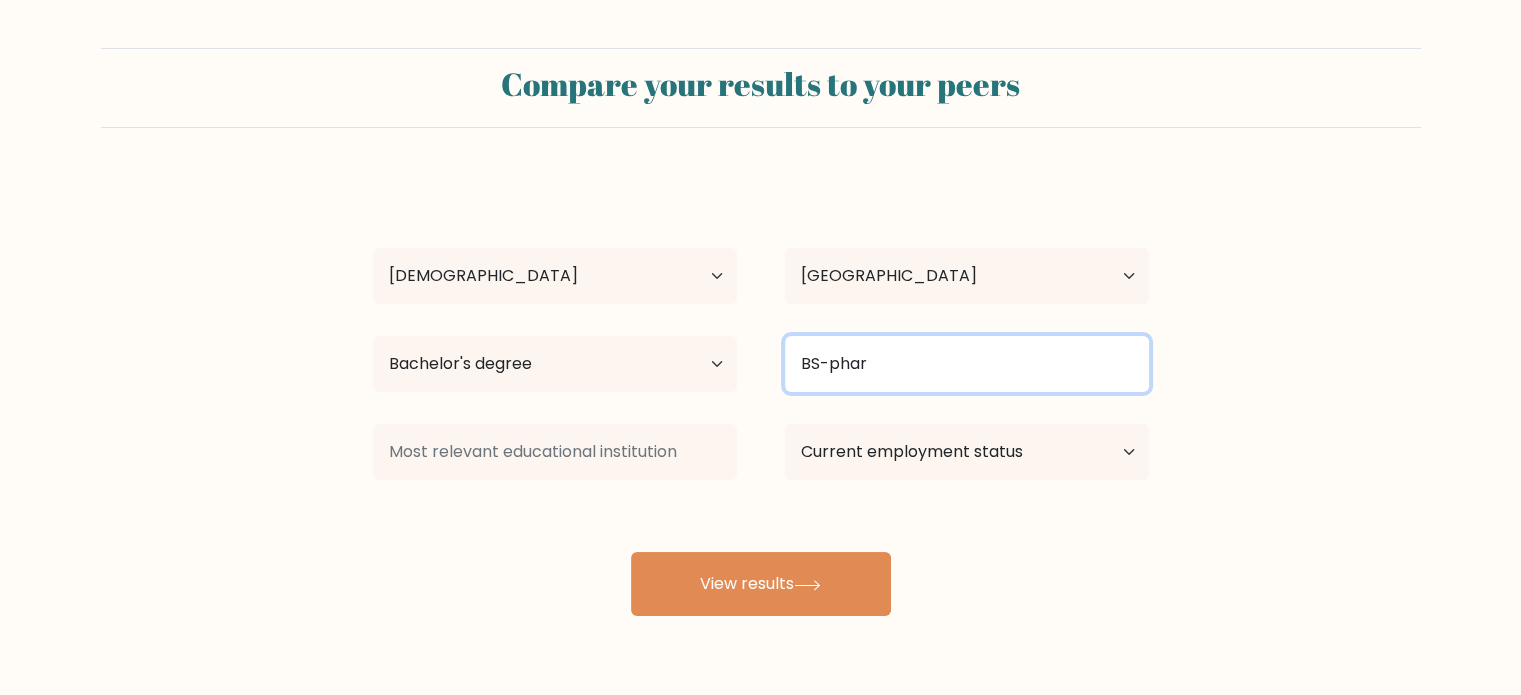 click on "BS-phar" at bounding box center [967, 364] 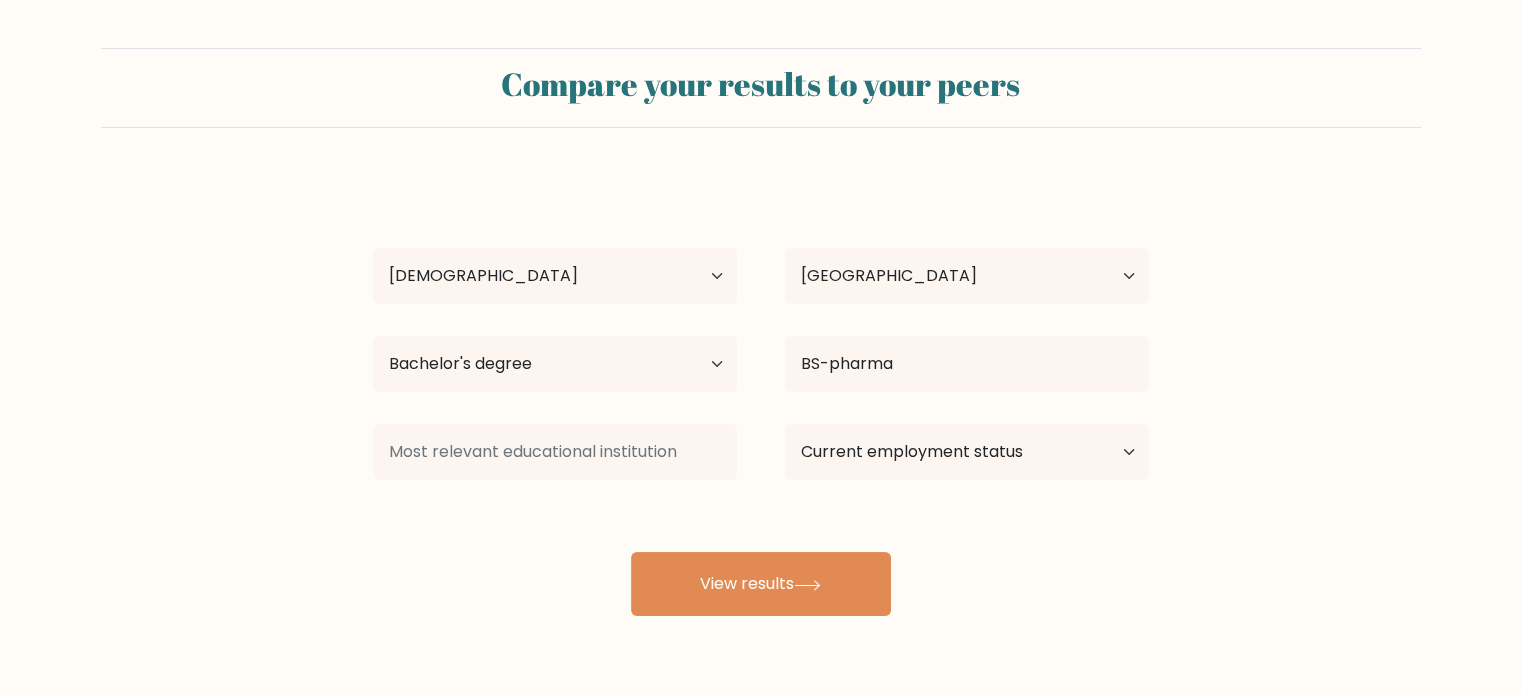 click on "Claire Margaret
Quilinderino
Age
Under 18 years old
18-24 years old
25-34 years old
35-44 years old
45-54 years old
55-64 years old
65 years old and above
Country
Afghanistan
Albania
Algeria
American Samoa
Andorra
Angola
Anguilla
Antarctica
Antigua and Barbuda
Argentina
Armenia
Aruba
Australia
Austria
Azerbaijan
Bahamas
Bahrain
Bangladesh
Barbados
Belarus
Belgium
Belize
Benin
Bermuda
Bhutan
Bolivia
Bonaire, Sint Eustatius and Saba
Bosnia and Herzegovina
Botswana
Bouvet Island
Brazil" at bounding box center [761, 396] 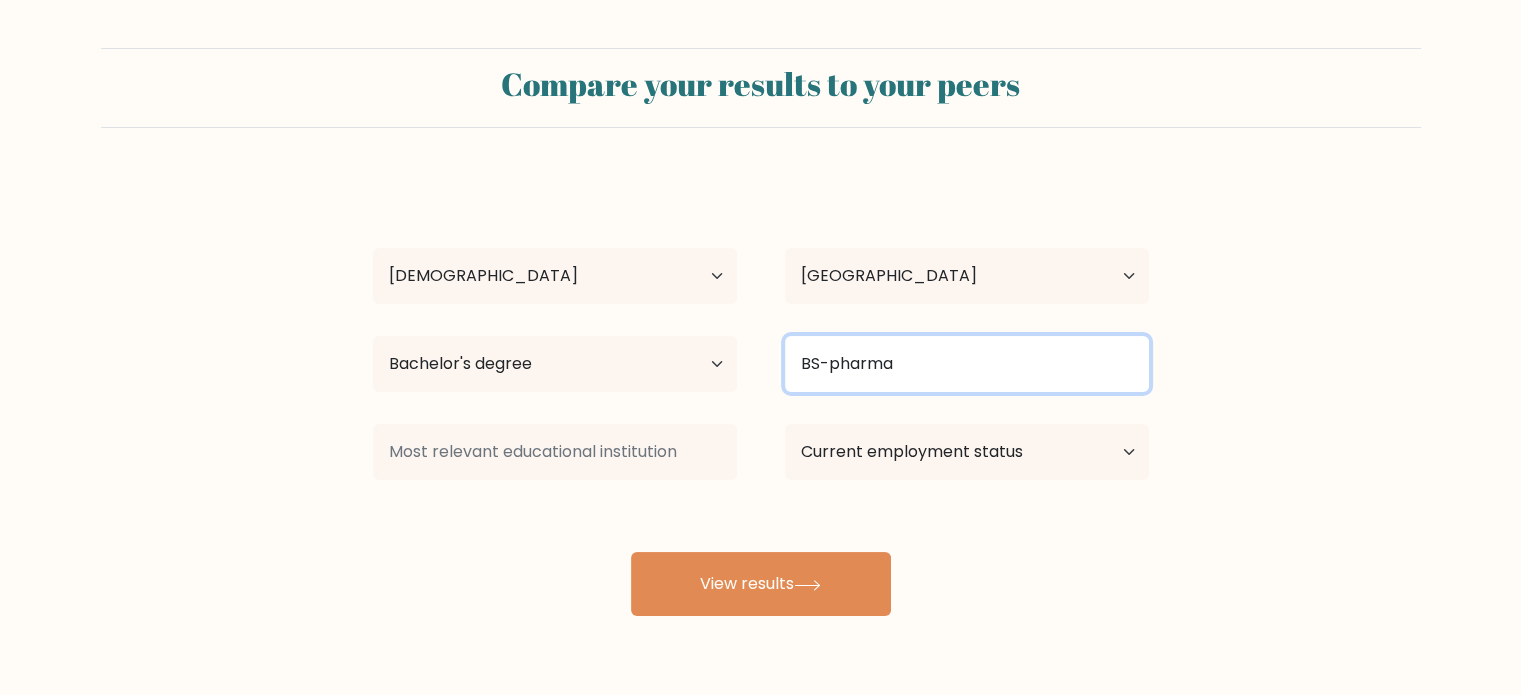 click on "BS-pharma" at bounding box center (967, 364) 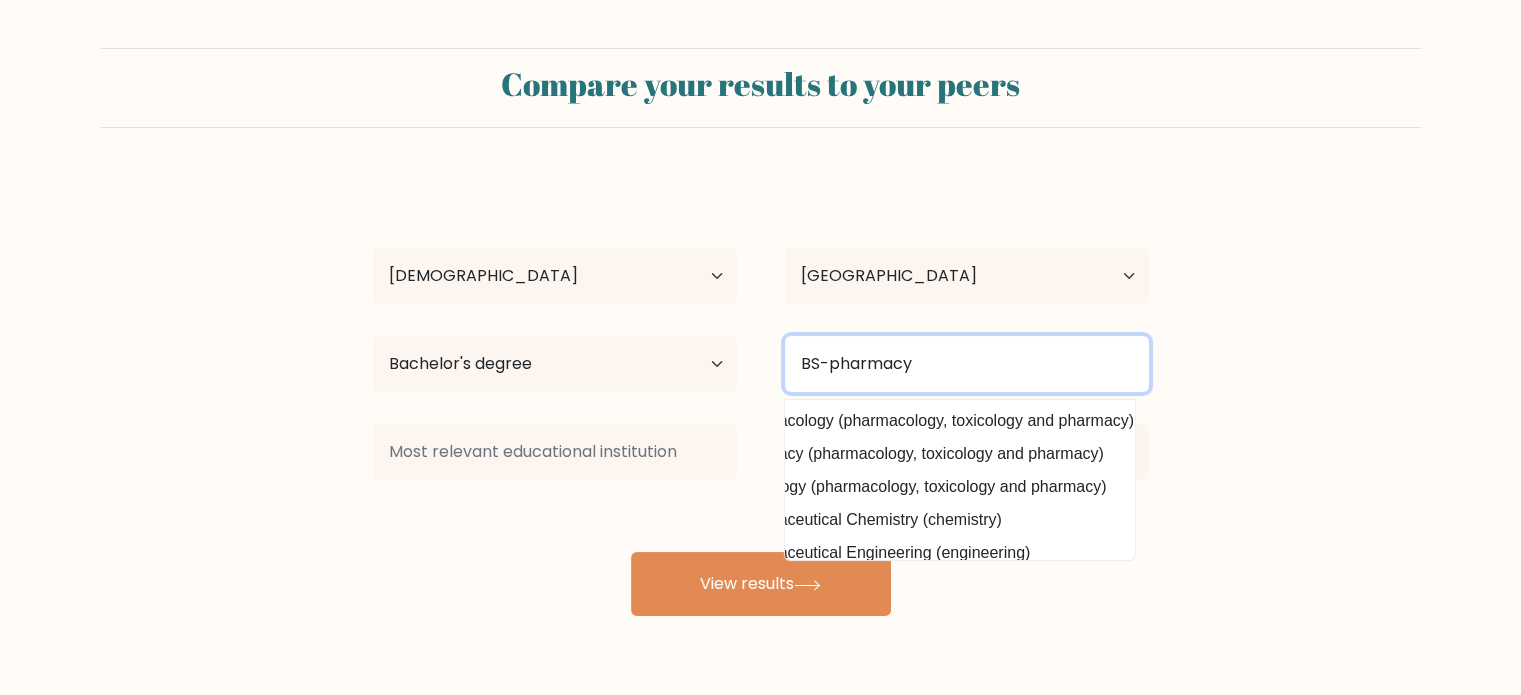 scroll, scrollTop: 0, scrollLeft: 0, axis: both 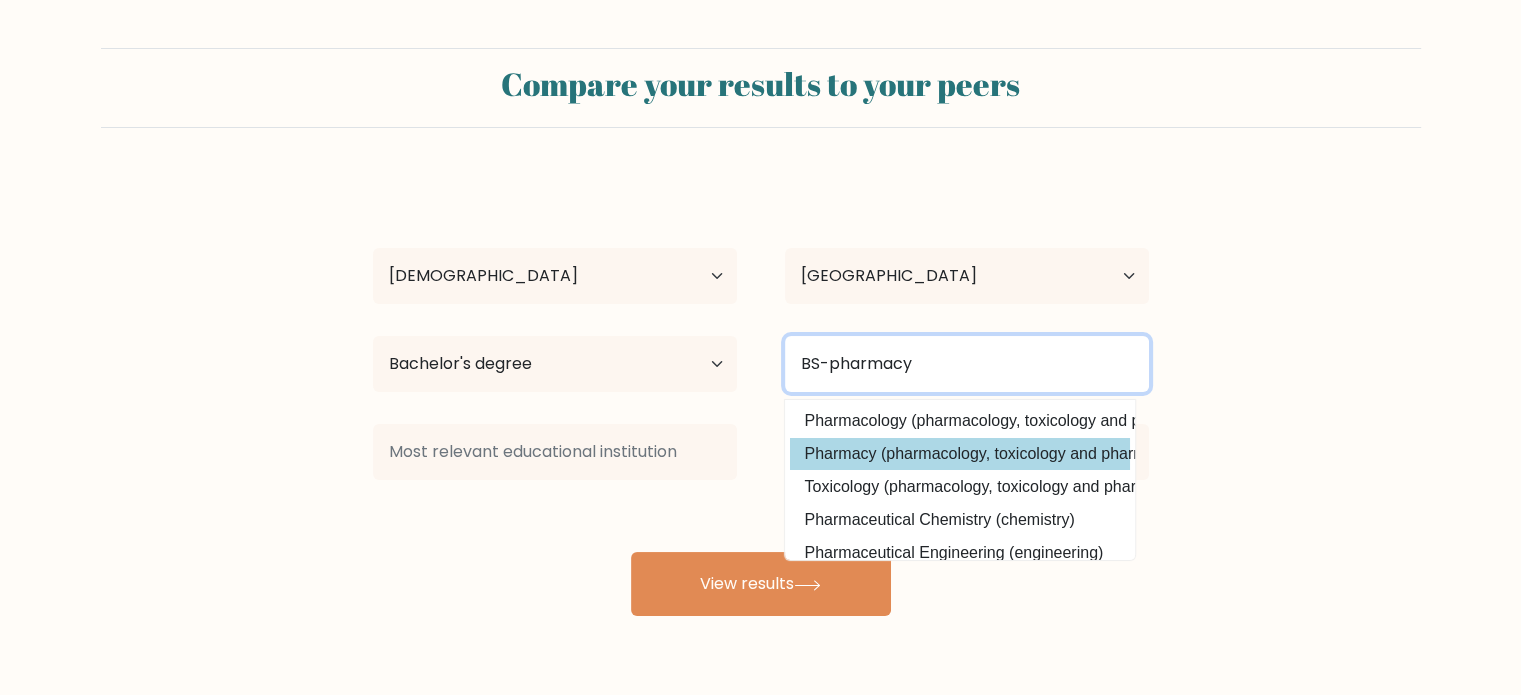 type on "BS-pharmacy" 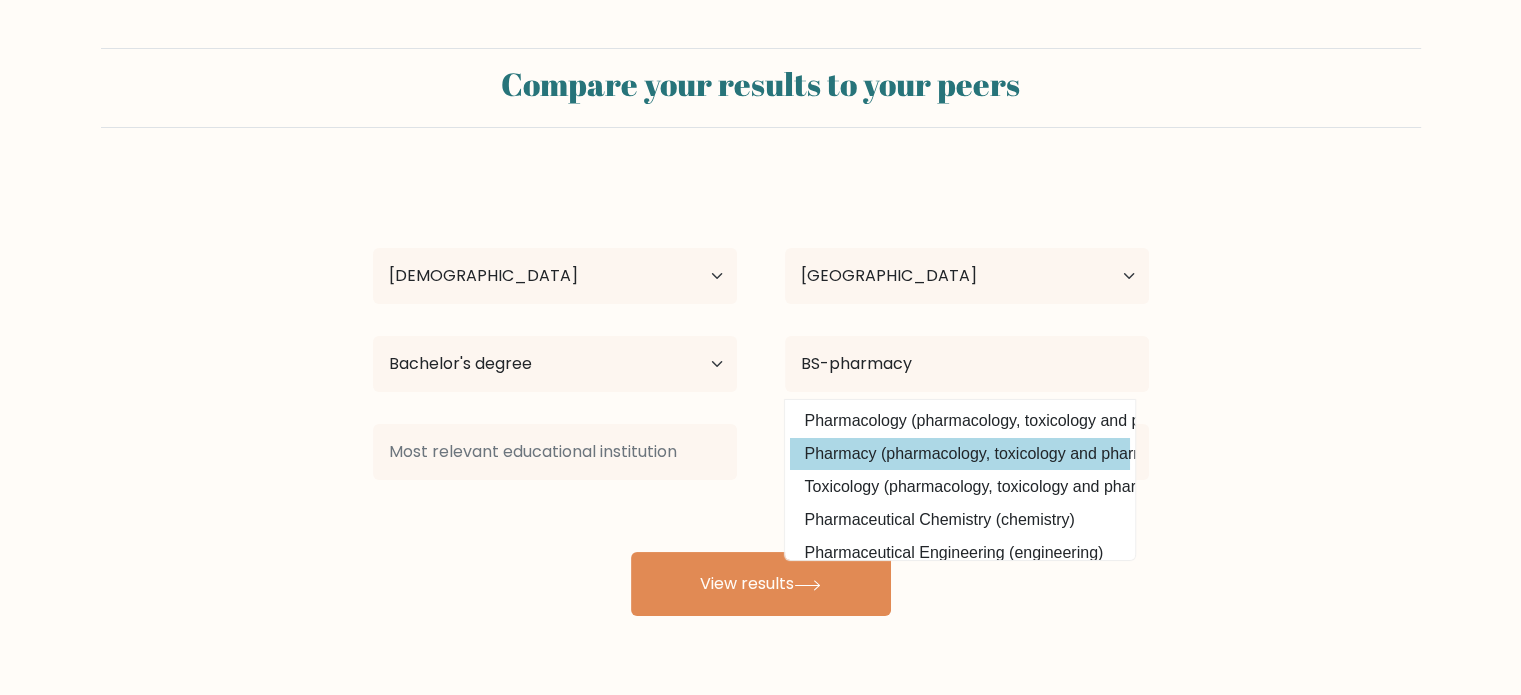 click on "Claire Margaret
Quilinderino
Age
Under 18 years old
18-24 years old
25-34 years old
35-44 years old
45-54 years old
55-64 years old
65 years old and above
Country
Afghanistan
Albania
Algeria
American Samoa
Andorra
Angola
Anguilla
Antarctica
Antigua and Barbuda
Argentina
Armenia
Aruba
Australia
Austria
Azerbaijan
Bahamas
Bahrain
Bangladesh
Barbados
Belarus
Belgium
Belize
Benin
Bermuda
Bhutan
Bolivia
Bonaire, Sint Eustatius and Saba
Bosnia and Herzegovina
Botswana
Bouvet Island
Brazil" at bounding box center (761, 396) 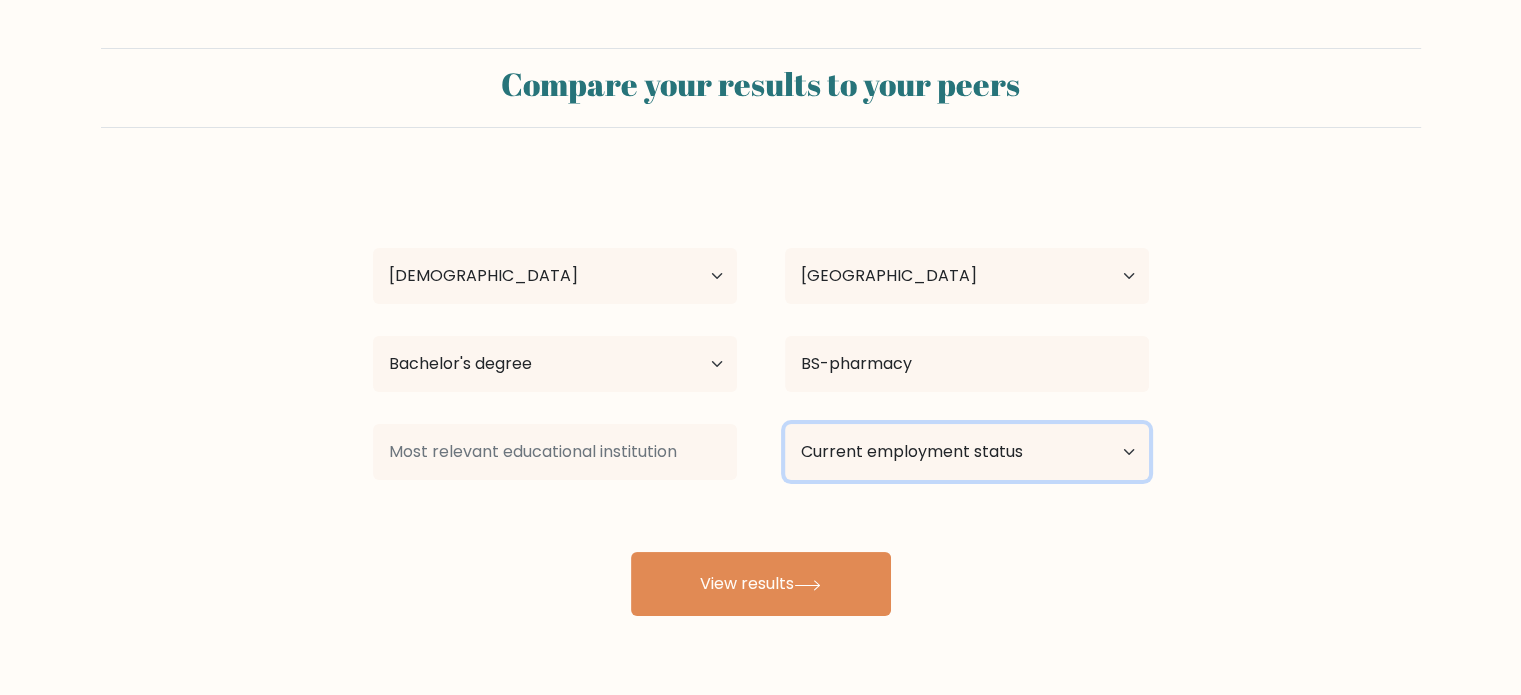 click on "Current employment status
Employed
Student
Retired
Other / prefer not to answer" at bounding box center [967, 452] 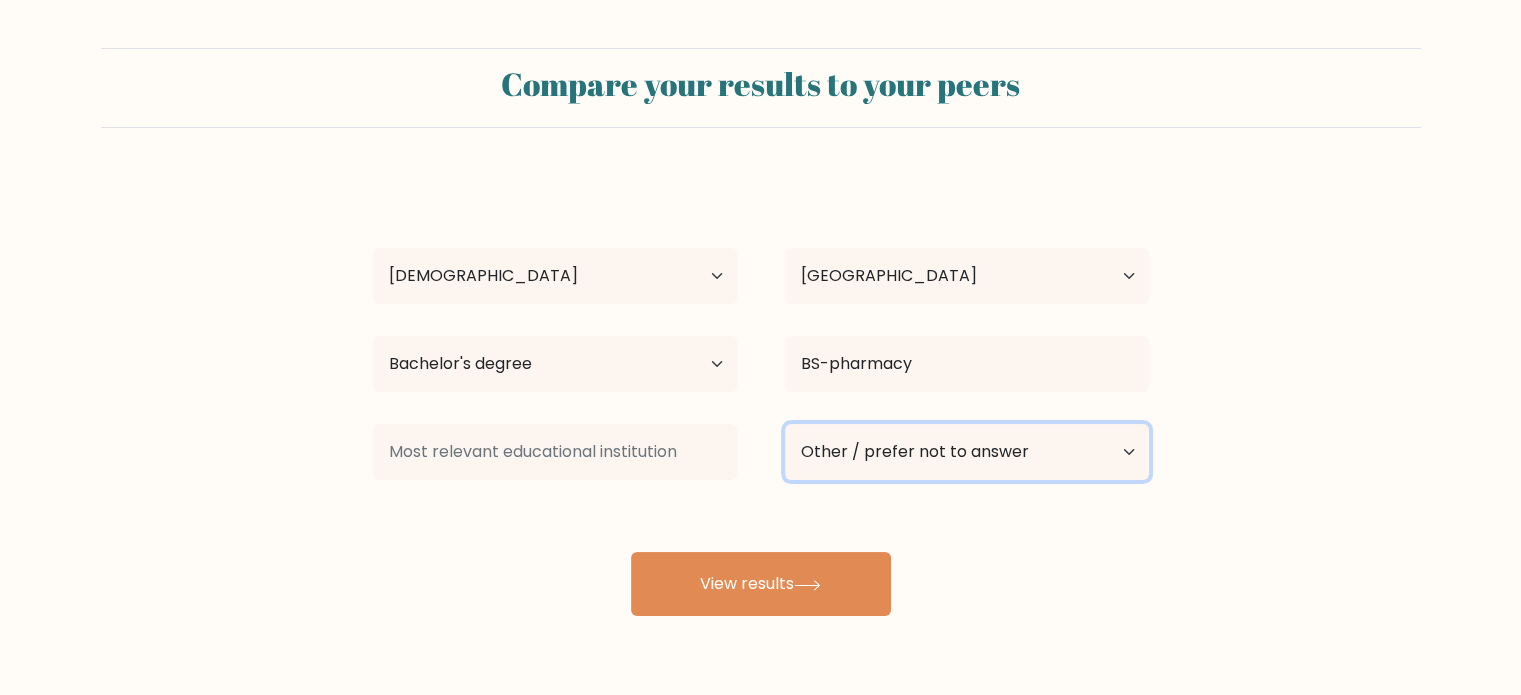 click on "Current employment status
Employed
Student
Retired
Other / prefer not to answer" at bounding box center (967, 452) 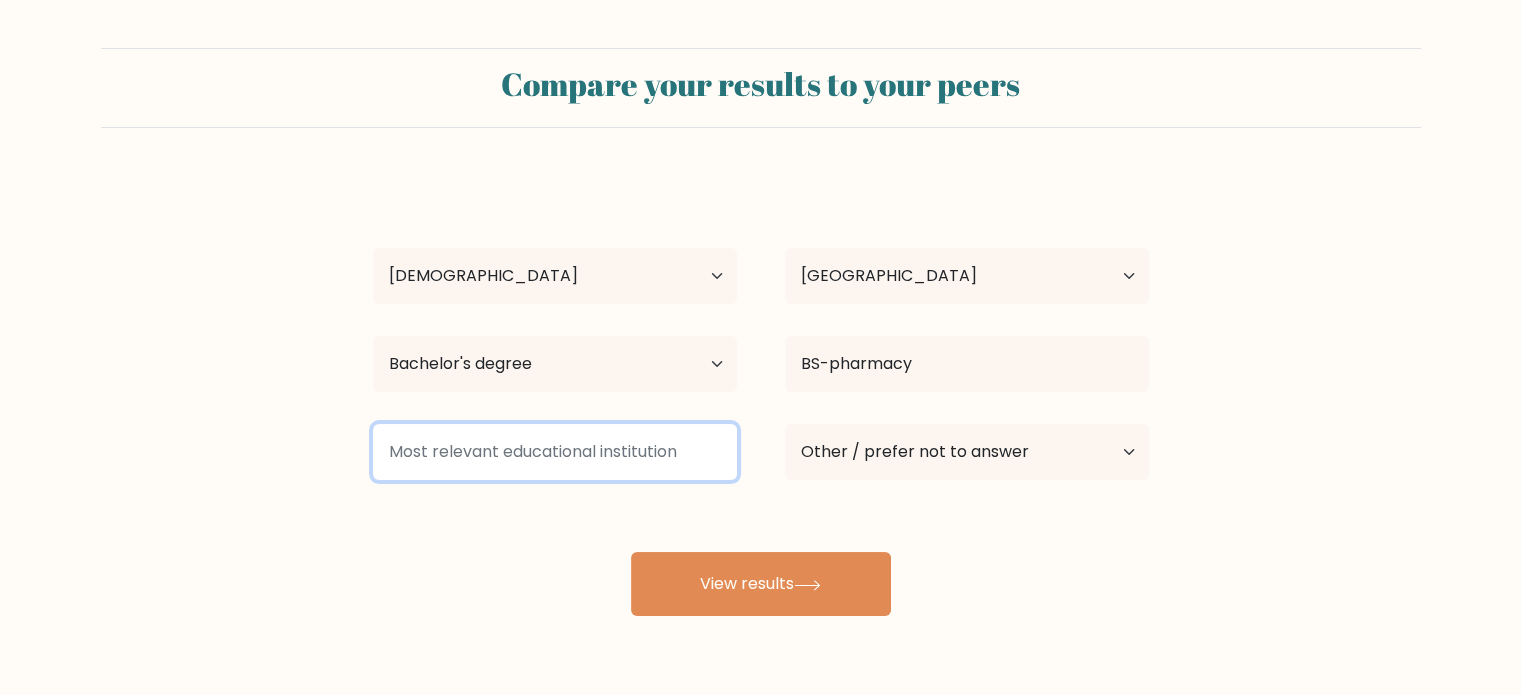 click at bounding box center (555, 452) 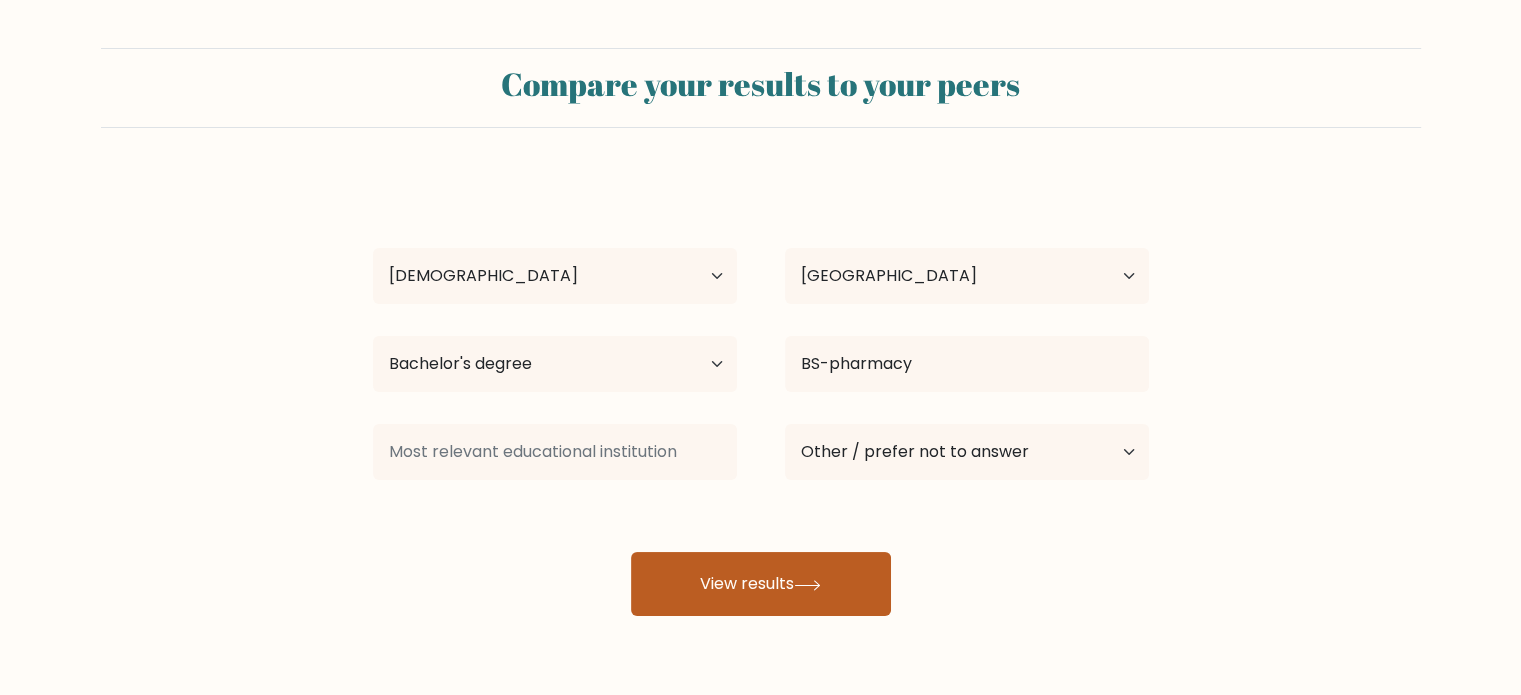 click on "View results" at bounding box center [761, 584] 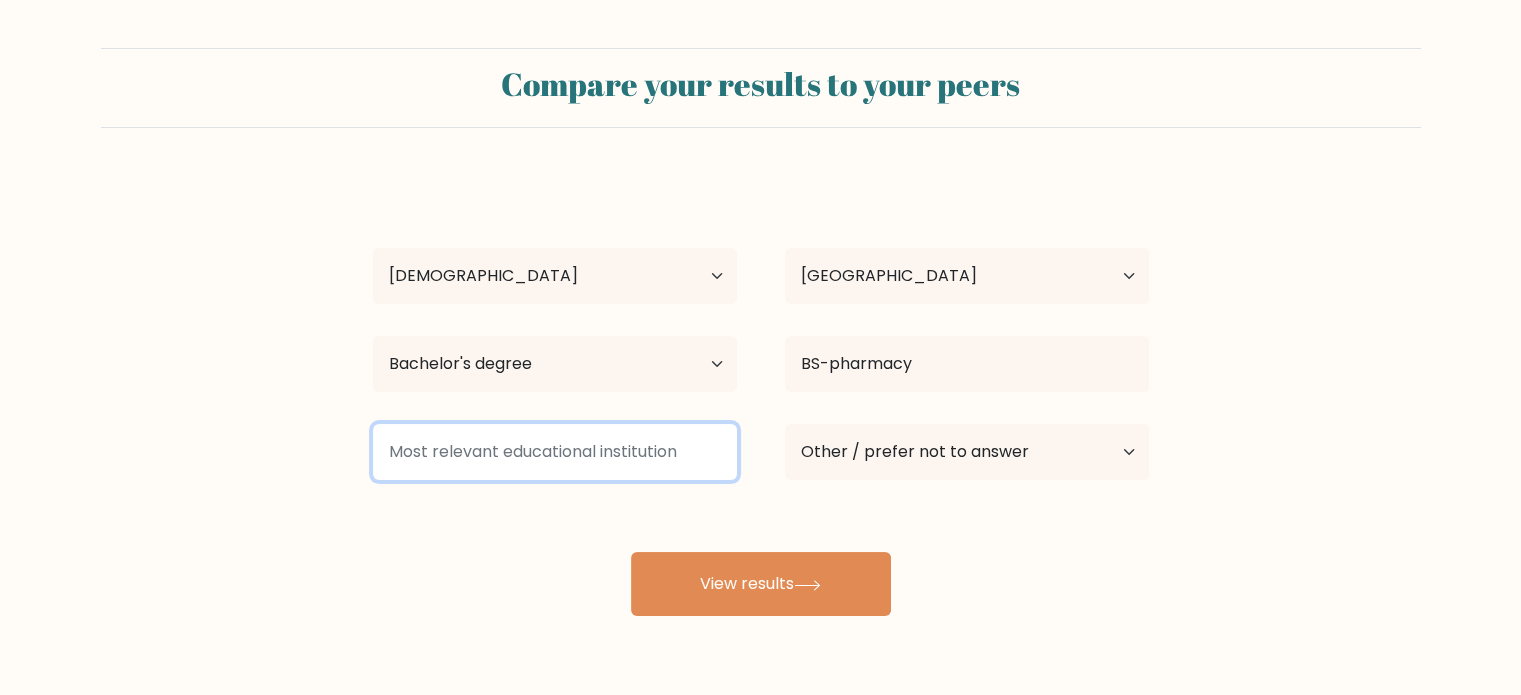 click at bounding box center [555, 452] 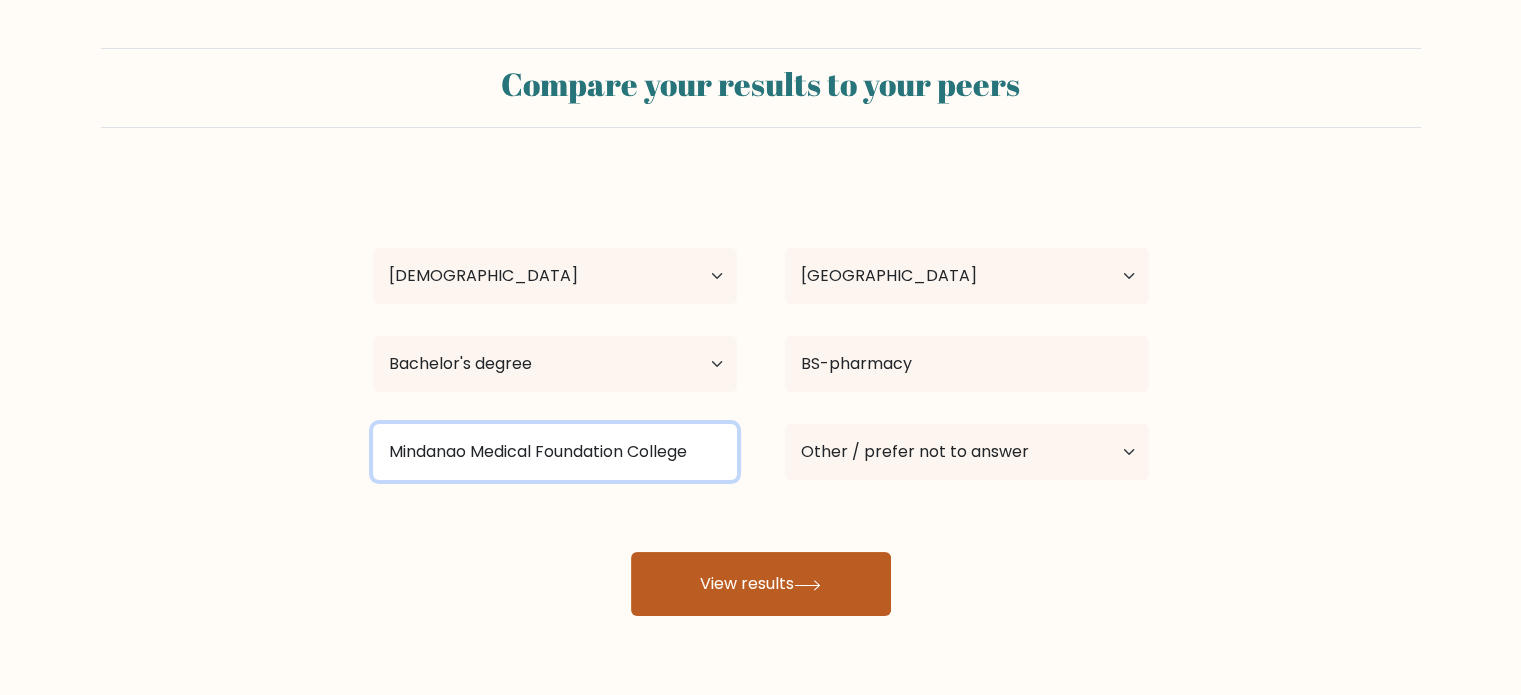 type on "Mindanao Medical Foundation College" 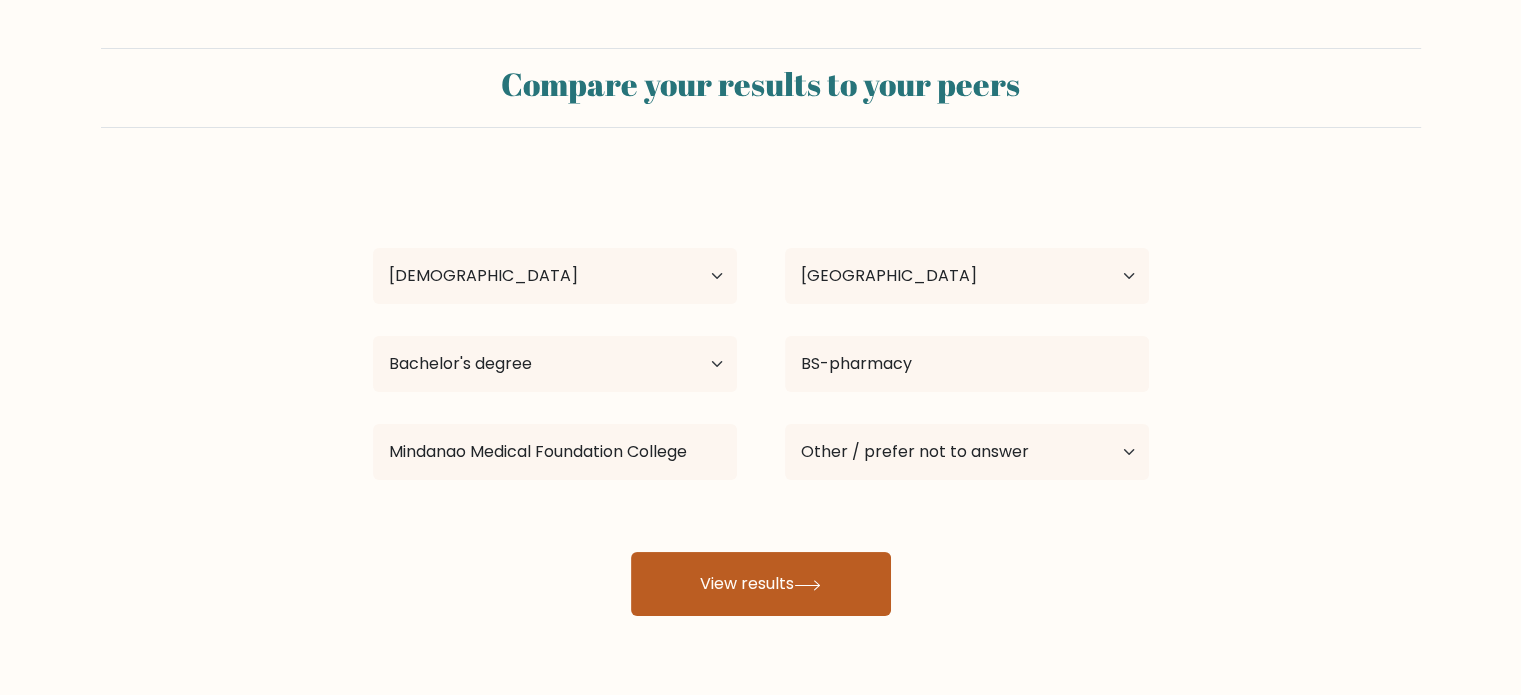 click on "View results" at bounding box center (761, 584) 